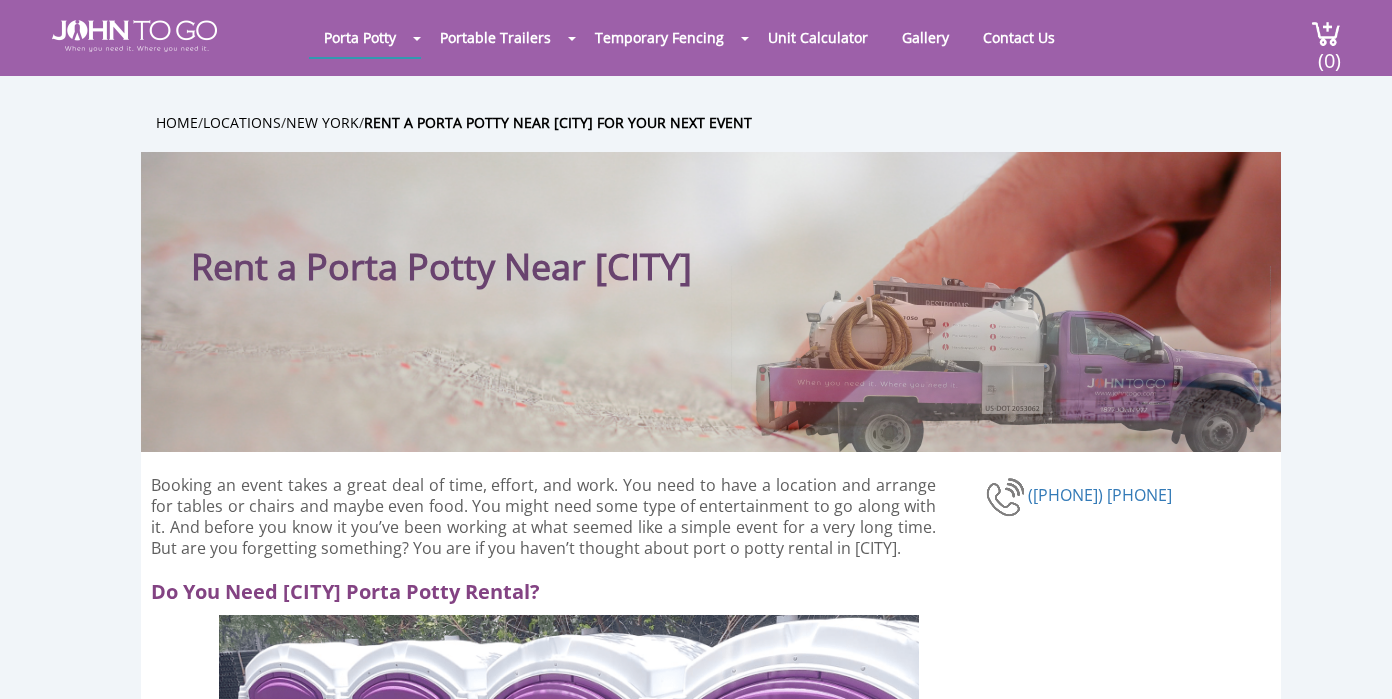 scroll, scrollTop: 0, scrollLeft: 0, axis: both 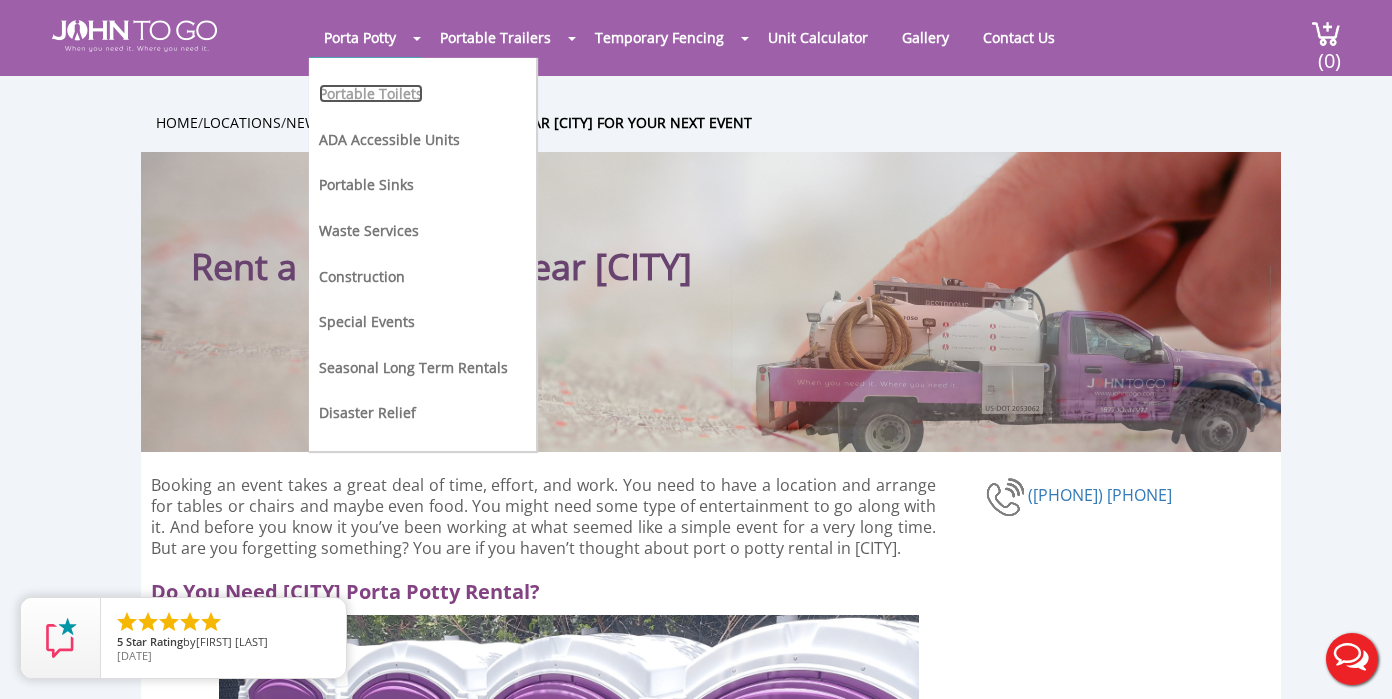 click on "Portable Toilets" at bounding box center [371, 93] 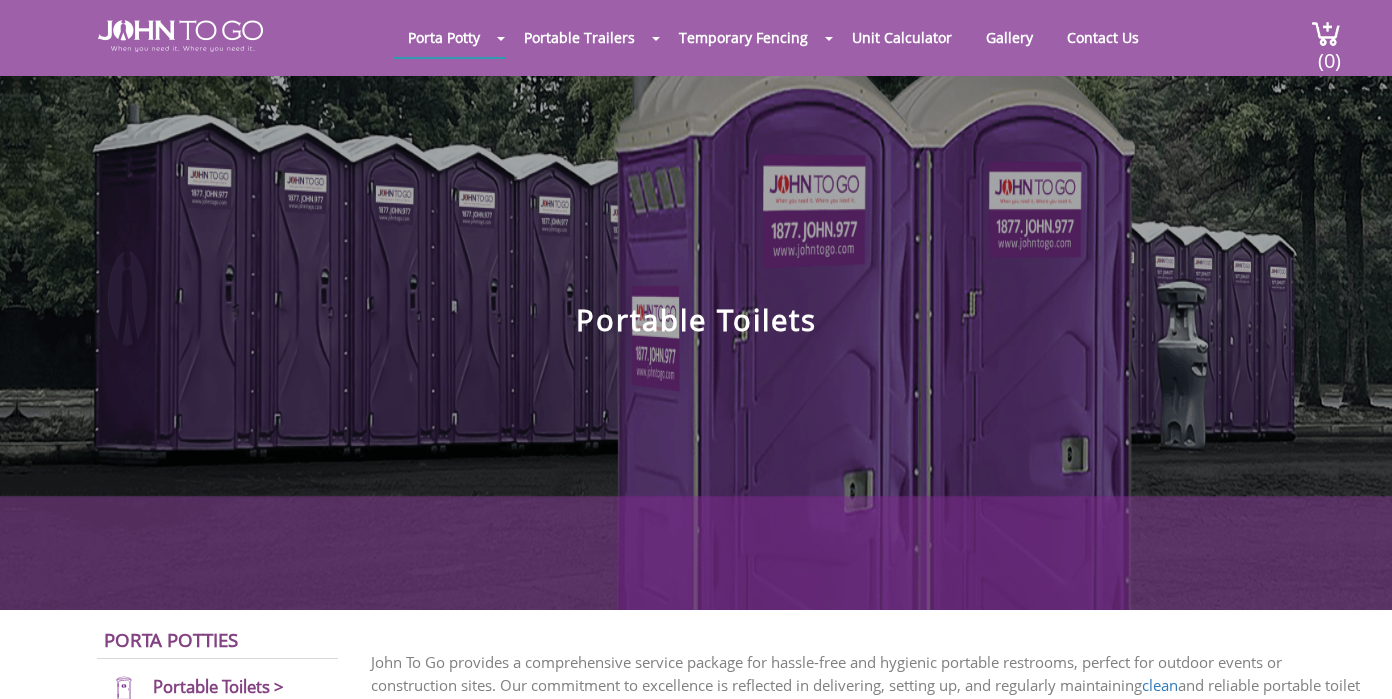 scroll, scrollTop: 0, scrollLeft: 0, axis: both 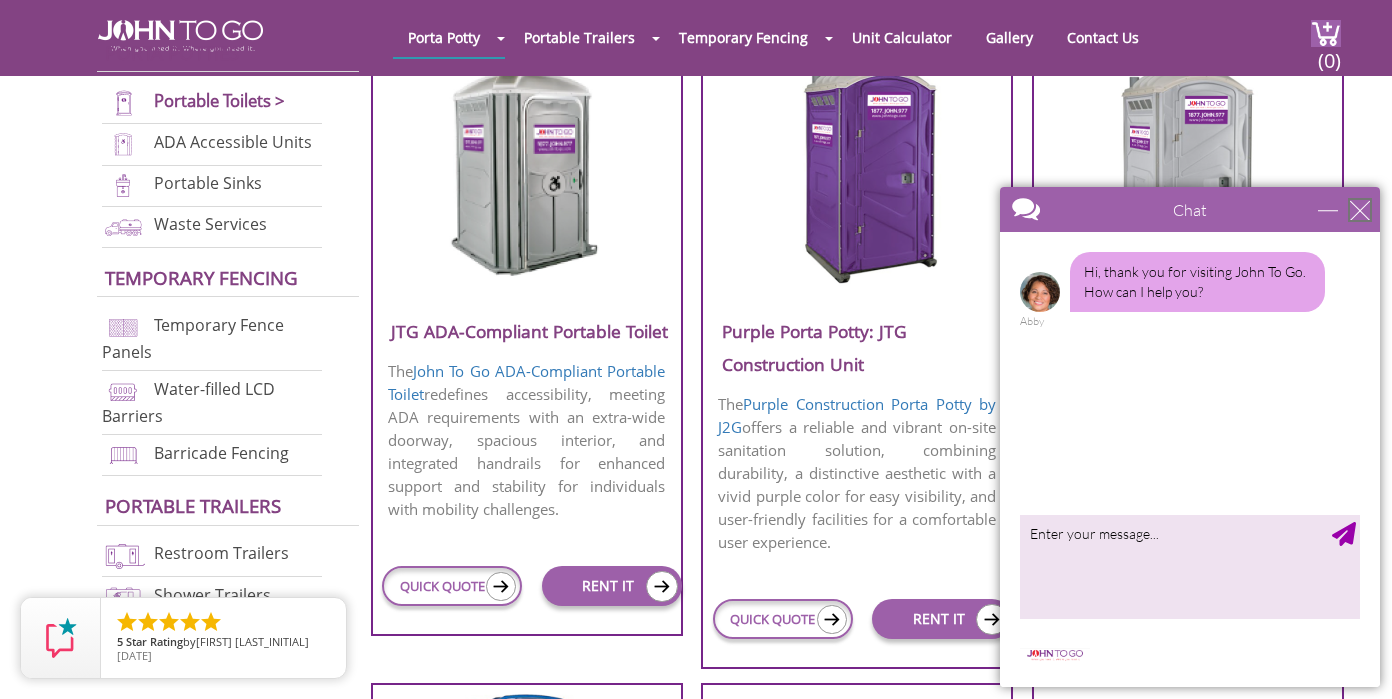 click at bounding box center [1360, 210] 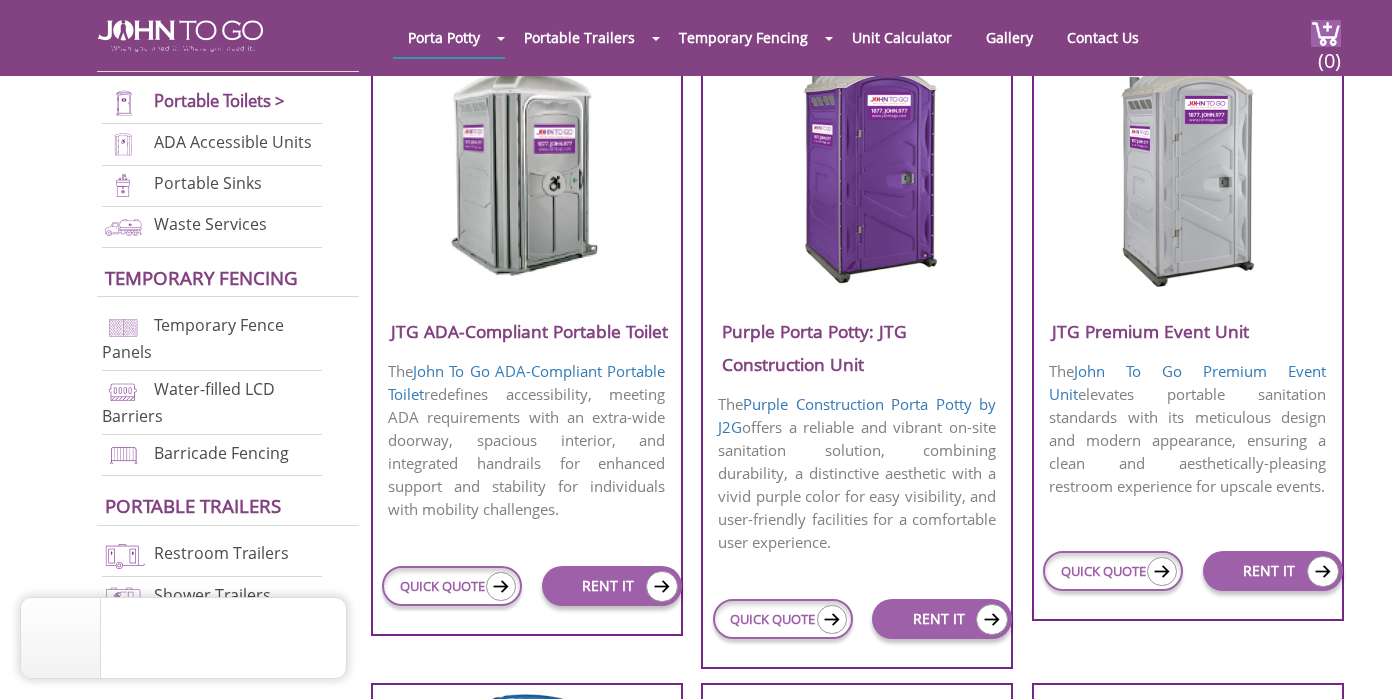 scroll, scrollTop: 0, scrollLeft: 0, axis: both 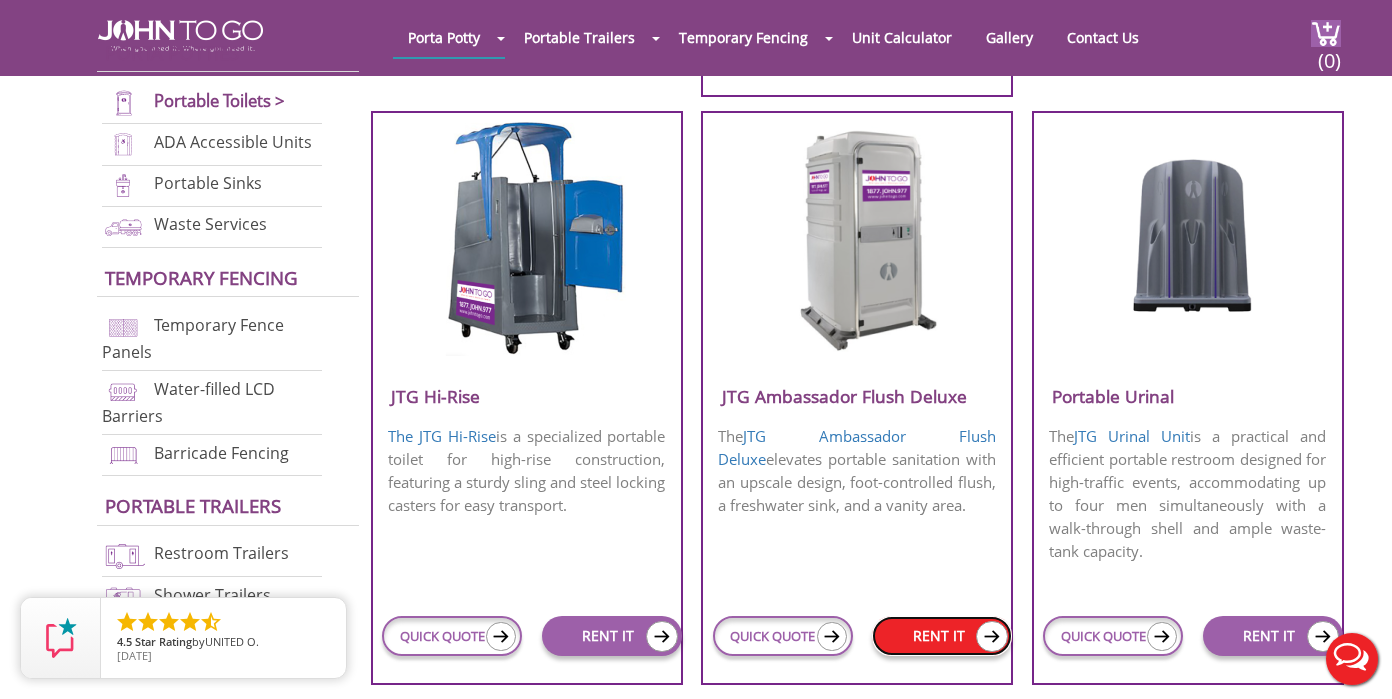 click on "RENT IT" at bounding box center (942, 636) 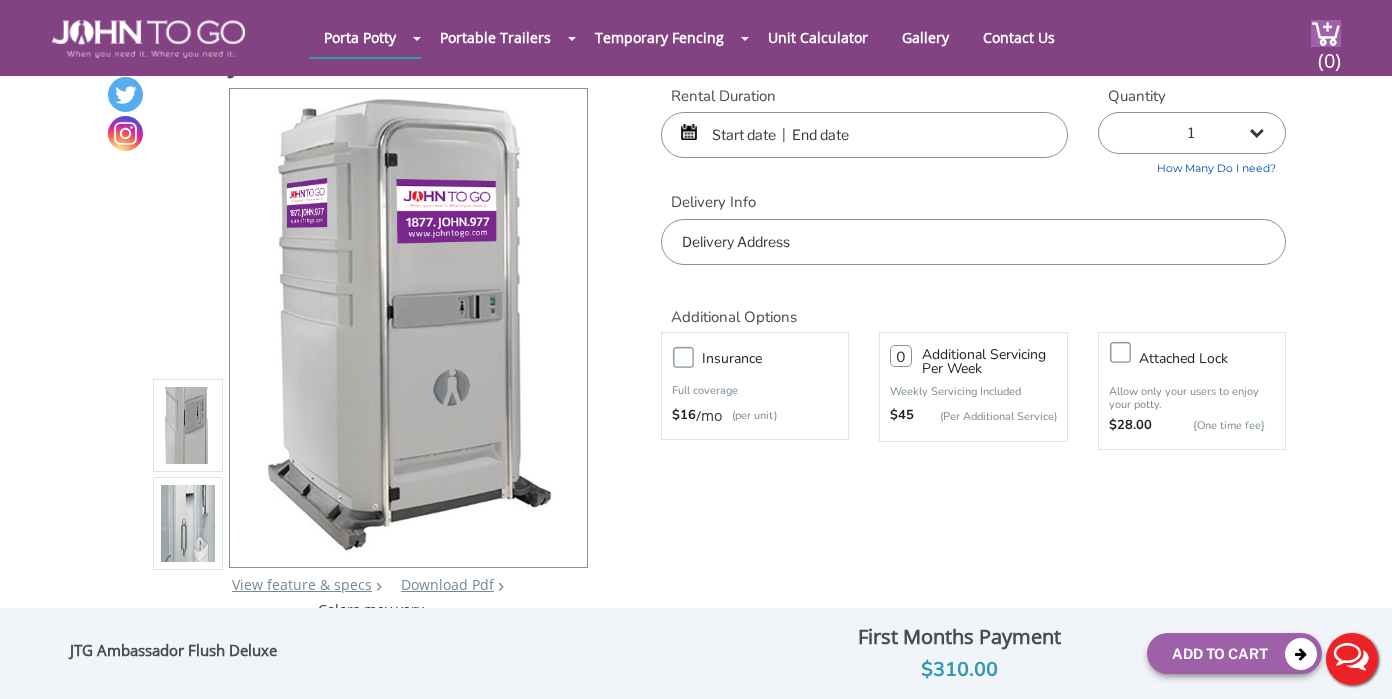 scroll, scrollTop: 51, scrollLeft: 0, axis: vertical 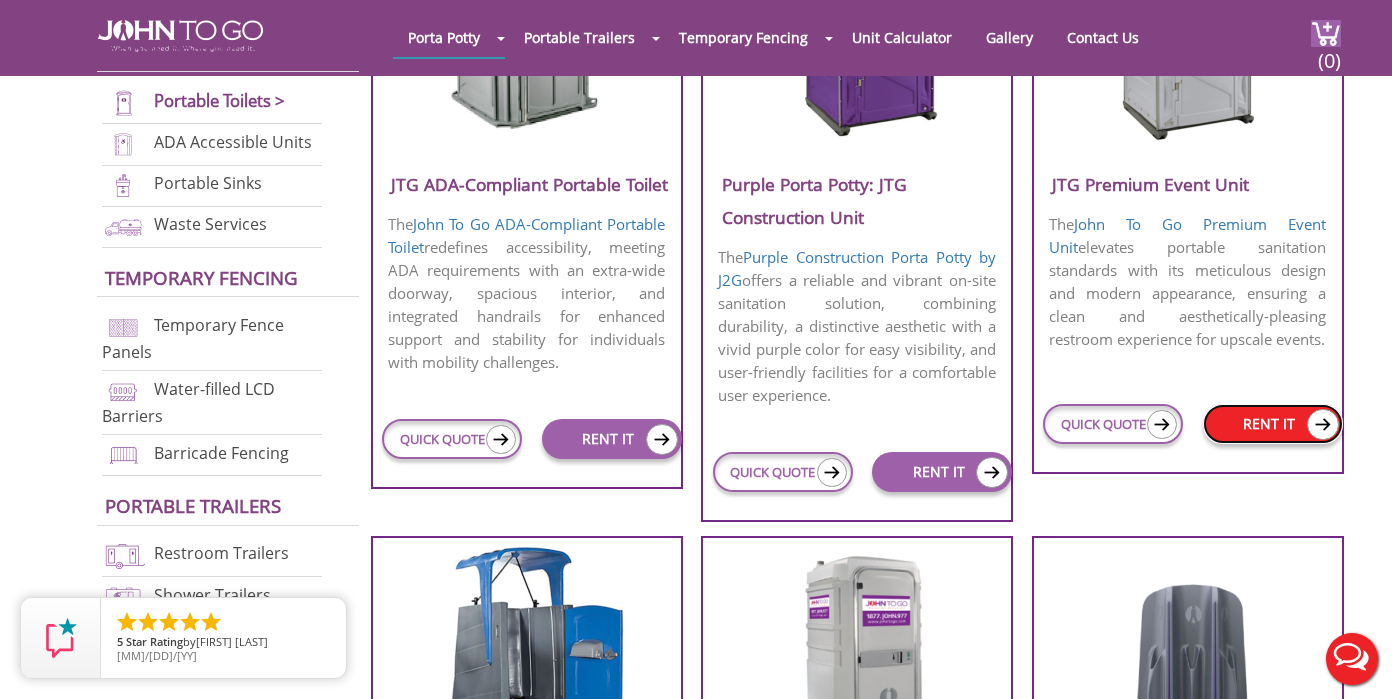 click on "RENT IT" at bounding box center [1273, 424] 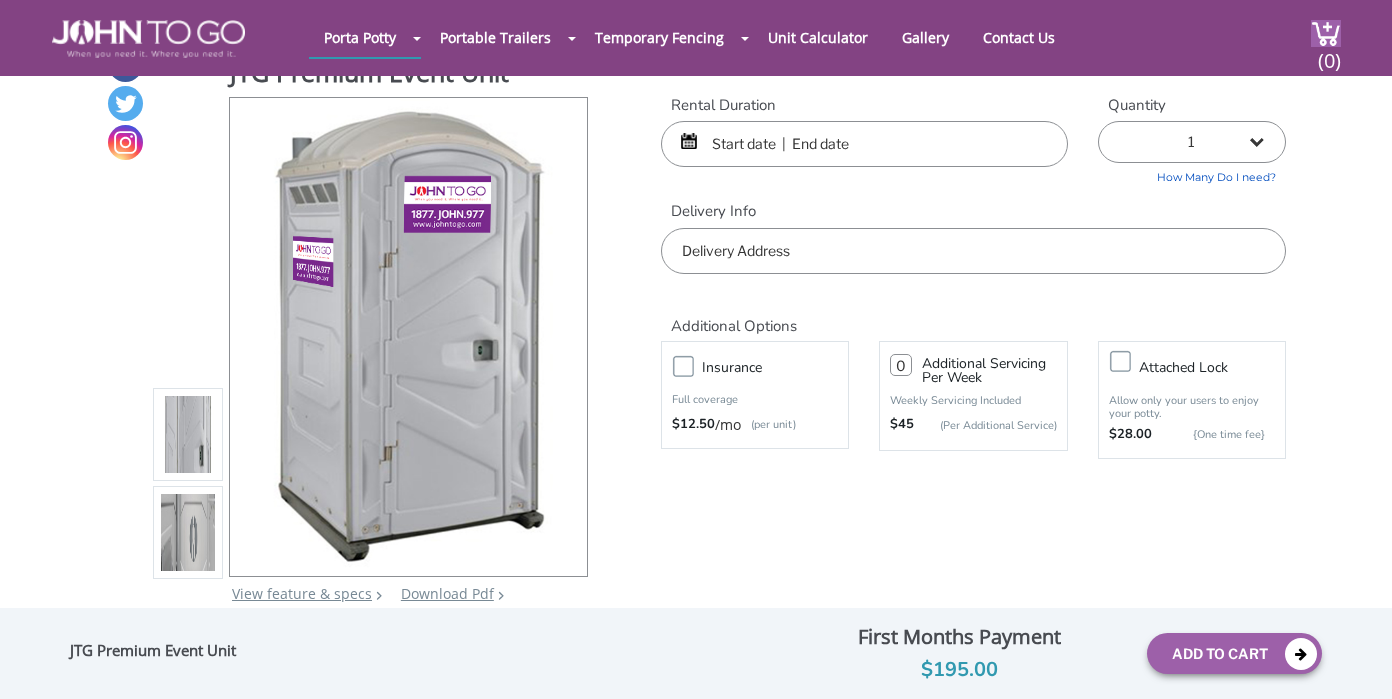 scroll, scrollTop: 0, scrollLeft: 0, axis: both 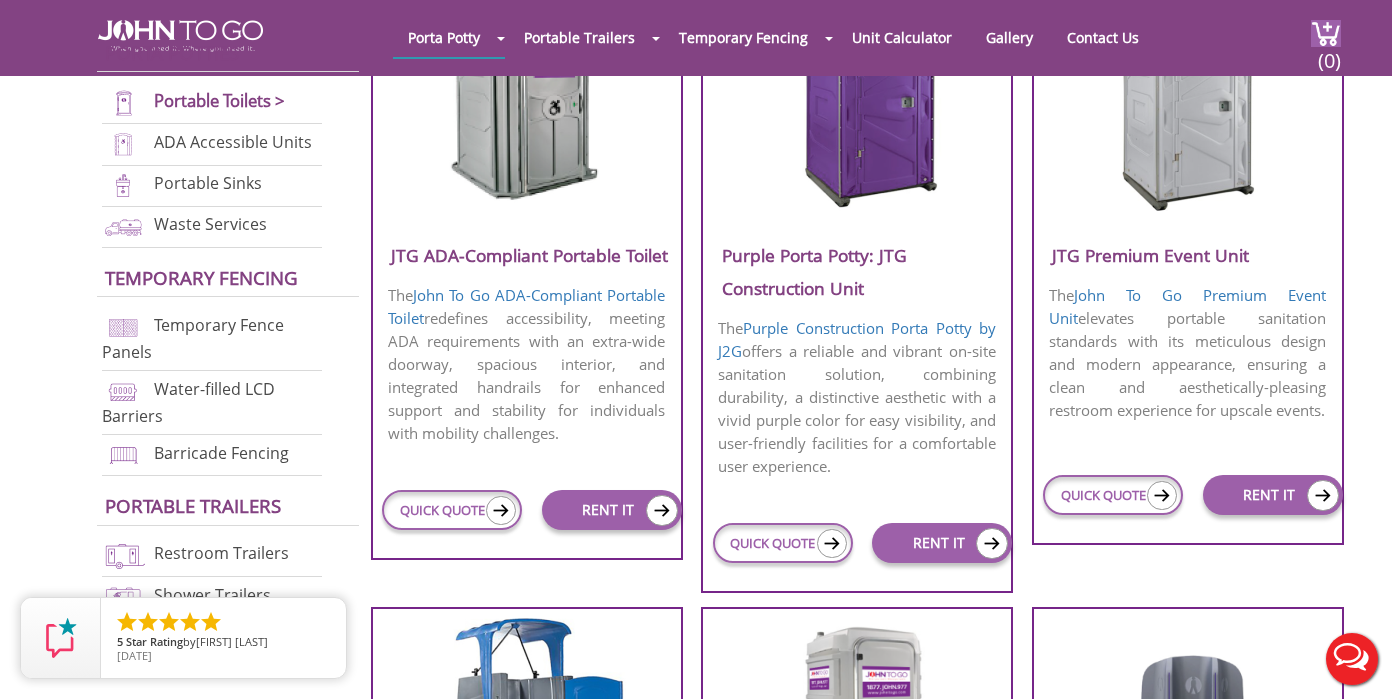 click at bounding box center [1187, 96] 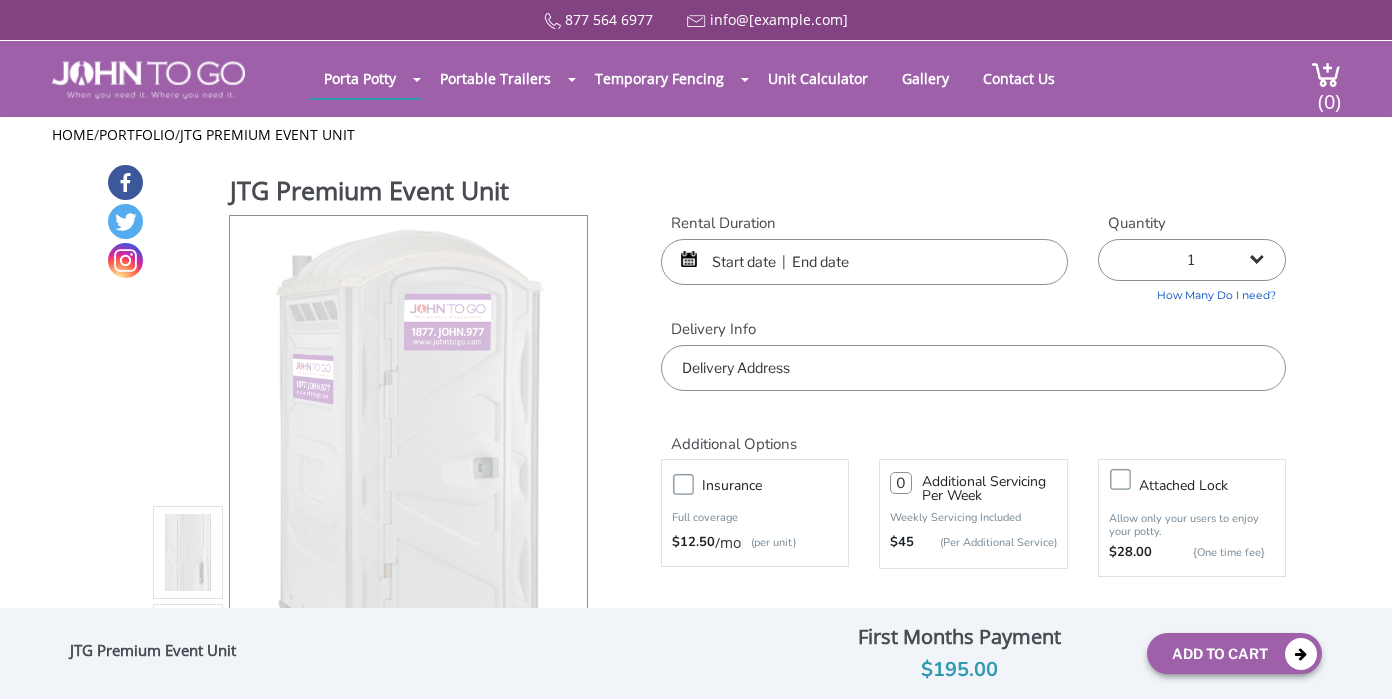 scroll, scrollTop: 0, scrollLeft: 0, axis: both 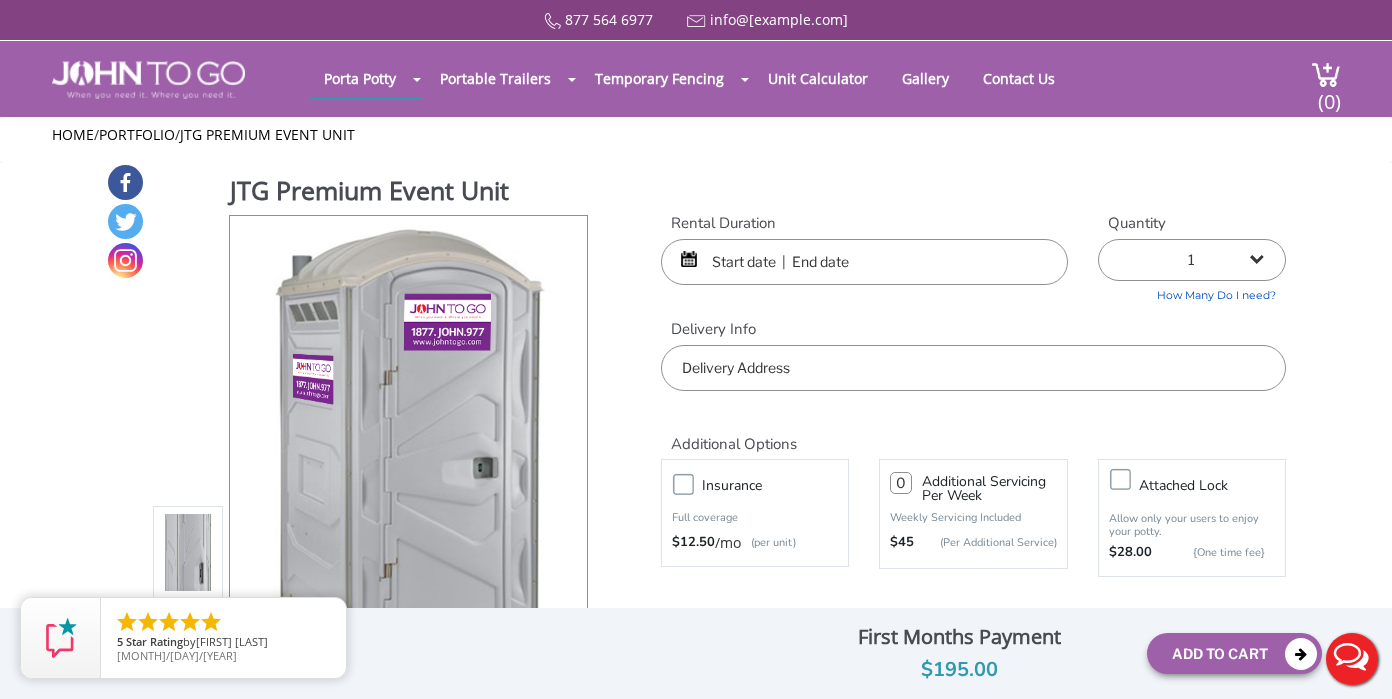click at bounding box center [864, 262] 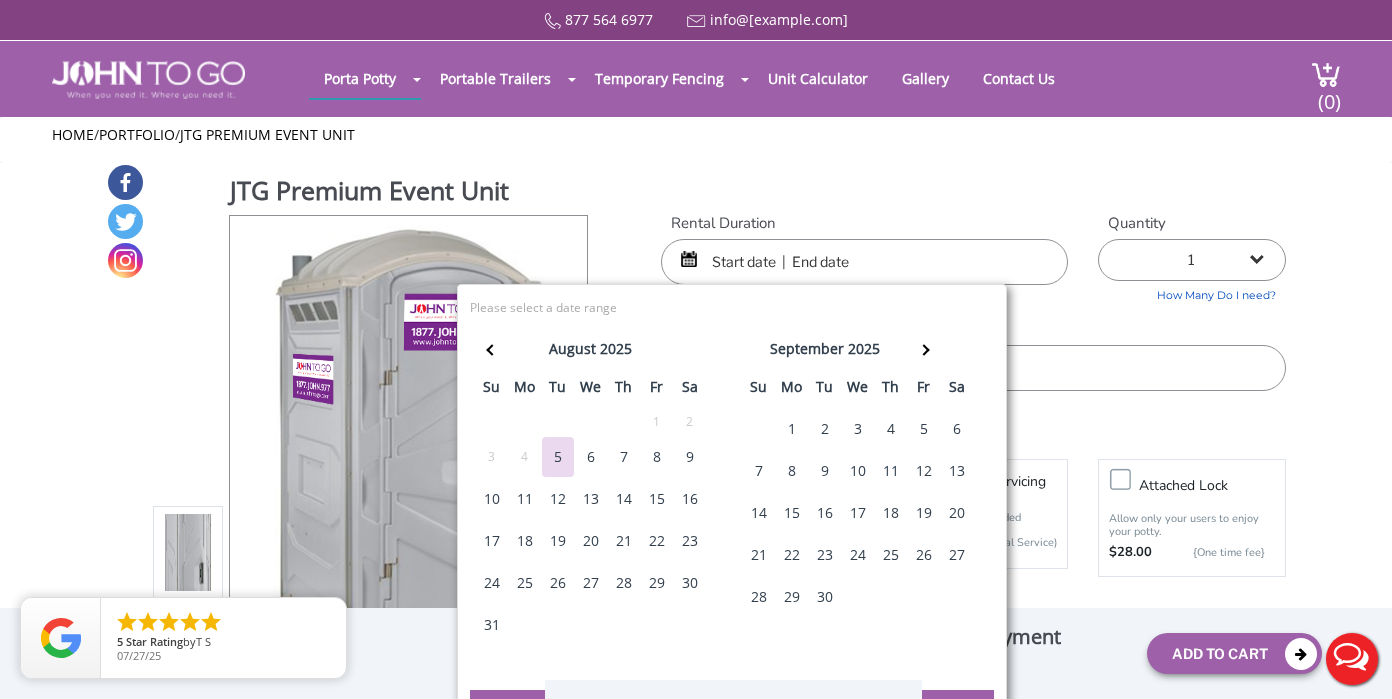click on "8" at bounding box center [657, 457] 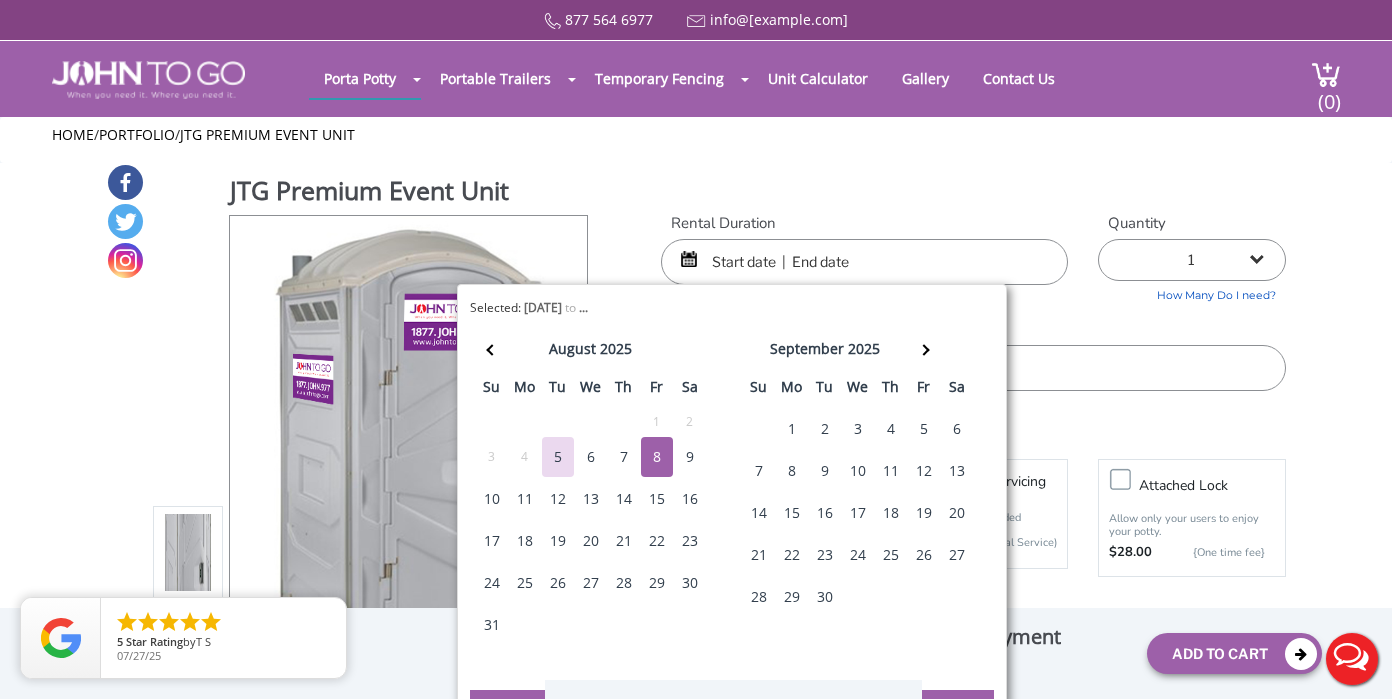 click on "8" at bounding box center [657, 457] 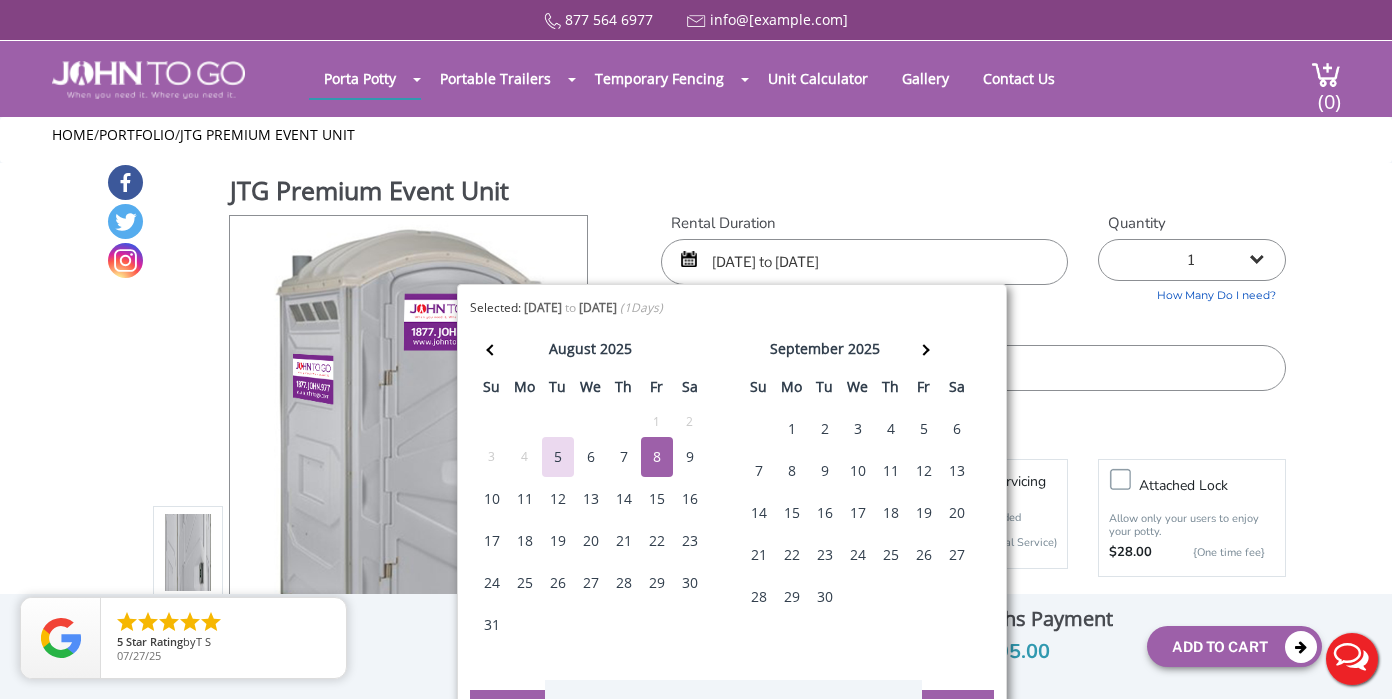 click on "Rental Duration" at bounding box center (864, 223) 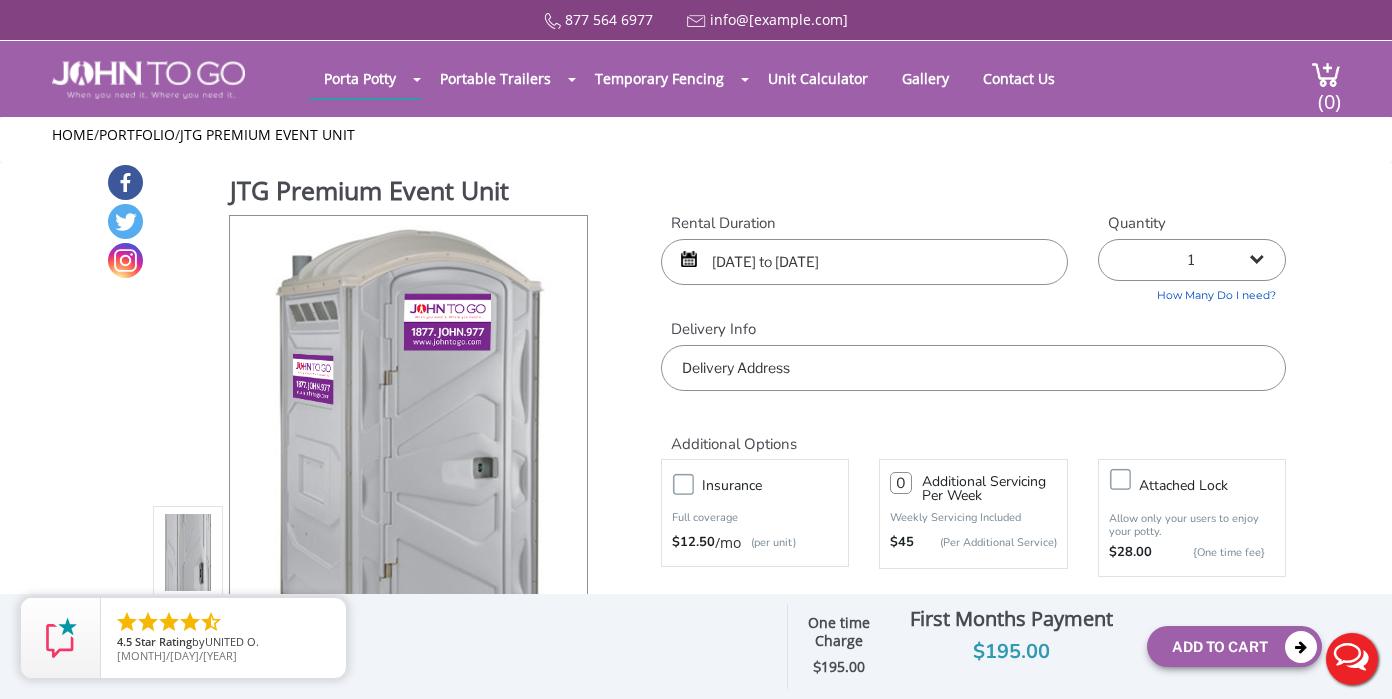 click on "08/08/2025 to 08/08/2025" at bounding box center [864, 262] 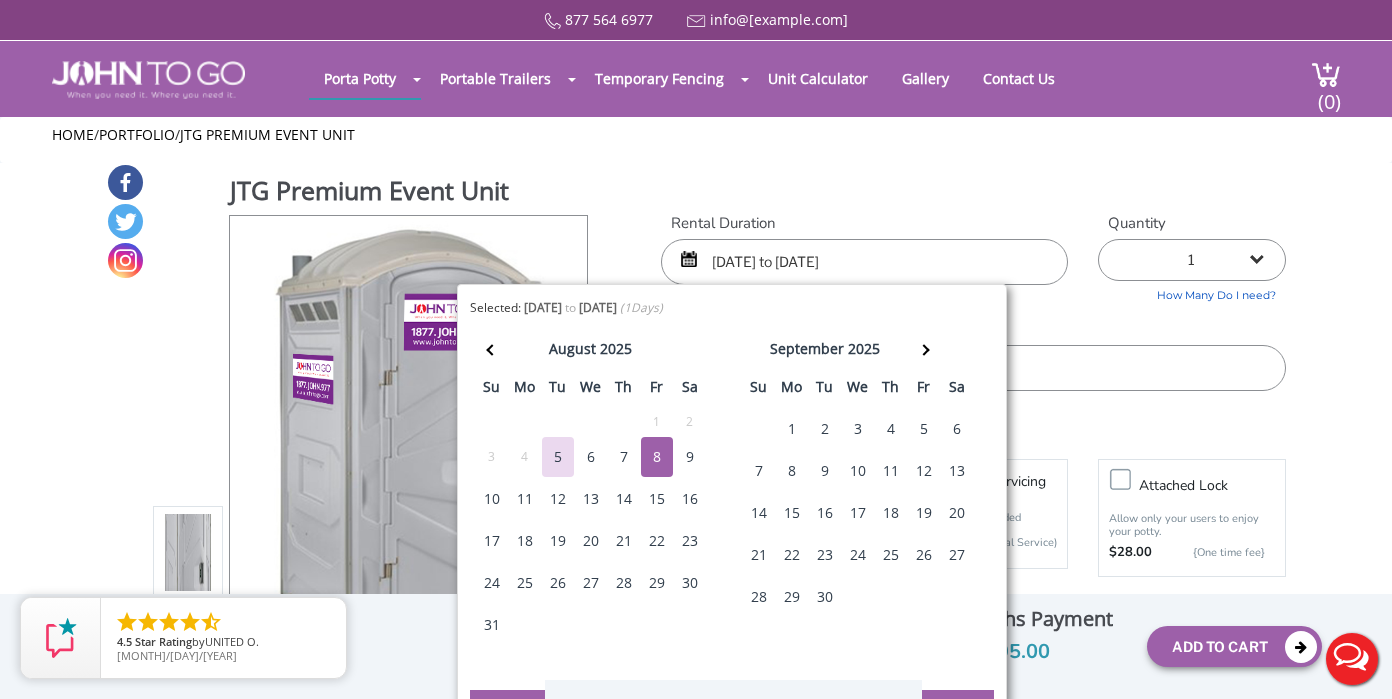 click on "11" at bounding box center (525, 499) 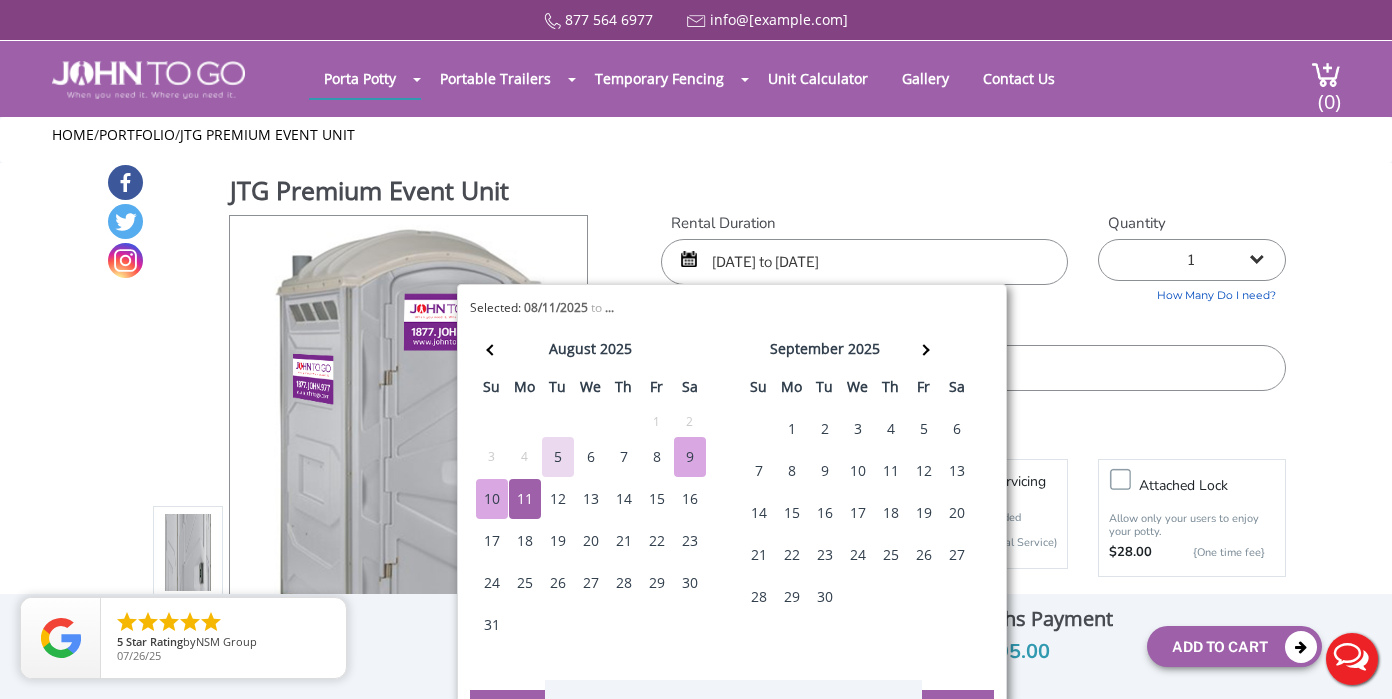 click on "9" at bounding box center (690, 457) 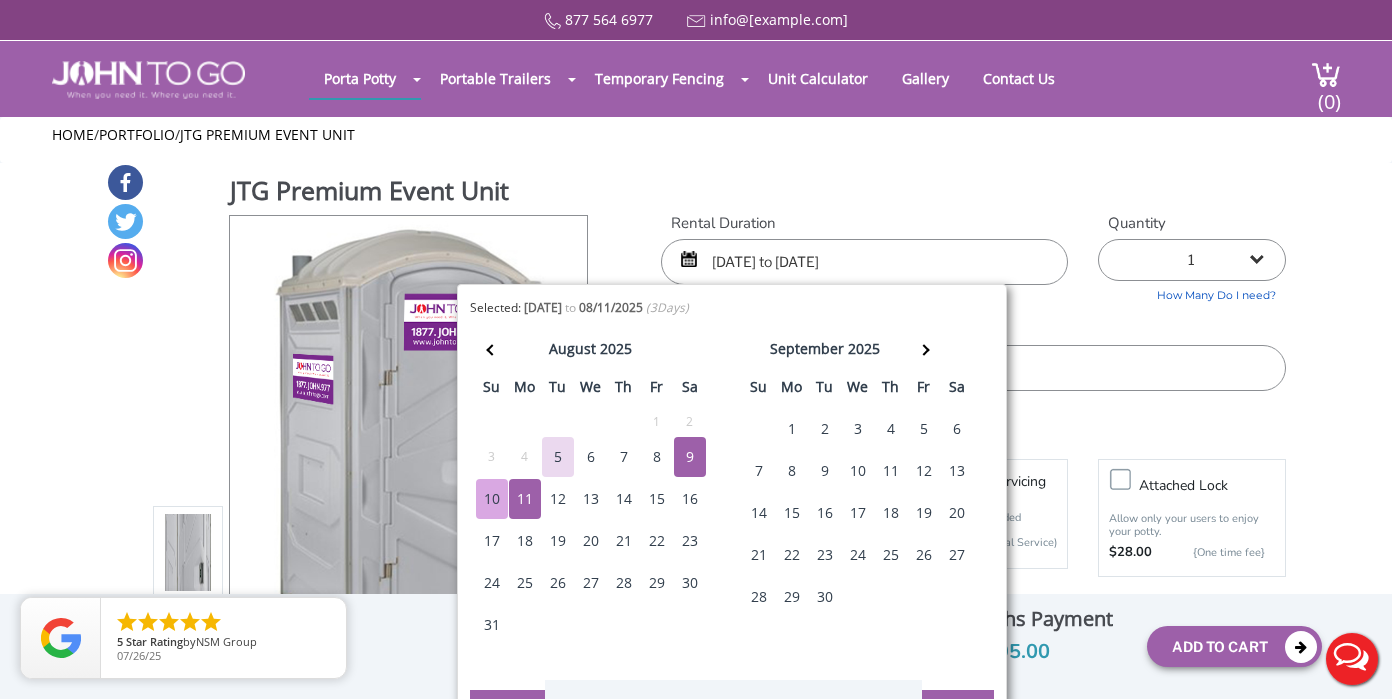 click on "JTG Premium Event Unit
View feature & specs
Download Pdf
Product PDF
Addon PDF
Colors may vary
Rental Duration
08/09/2025 to 08/11/2025
Quantity
1
2 (5% discount)
$ $45" at bounding box center [696, 455] 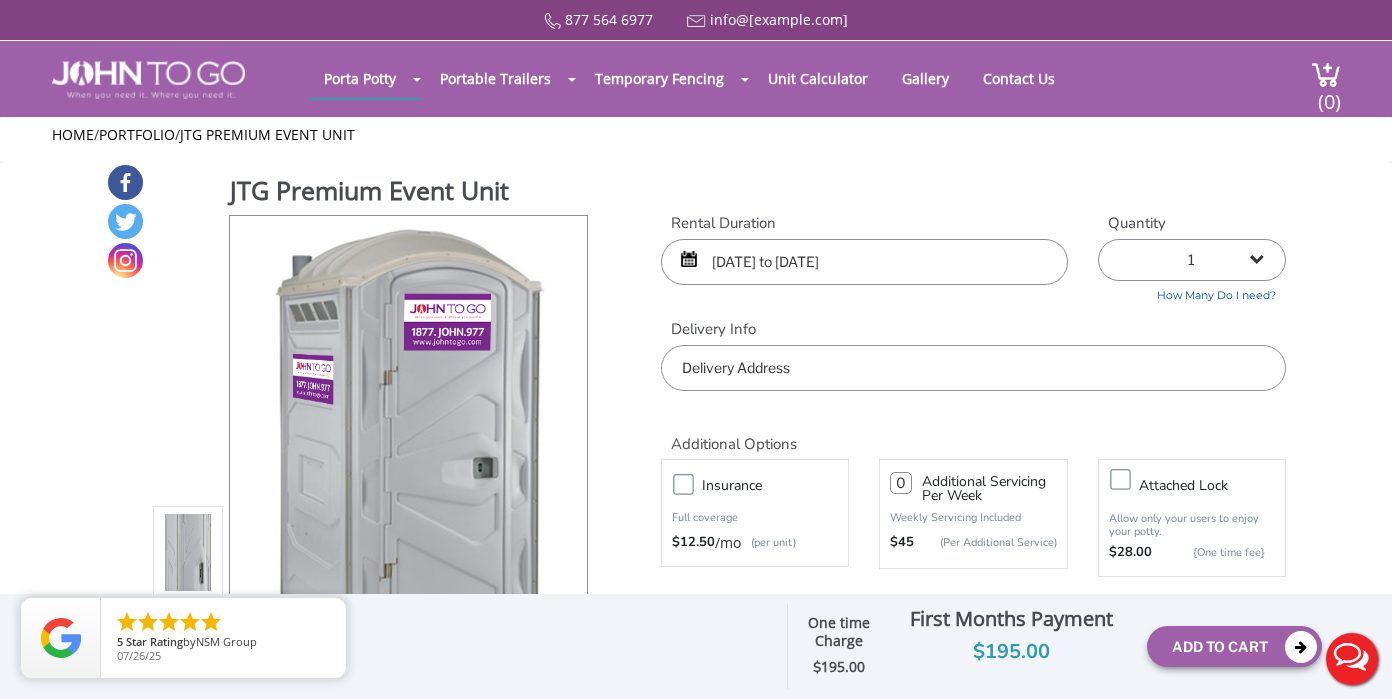 click at bounding box center (973, 368) 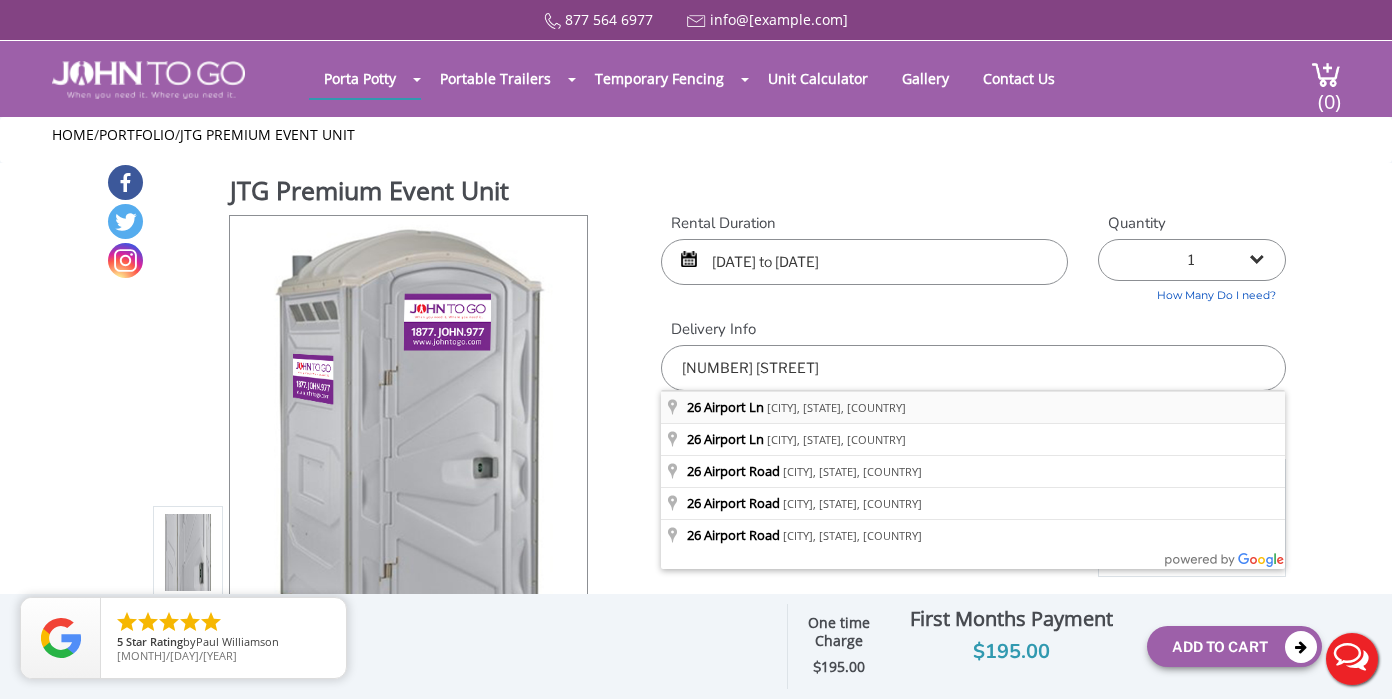type on "26 Airport Ln, Middletown, NY, USA" 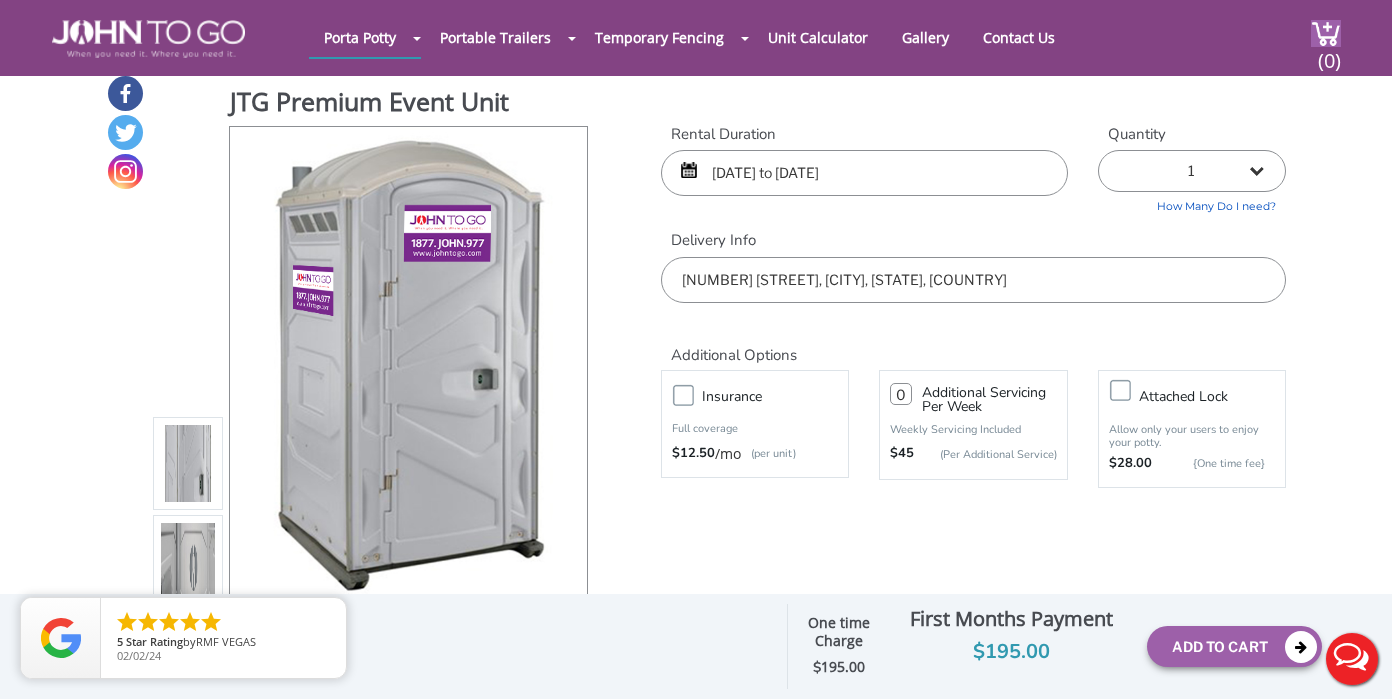 scroll, scrollTop: 0, scrollLeft: 0, axis: both 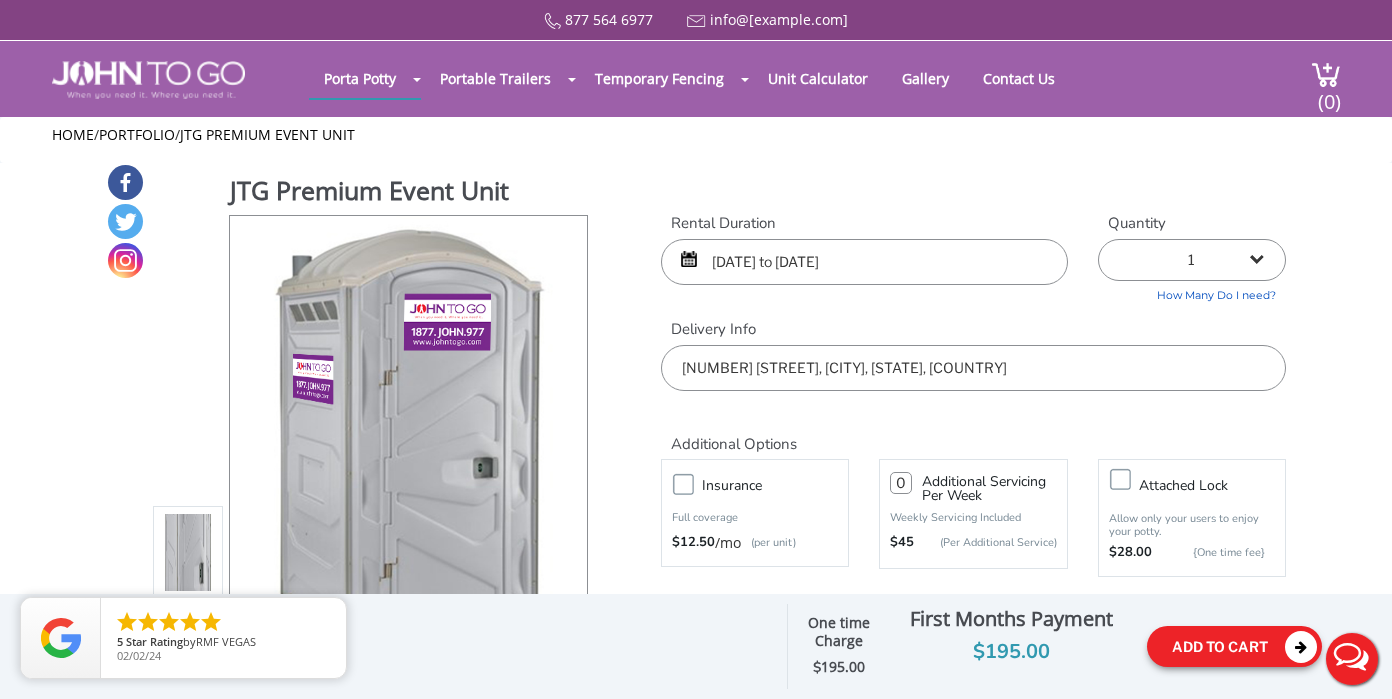 click on "Add To Cart" at bounding box center [1234, 646] 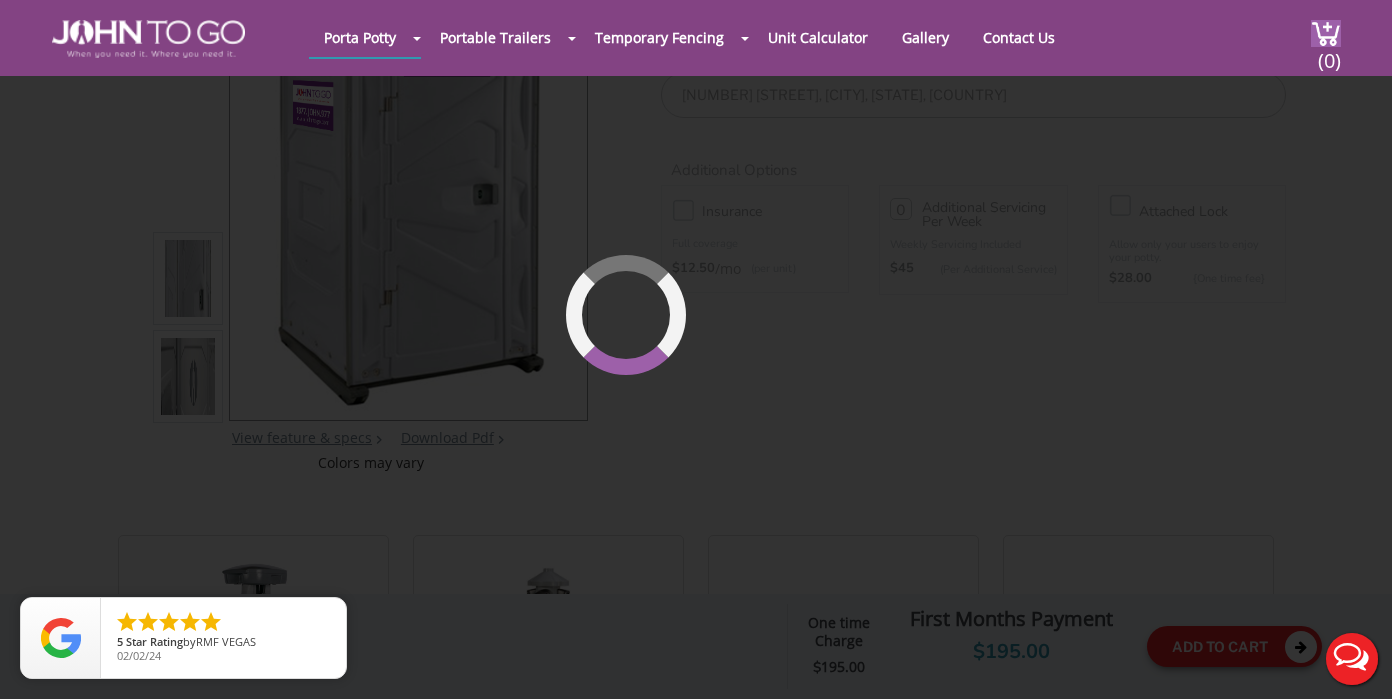 scroll, scrollTop: 212, scrollLeft: 0, axis: vertical 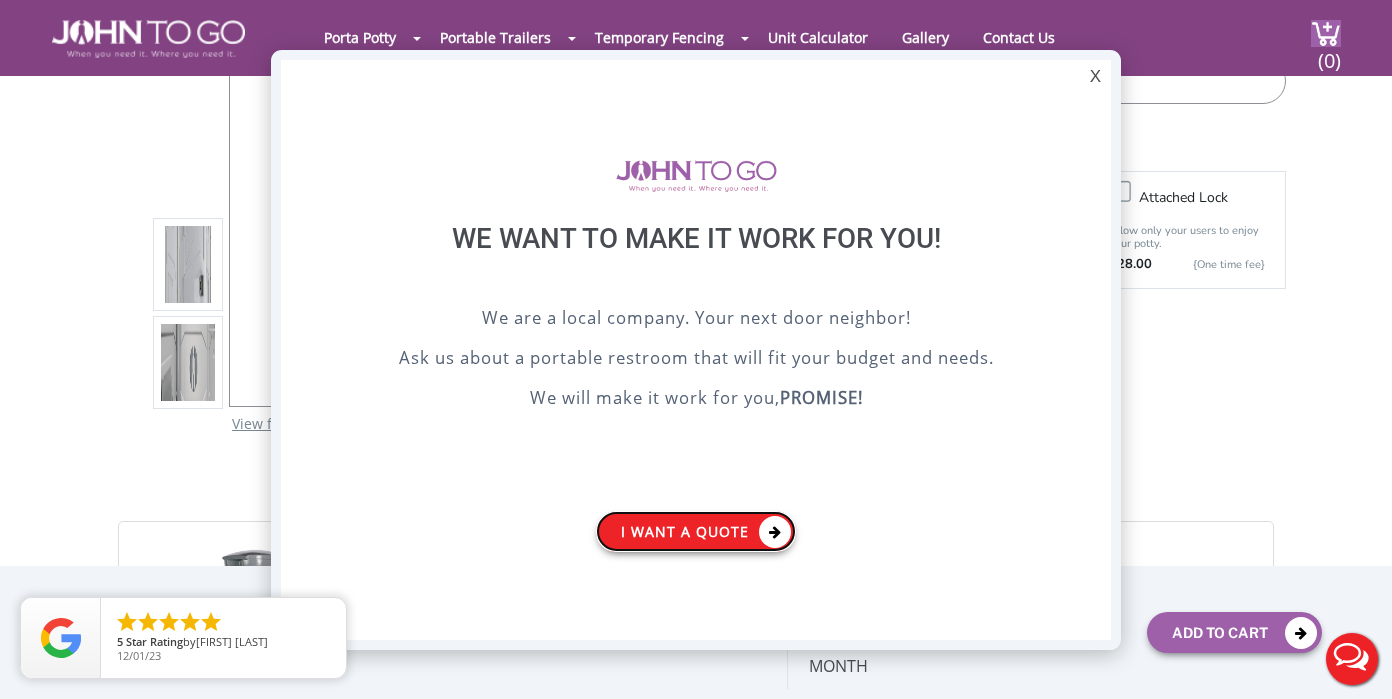 click on "I want a Quote" at bounding box center [696, 531] 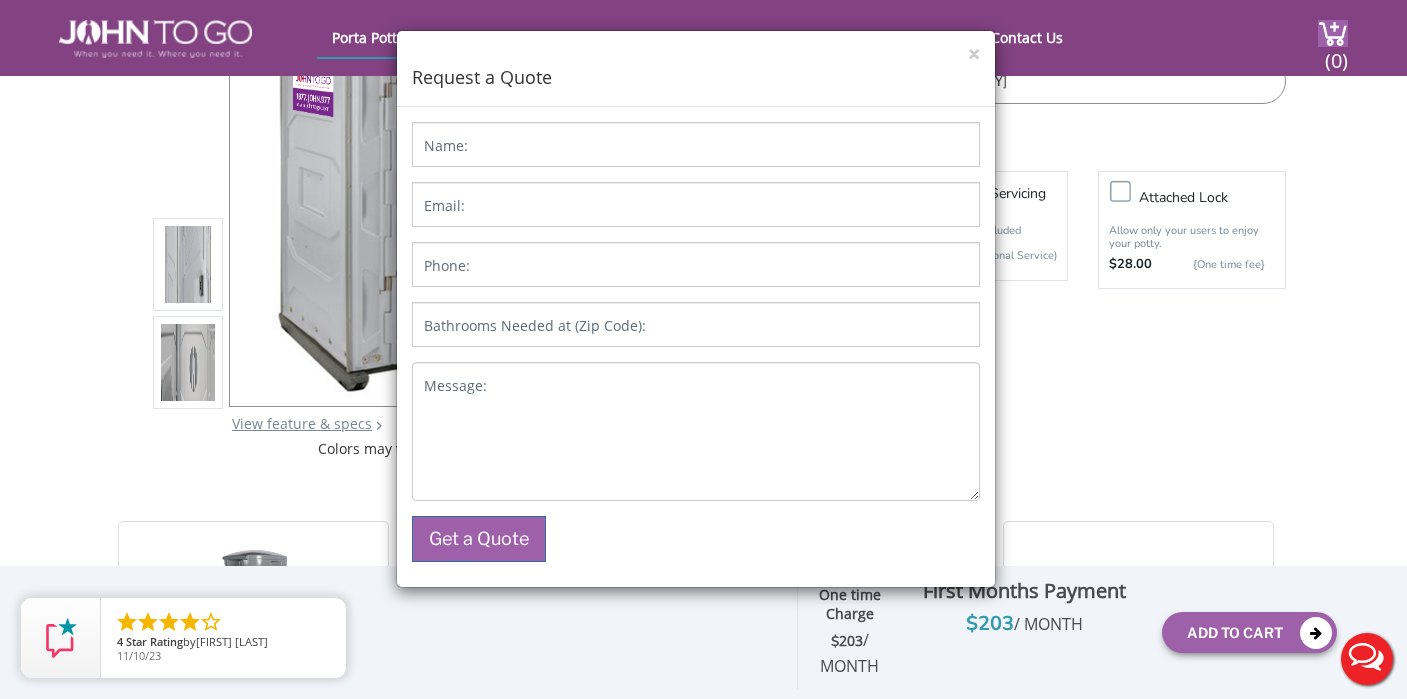 click on "×
Request a Quote
Name:
Email:
Phone:
Bathrooms Needed at (Zip Code):
Message:
Get a Quote
Δ" at bounding box center [703, 349] 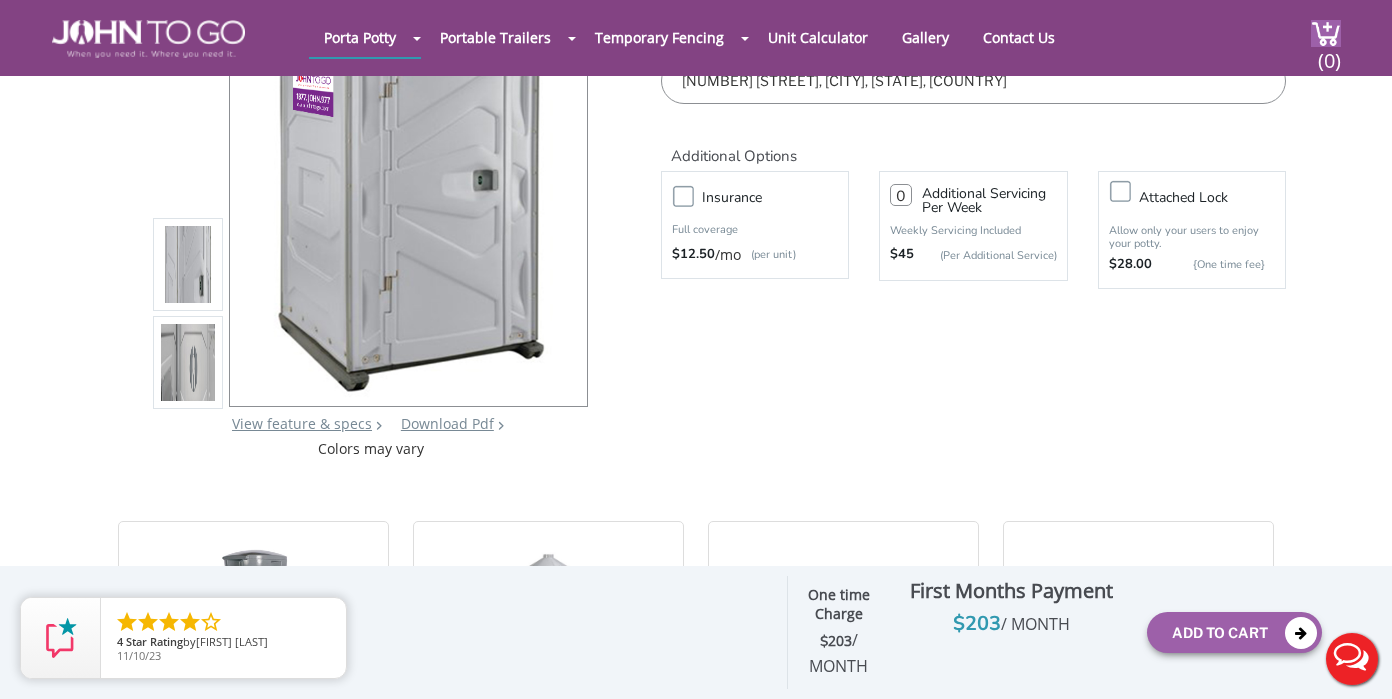 scroll, scrollTop: 239, scrollLeft: 0, axis: vertical 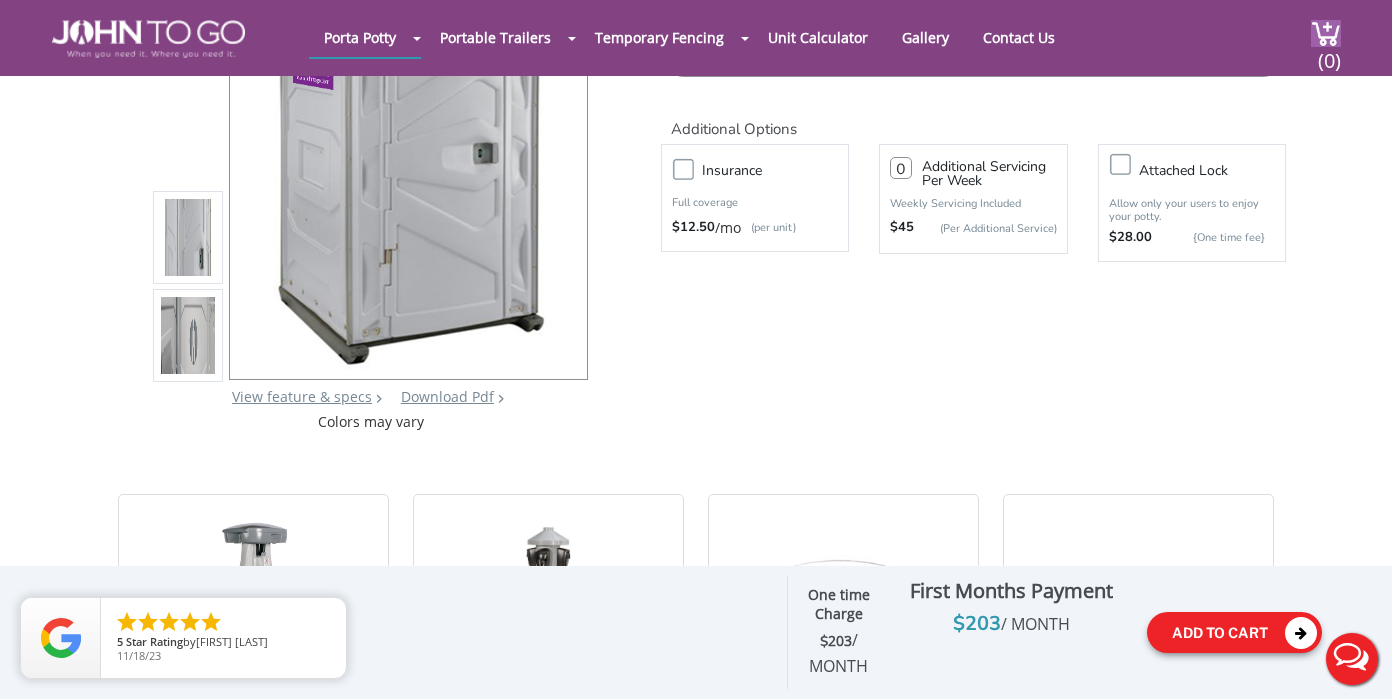 click on "Add To Cart" at bounding box center [1234, 632] 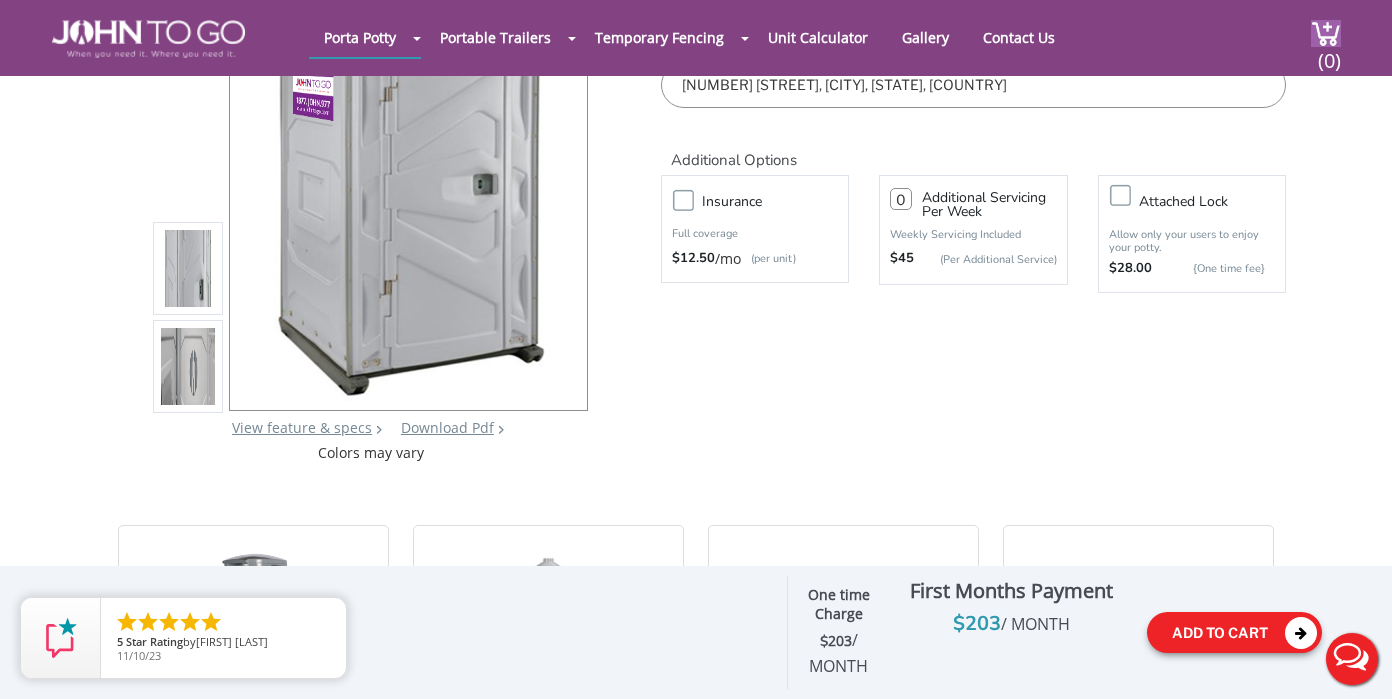 scroll, scrollTop: 220, scrollLeft: 0, axis: vertical 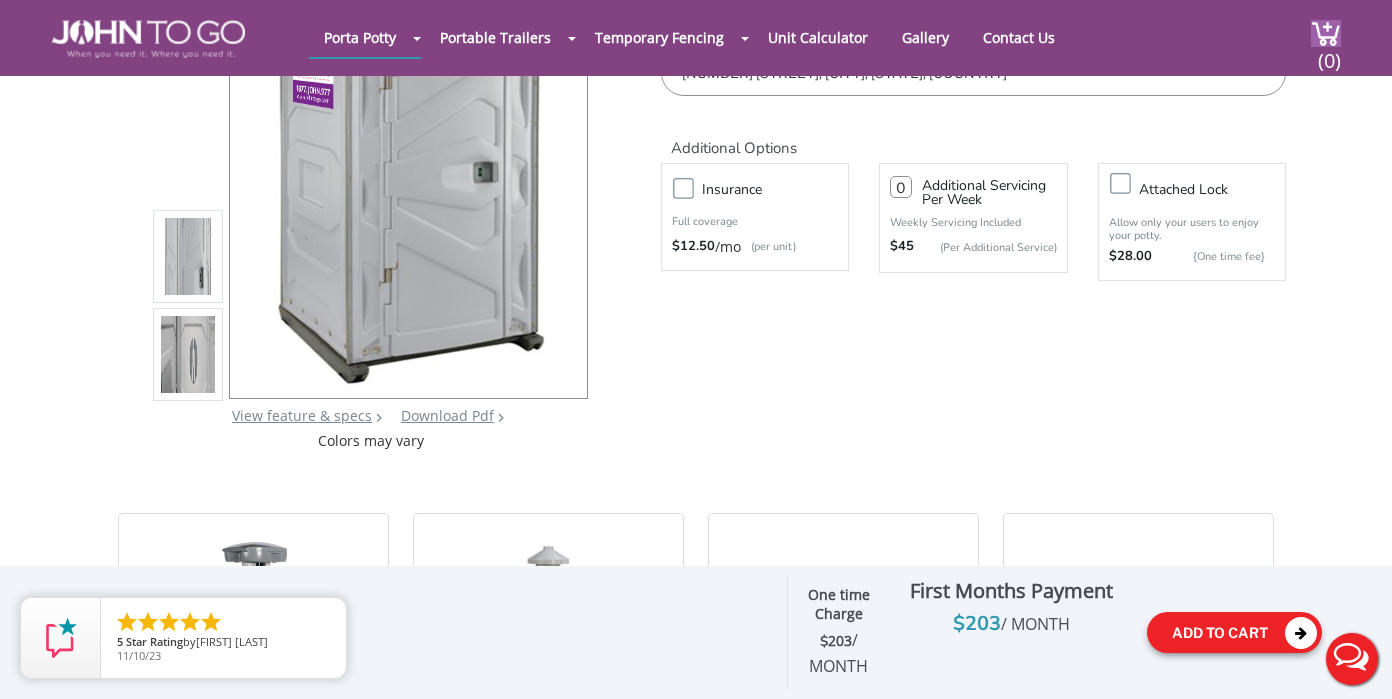 click on "Add To Cart" at bounding box center (1234, 632) 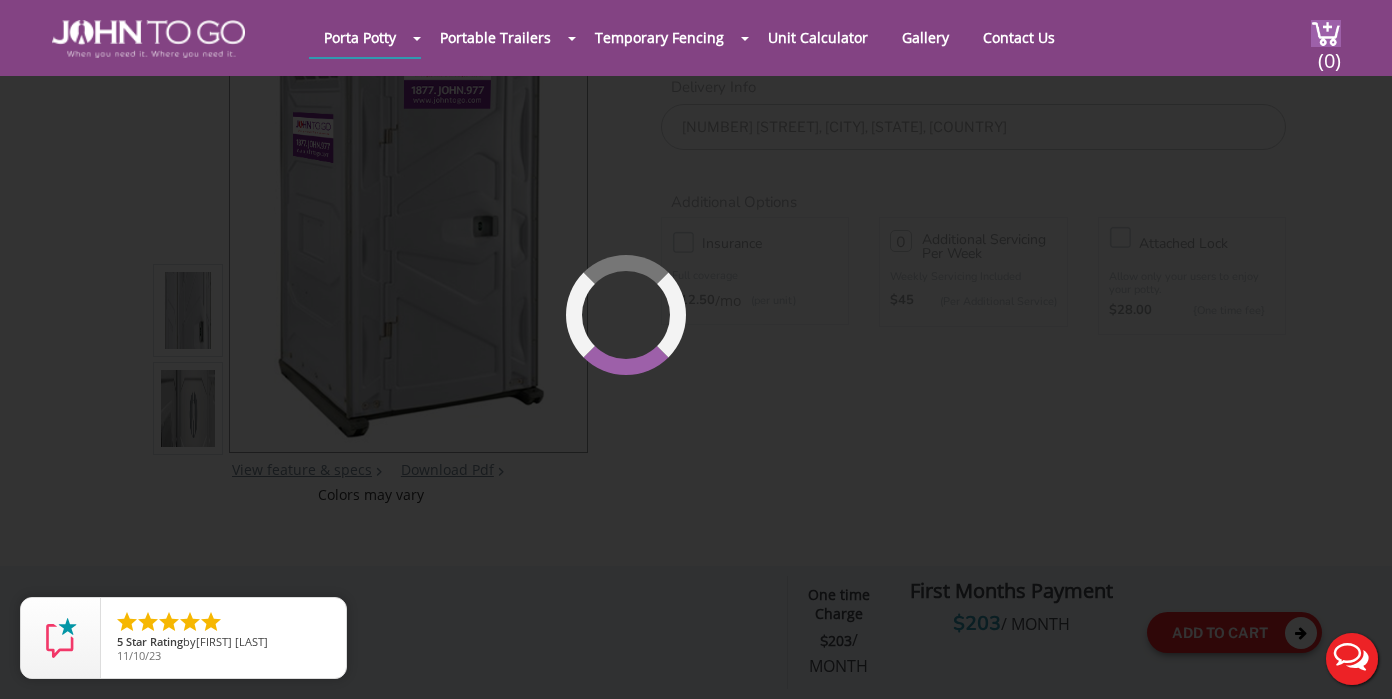 scroll, scrollTop: 137, scrollLeft: 0, axis: vertical 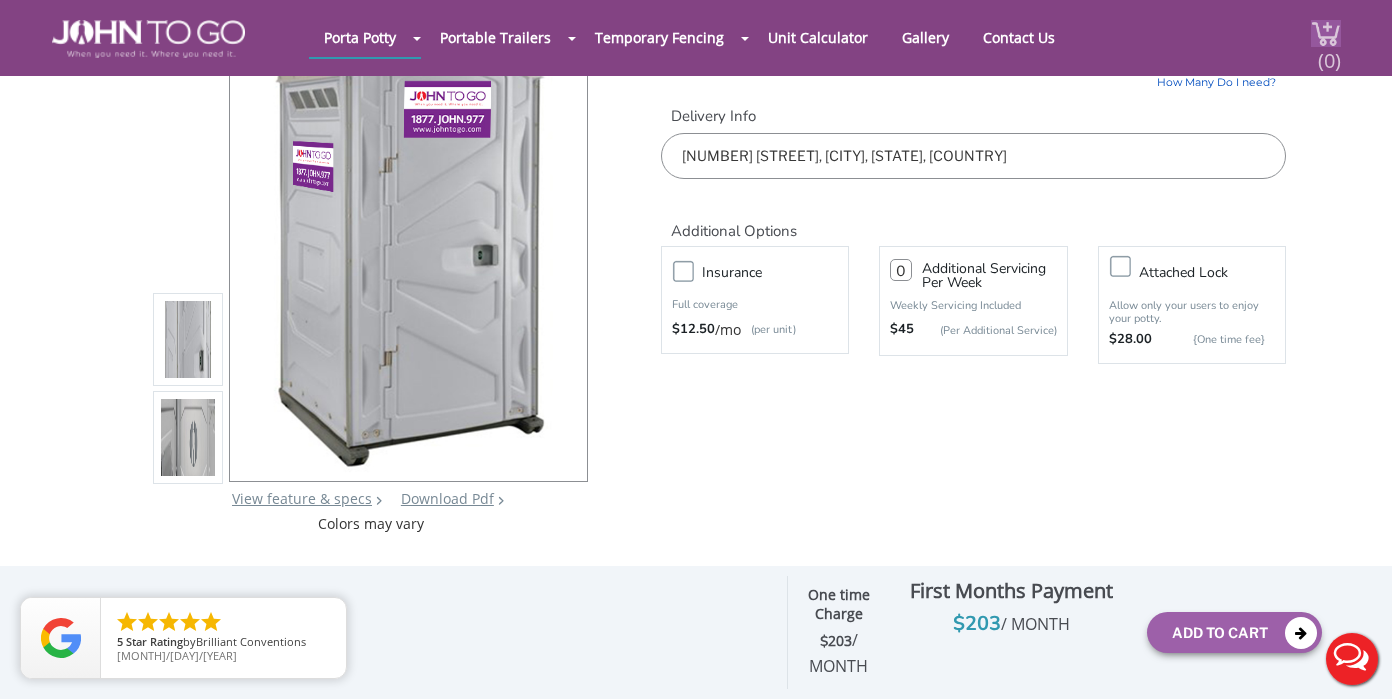 click on "(0)" at bounding box center [1329, 52] 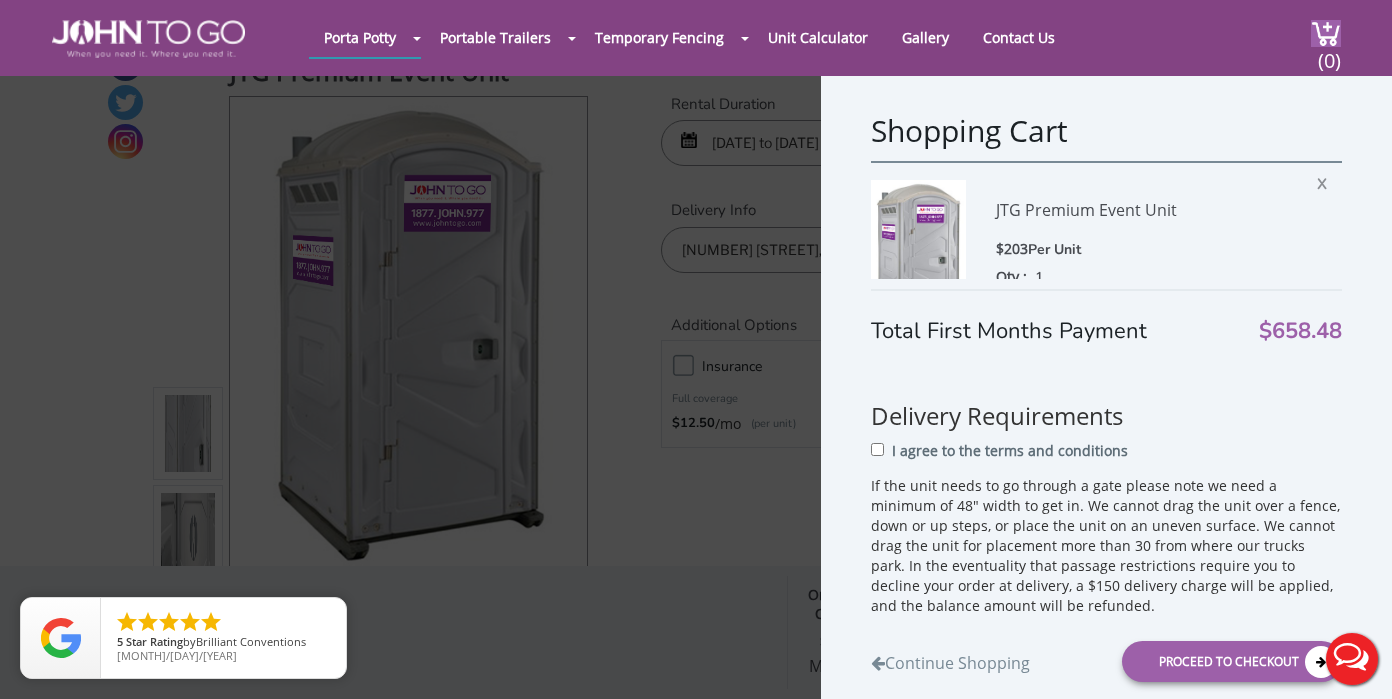 scroll, scrollTop: 37, scrollLeft: 0, axis: vertical 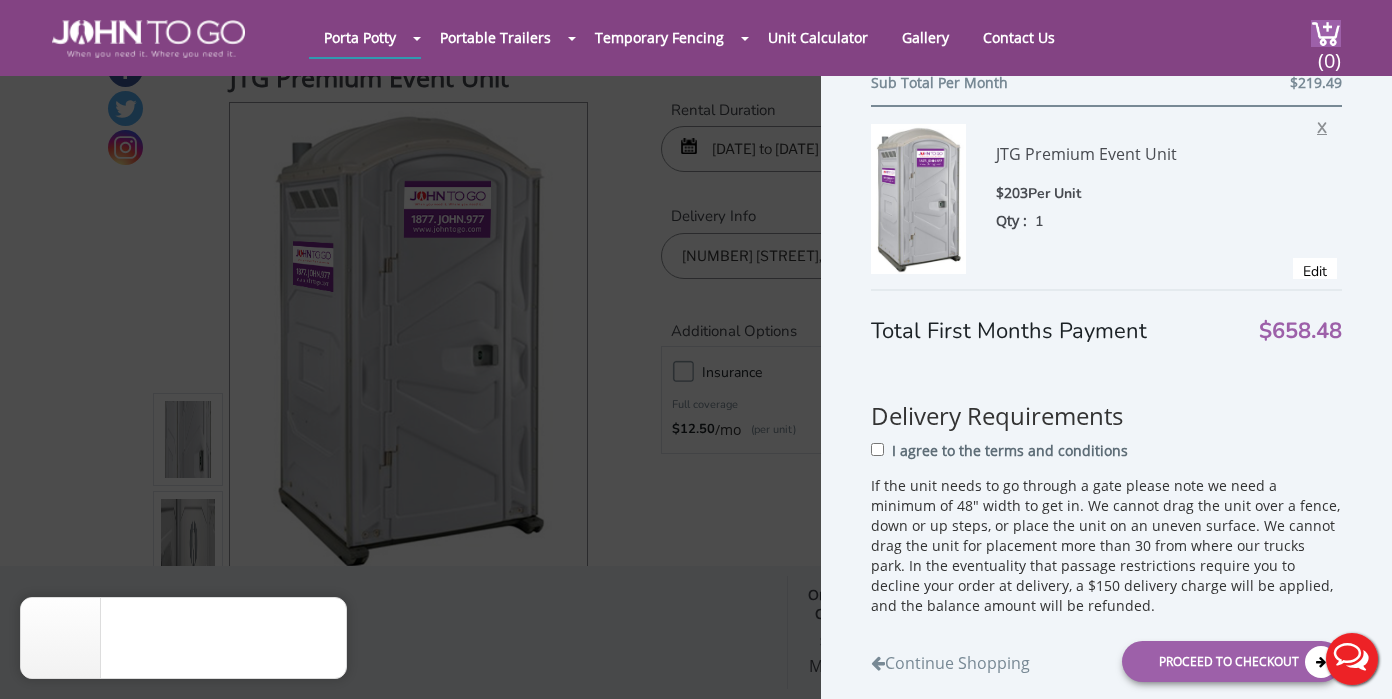 click on "X" at bounding box center (1327, 125) 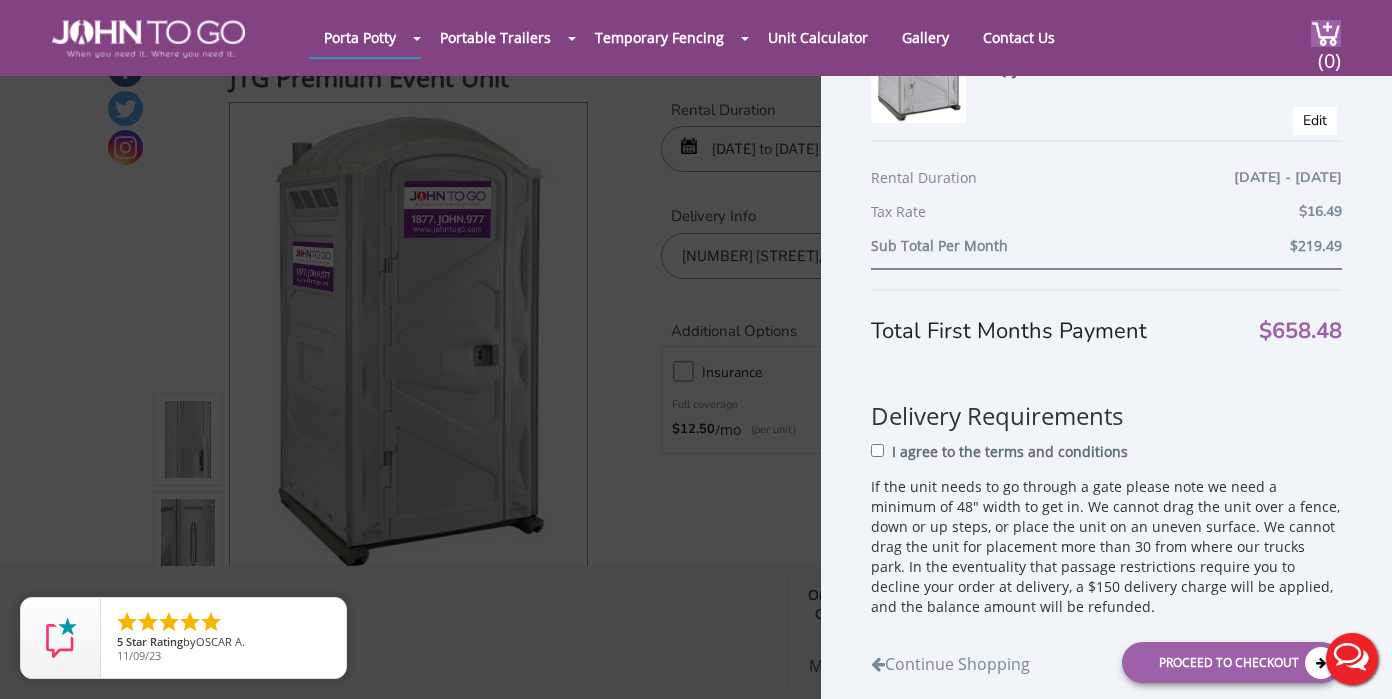 scroll, scrollTop: 0, scrollLeft: 0, axis: both 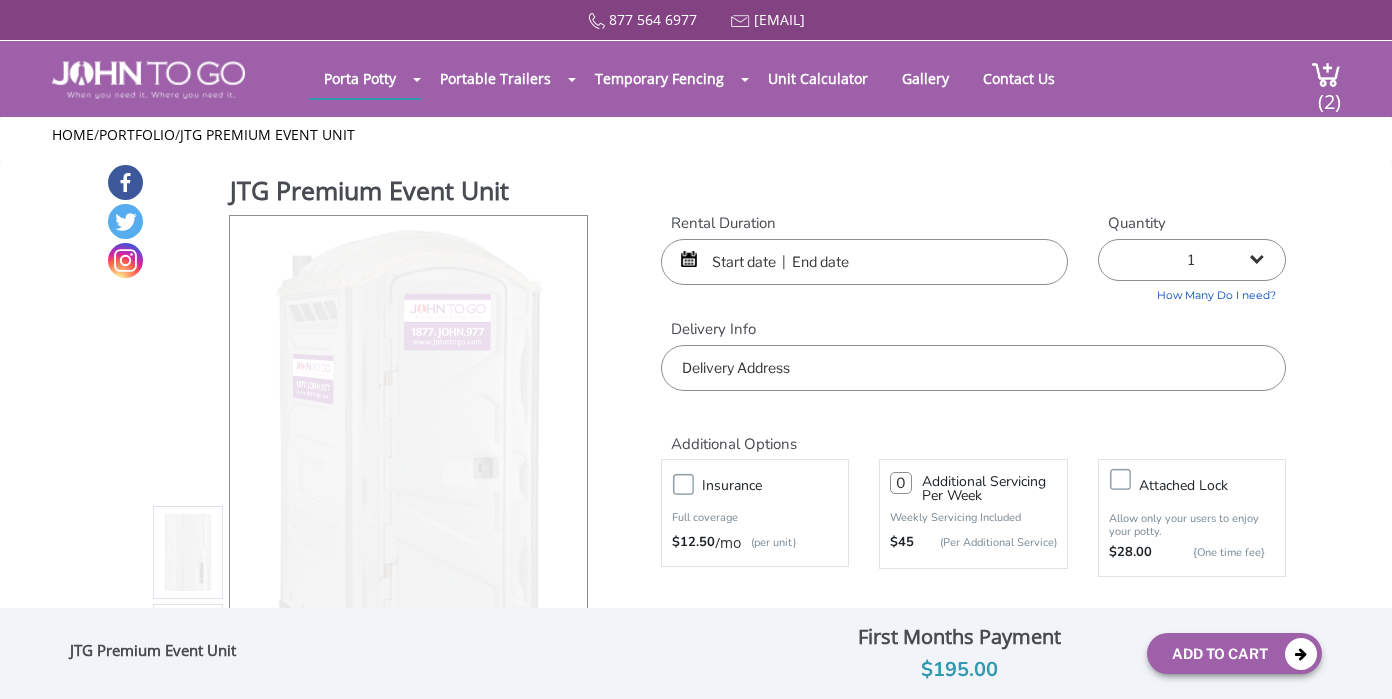 click on "JTG Premium Event Unit
View feature & specs
Download Pdf
Product PDF
Addon PDF
Colors may vary
Rental Duration
Quantity
1
2 (5% discount)
3 (8% discount) $" at bounding box center (696, 2755) 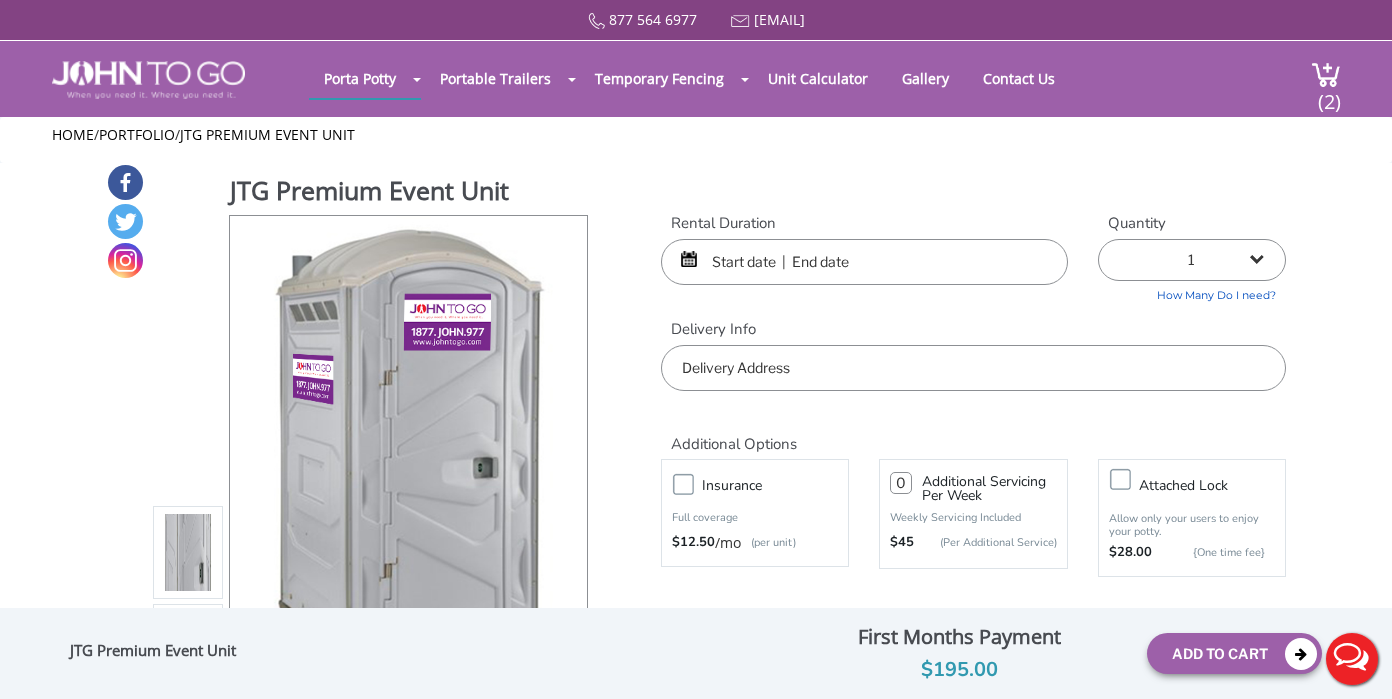 scroll, scrollTop: 0, scrollLeft: 0, axis: both 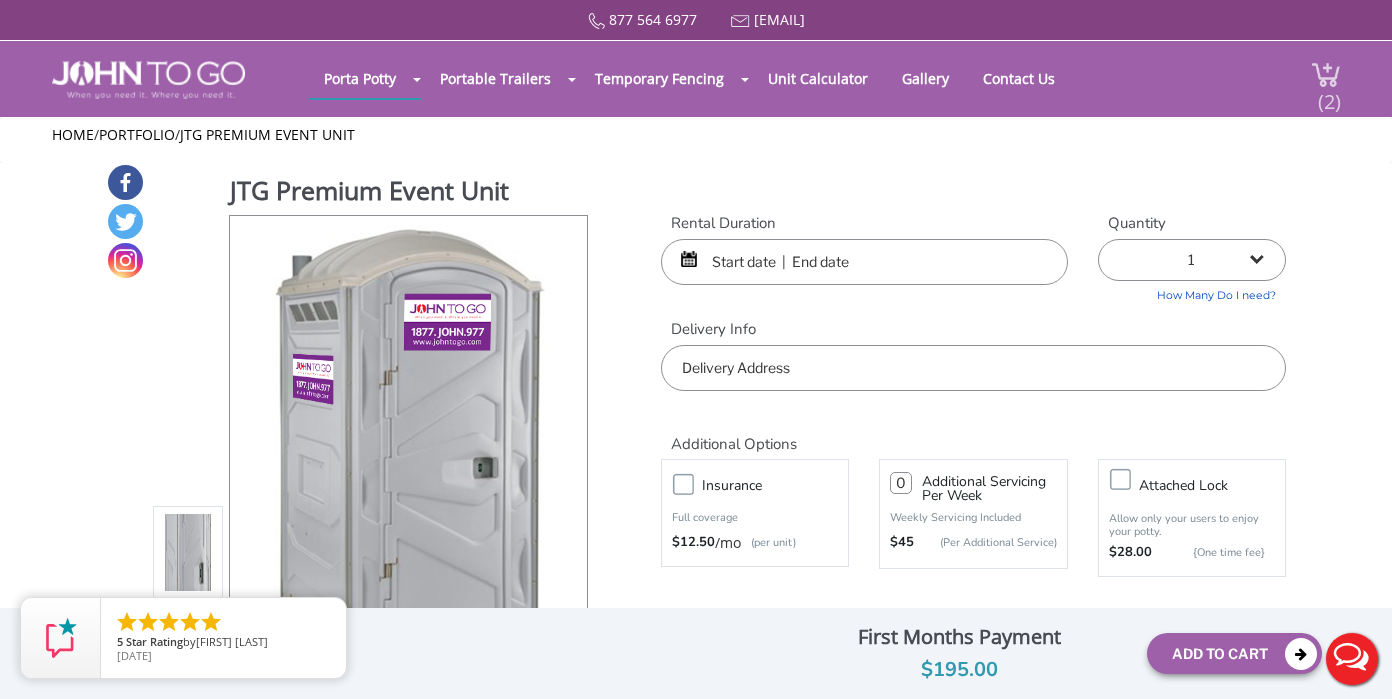 click at bounding box center [1326, 74] 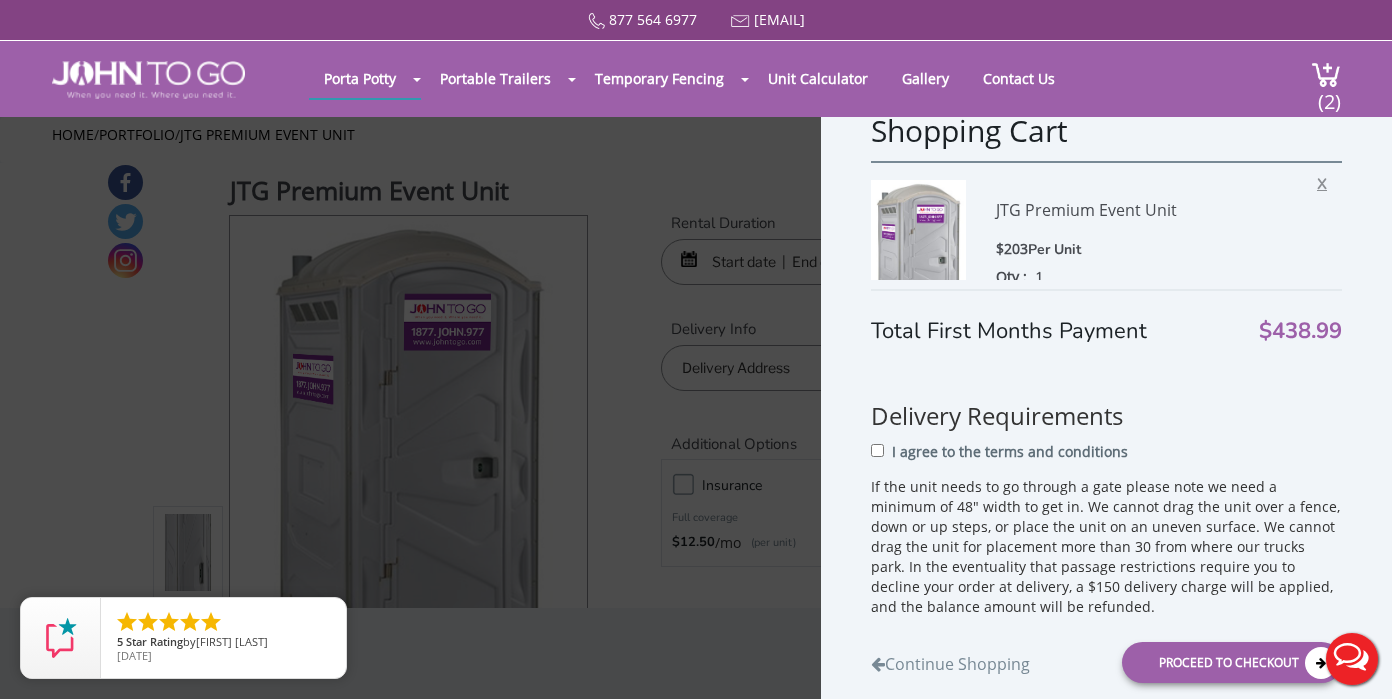 click on "X" at bounding box center [1327, 181] 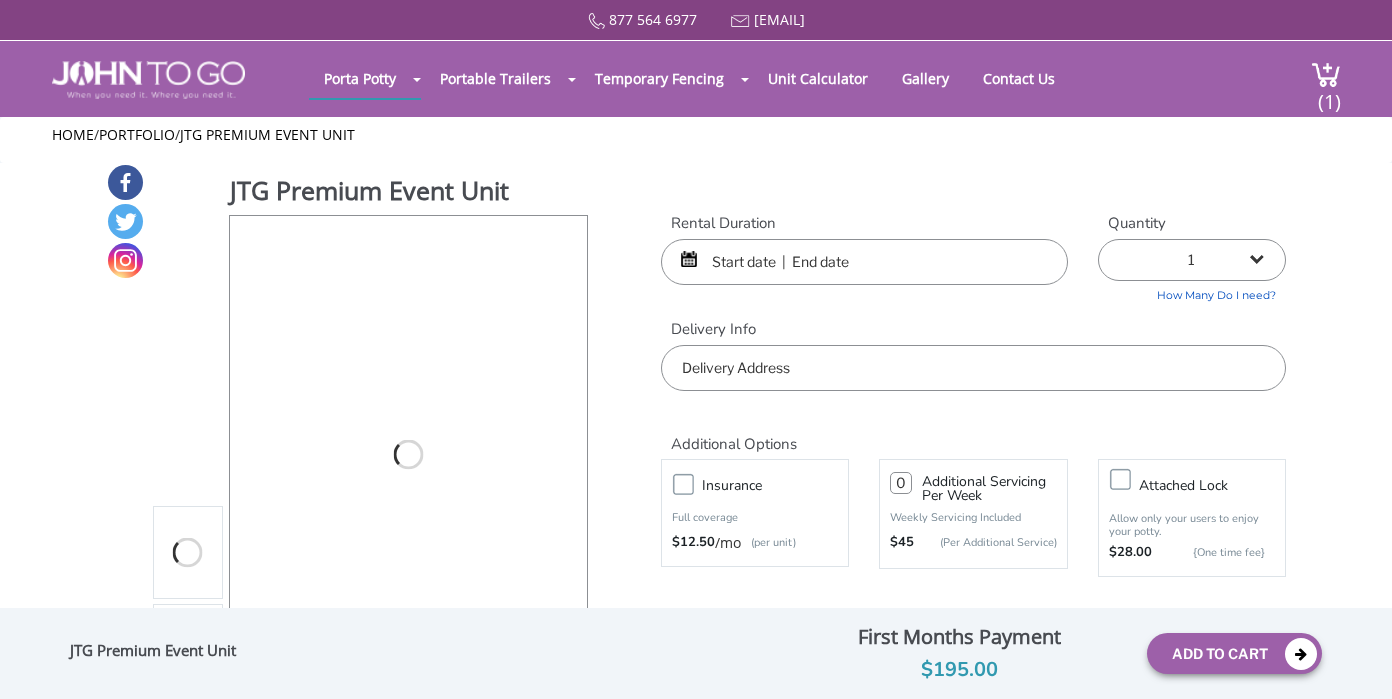 scroll, scrollTop: 0, scrollLeft: 0, axis: both 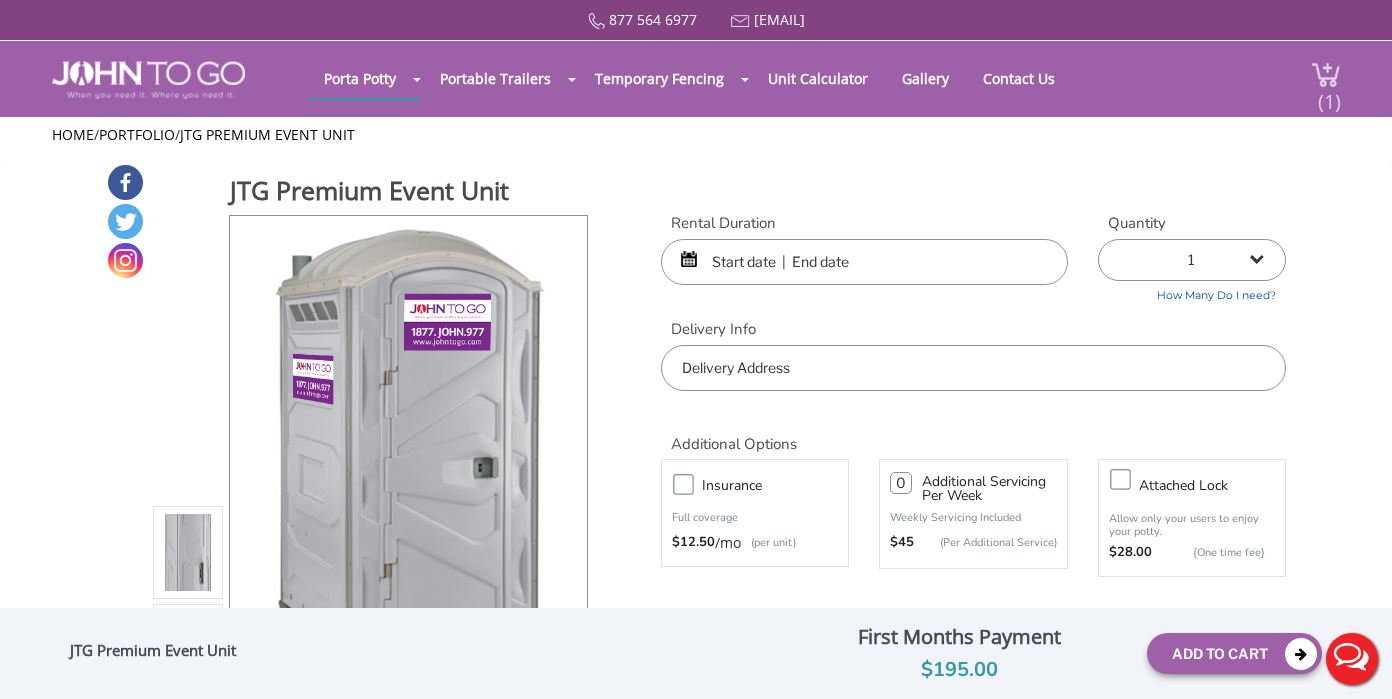 click on "(1)" at bounding box center [1329, 93] 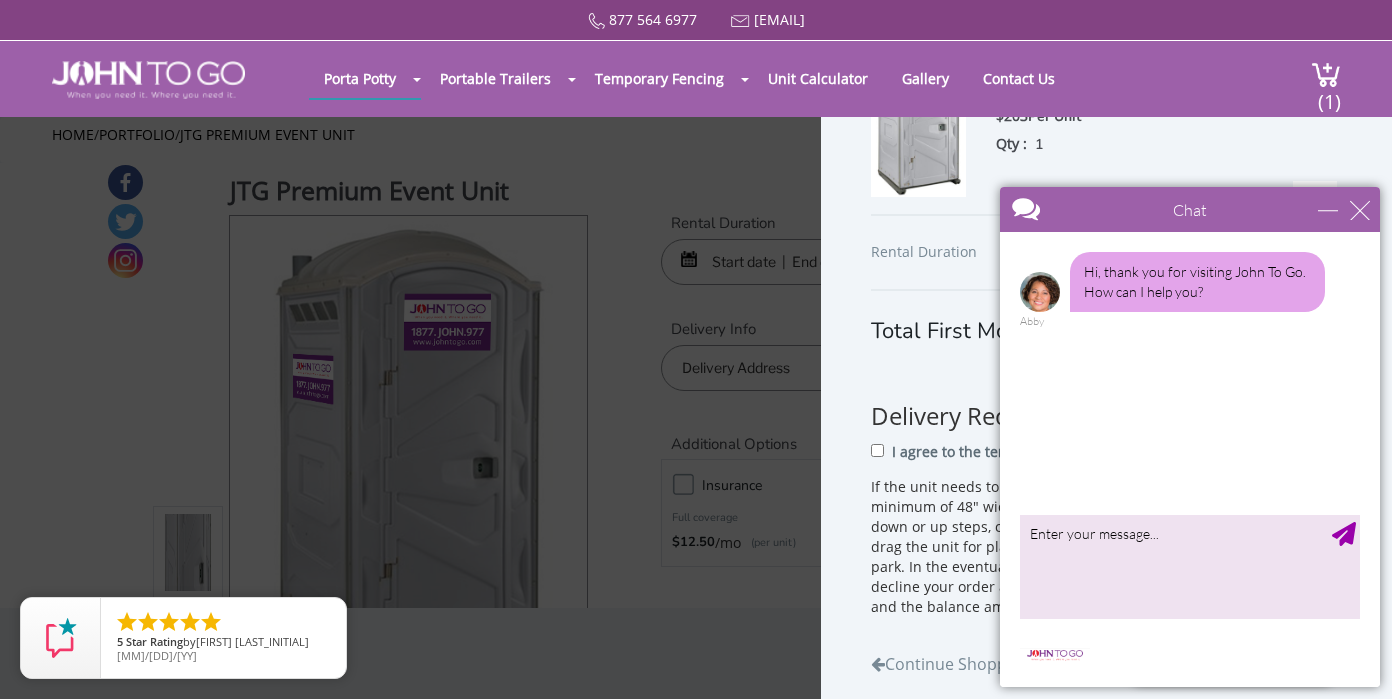 scroll, scrollTop: 153, scrollLeft: 0, axis: vertical 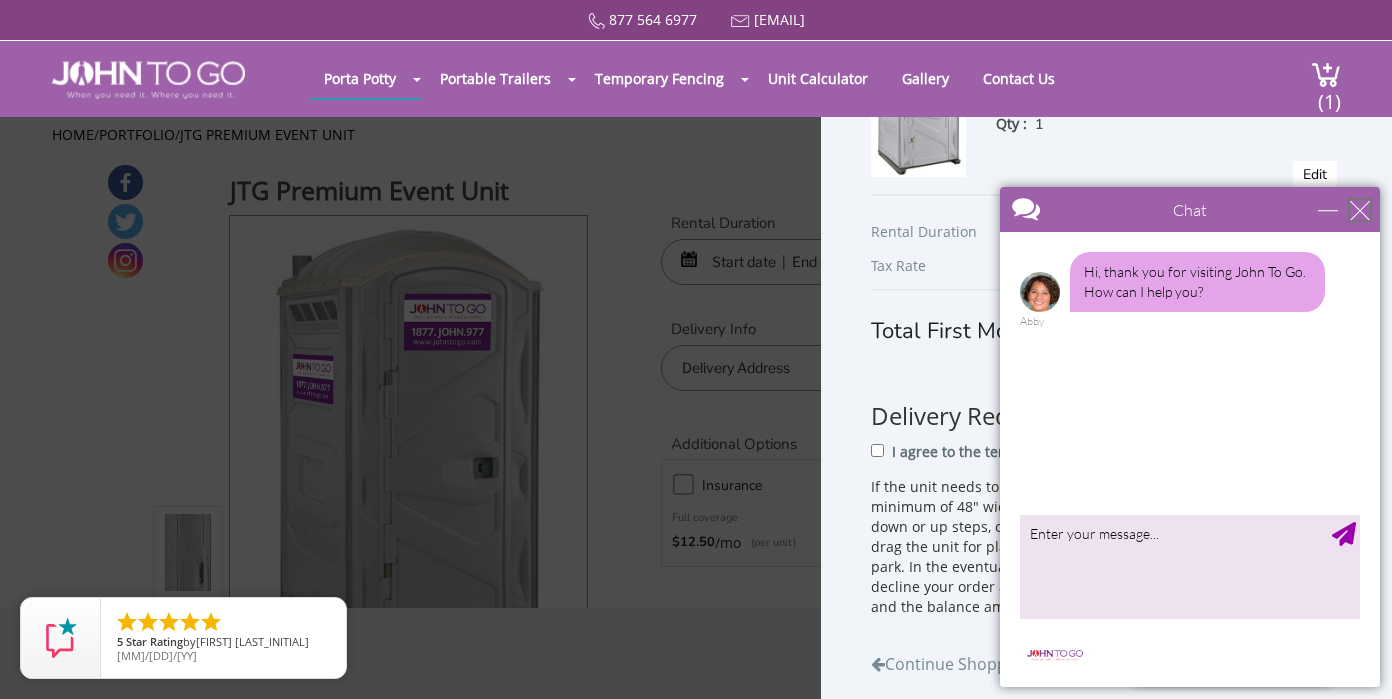 click at bounding box center (1360, 210) 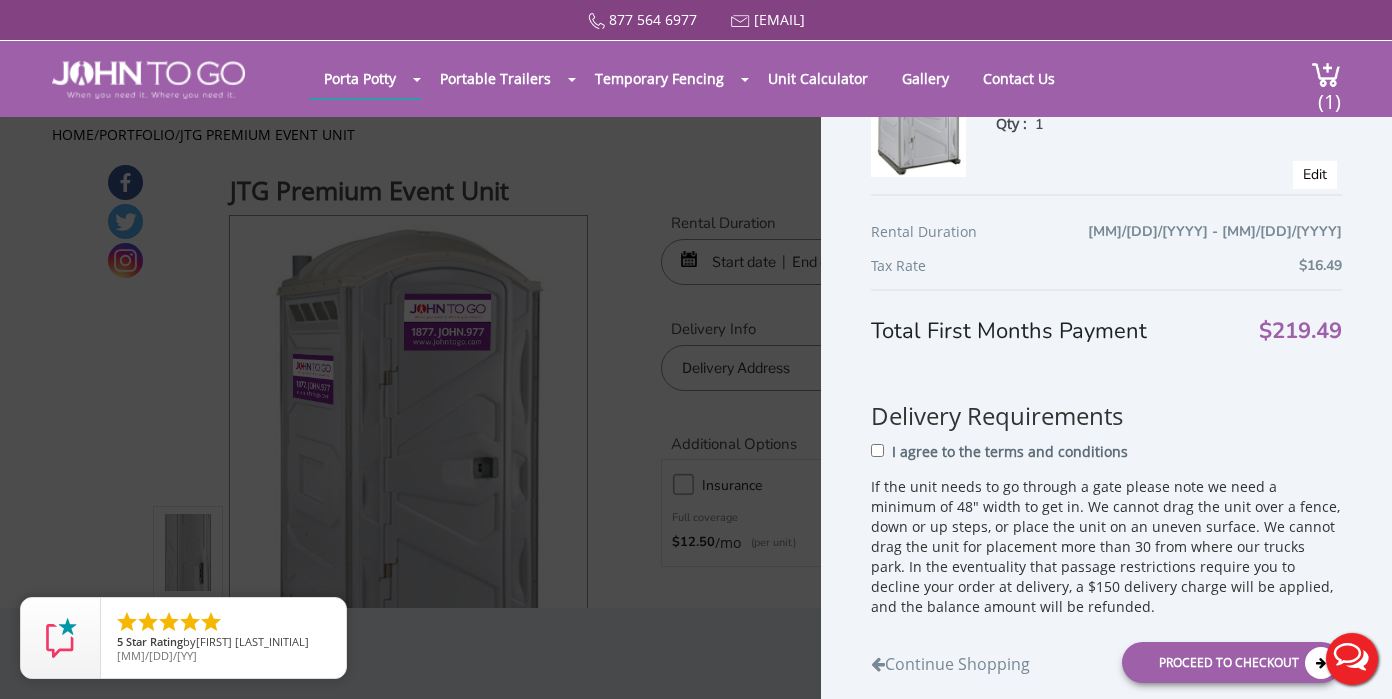 scroll, scrollTop: 0, scrollLeft: 0, axis: both 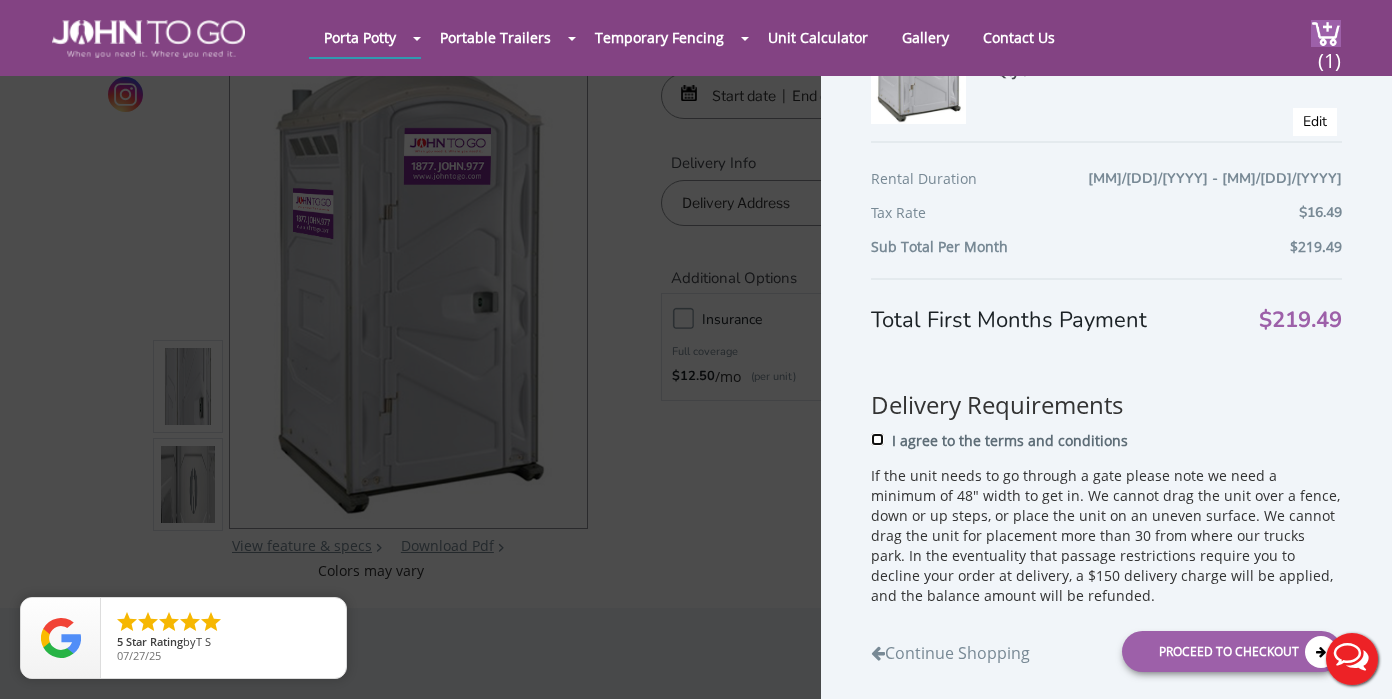 click on "I agree to the terms and conditions" at bounding box center [877, 439] 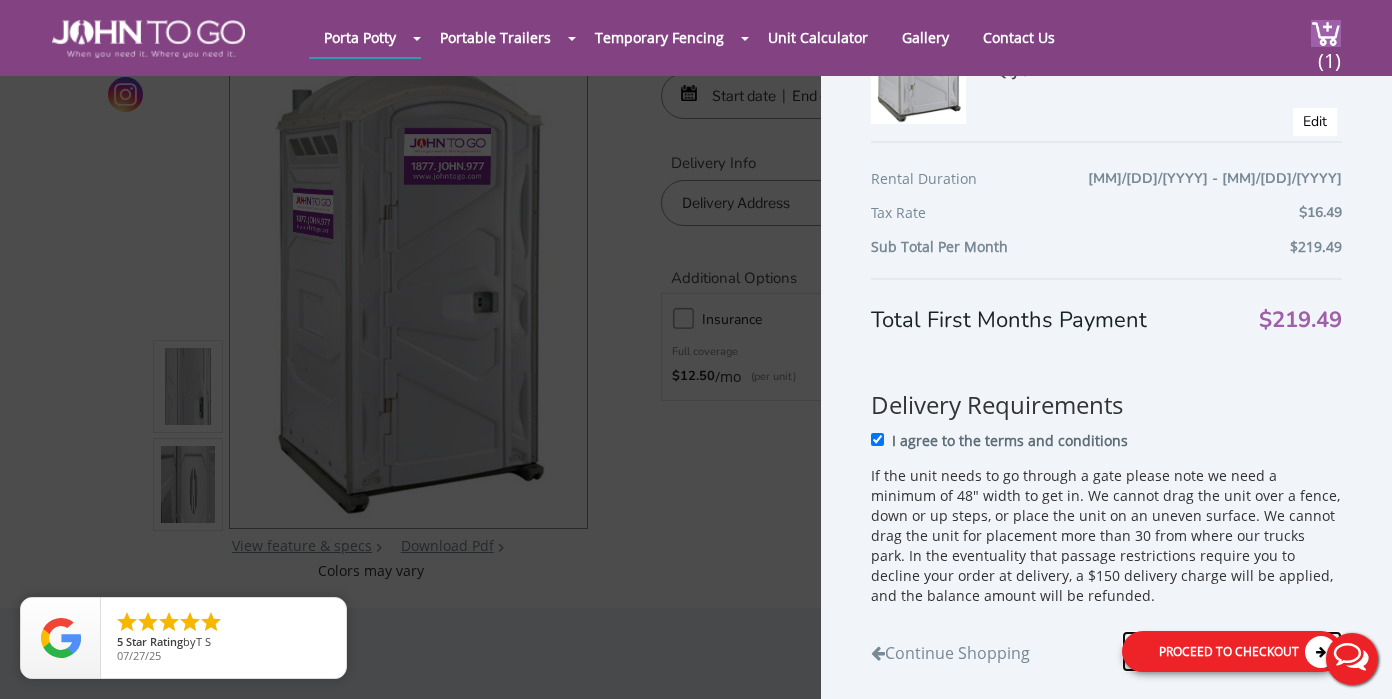 click on "Proceed to Checkout" at bounding box center [1232, 651] 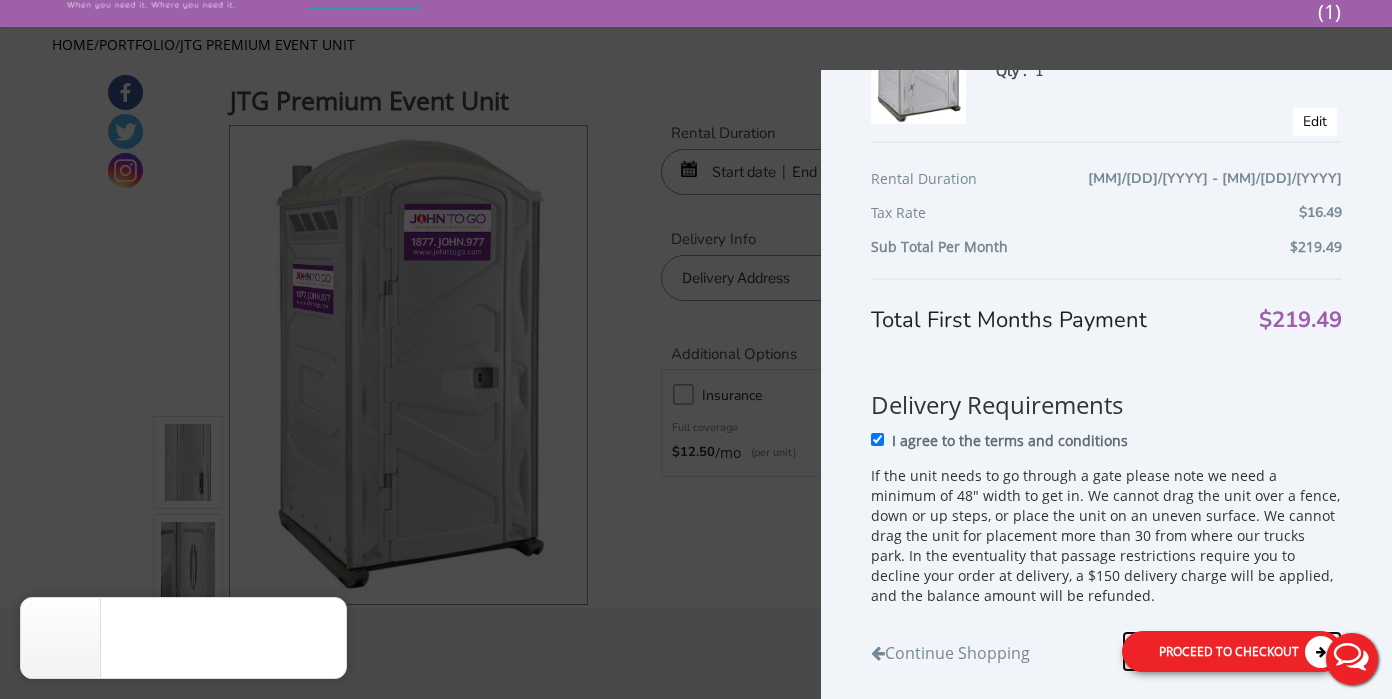 scroll, scrollTop: 0, scrollLeft: 0, axis: both 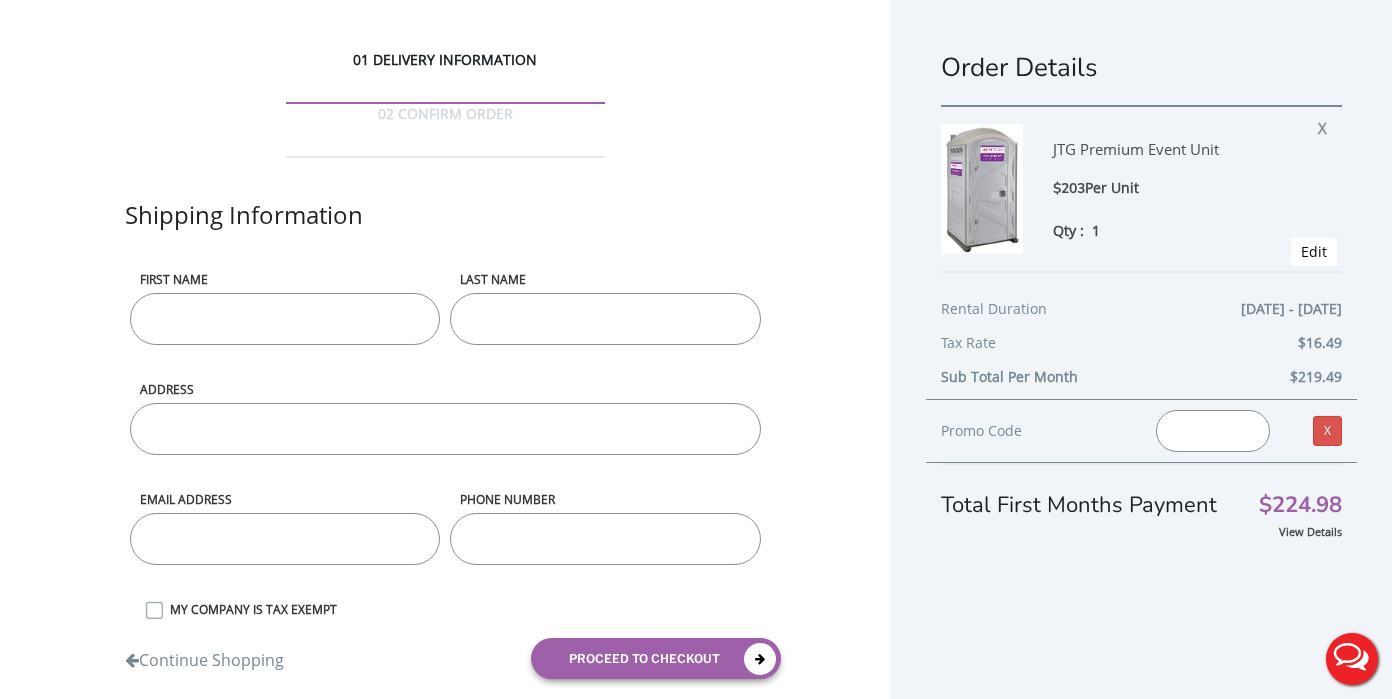 click on "First name" at bounding box center (285, 319) 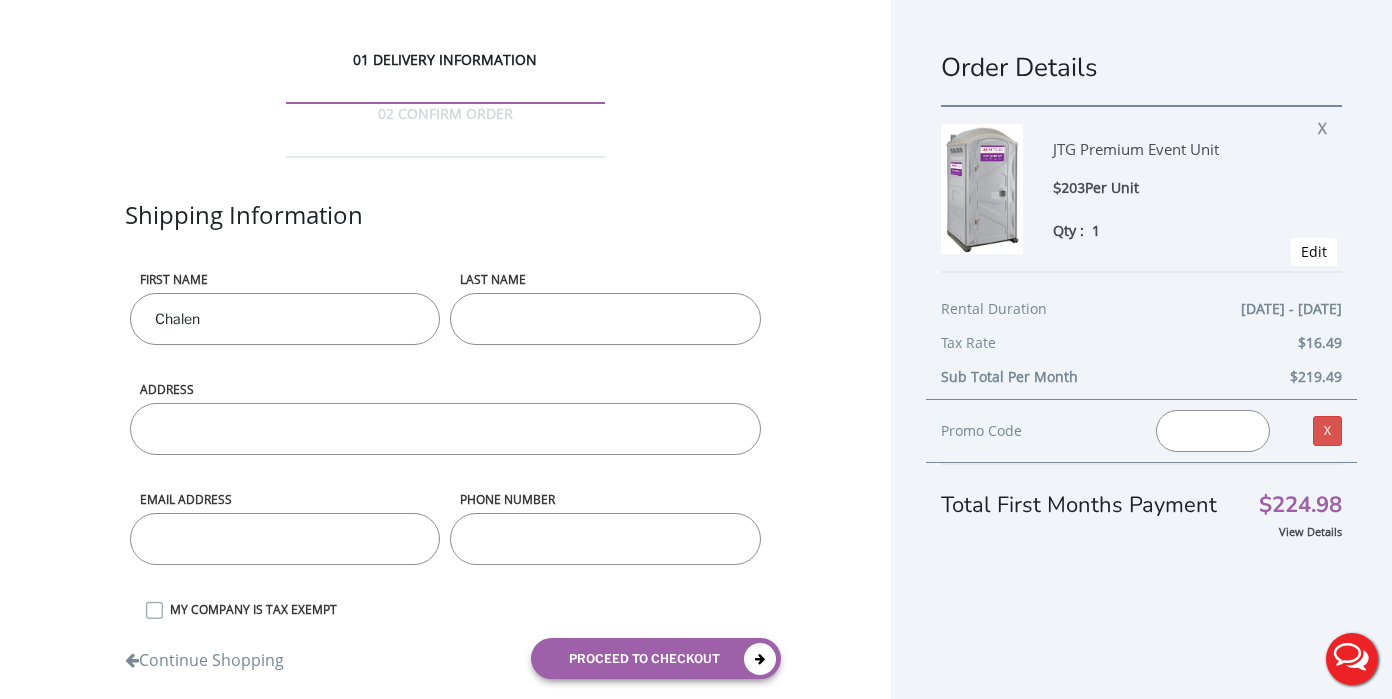 type on "Bobish" 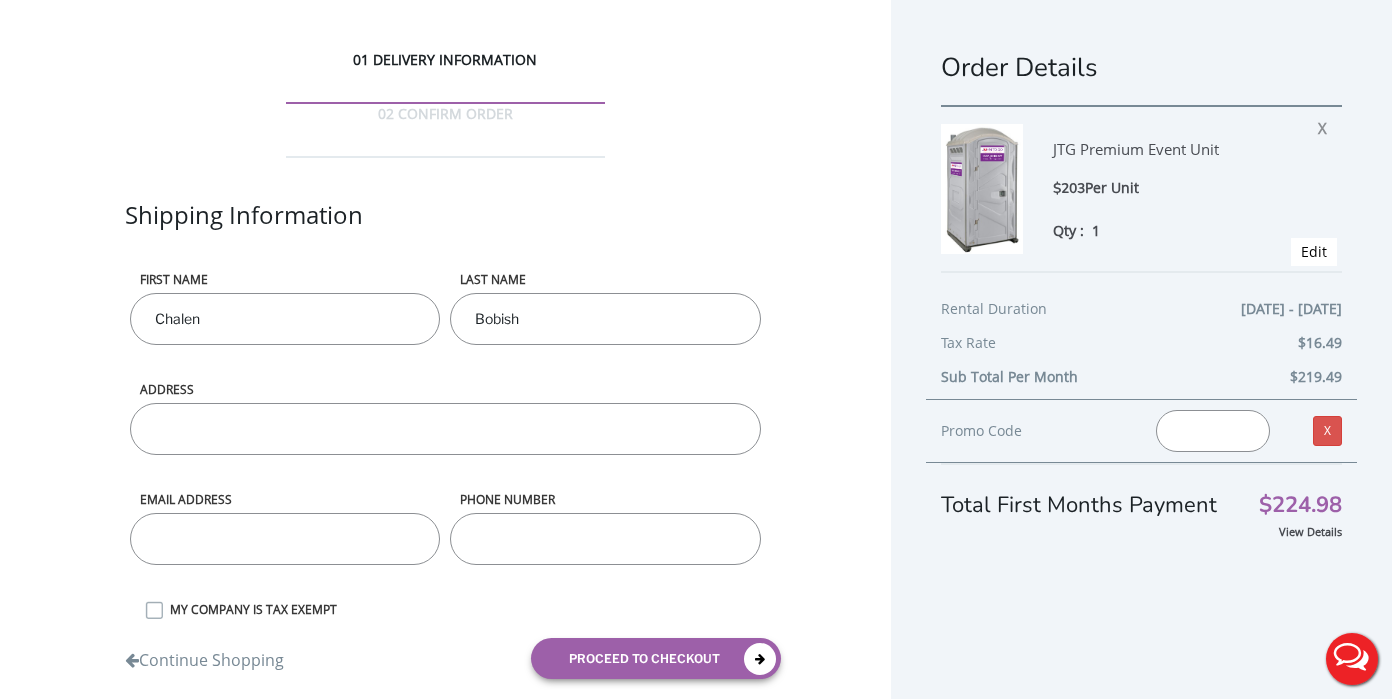 type on "[NUMBER] [STREET]" 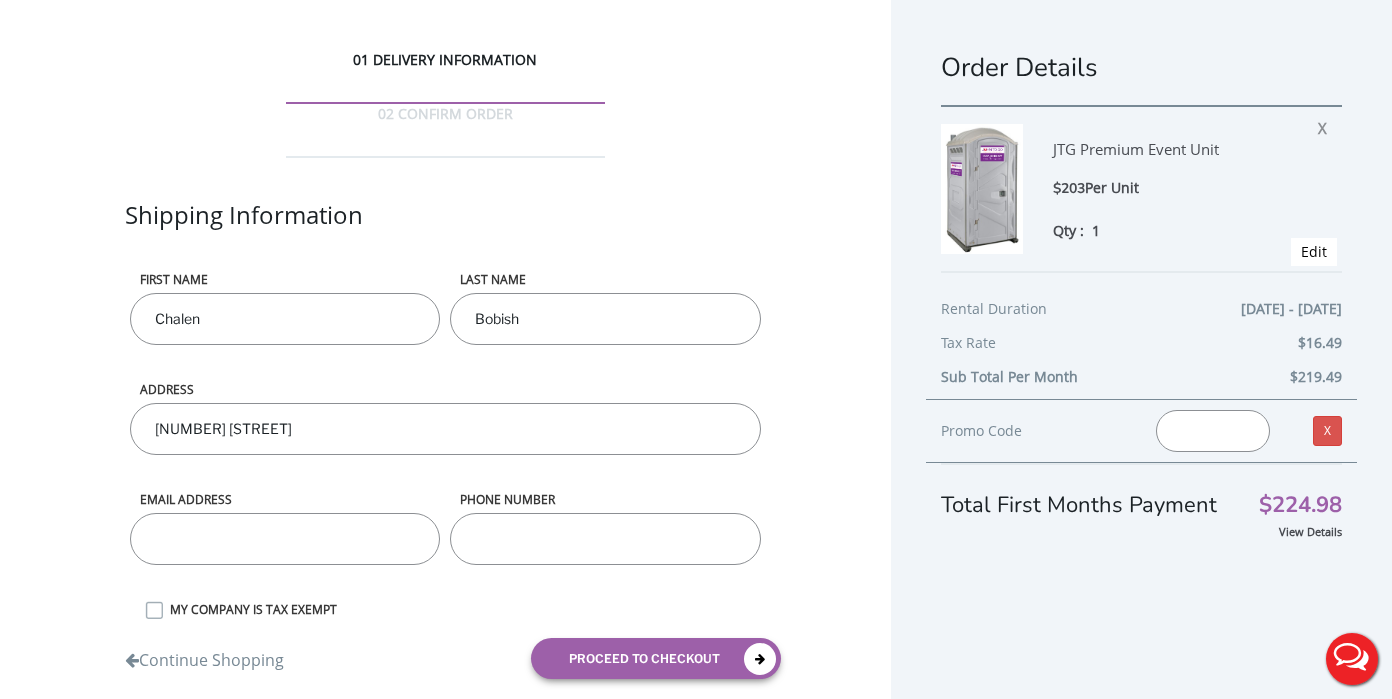 type on "[EMAIL]" 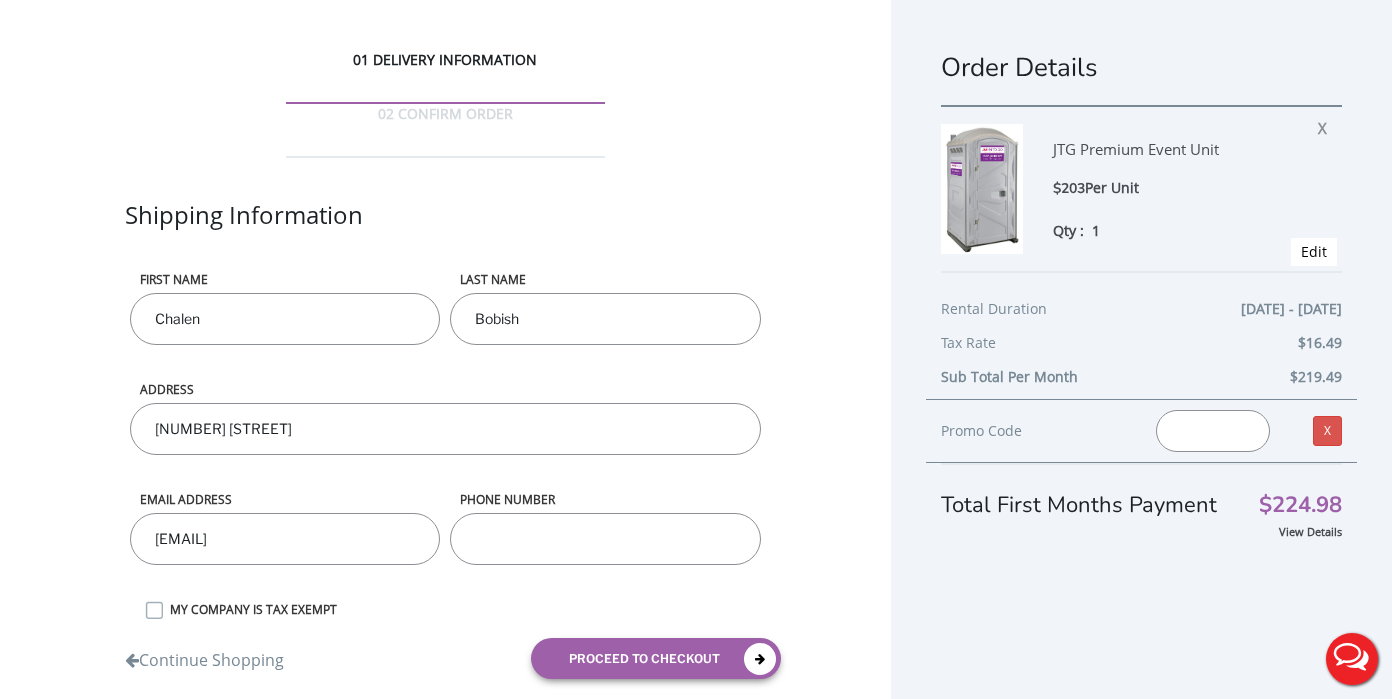 type on "[PHONE]" 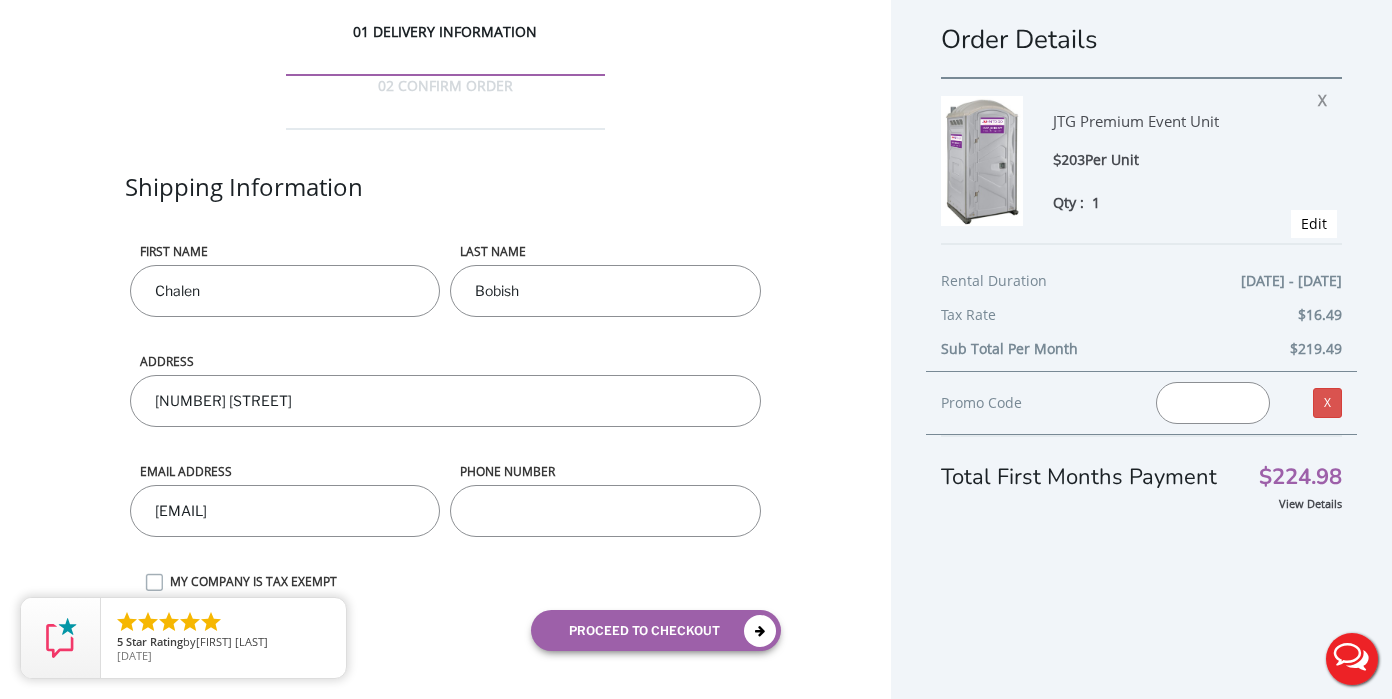 scroll, scrollTop: 35, scrollLeft: 0, axis: vertical 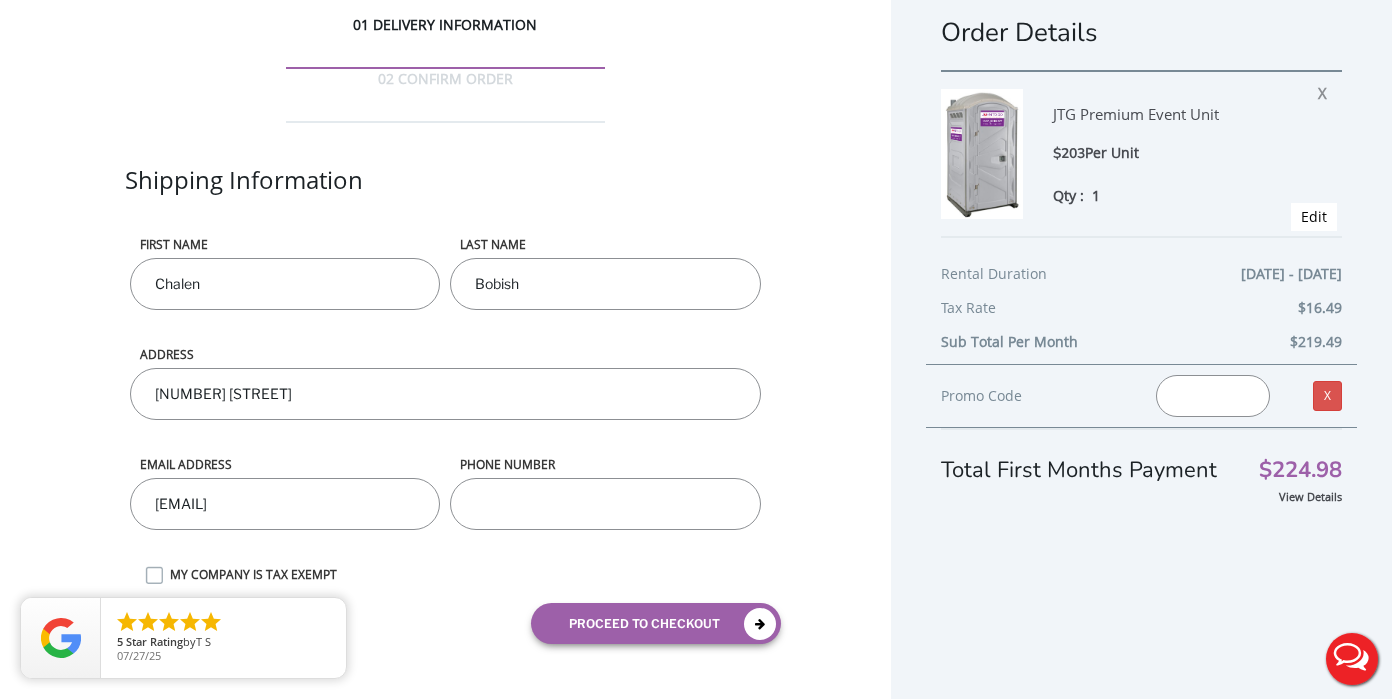 drag, startPoint x: 351, startPoint y: 346, endPoint x: 34, endPoint y: 330, distance: 317.40353 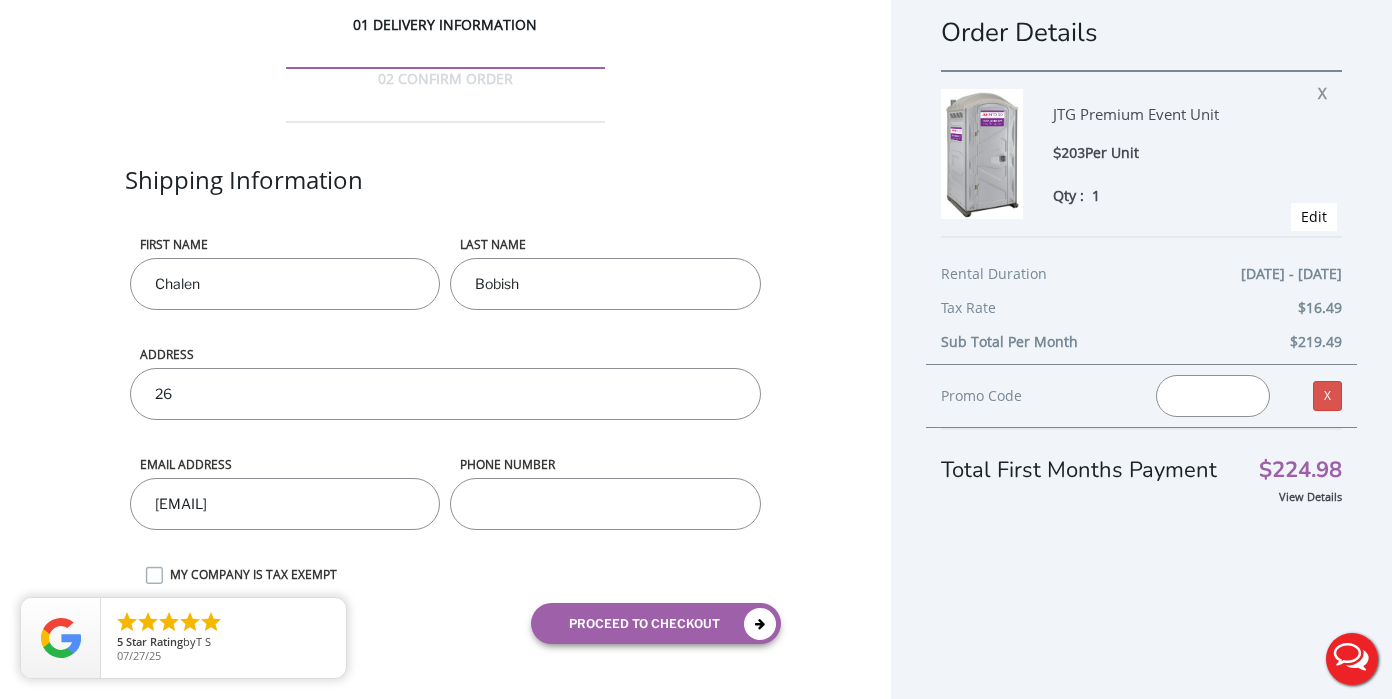 type on "2" 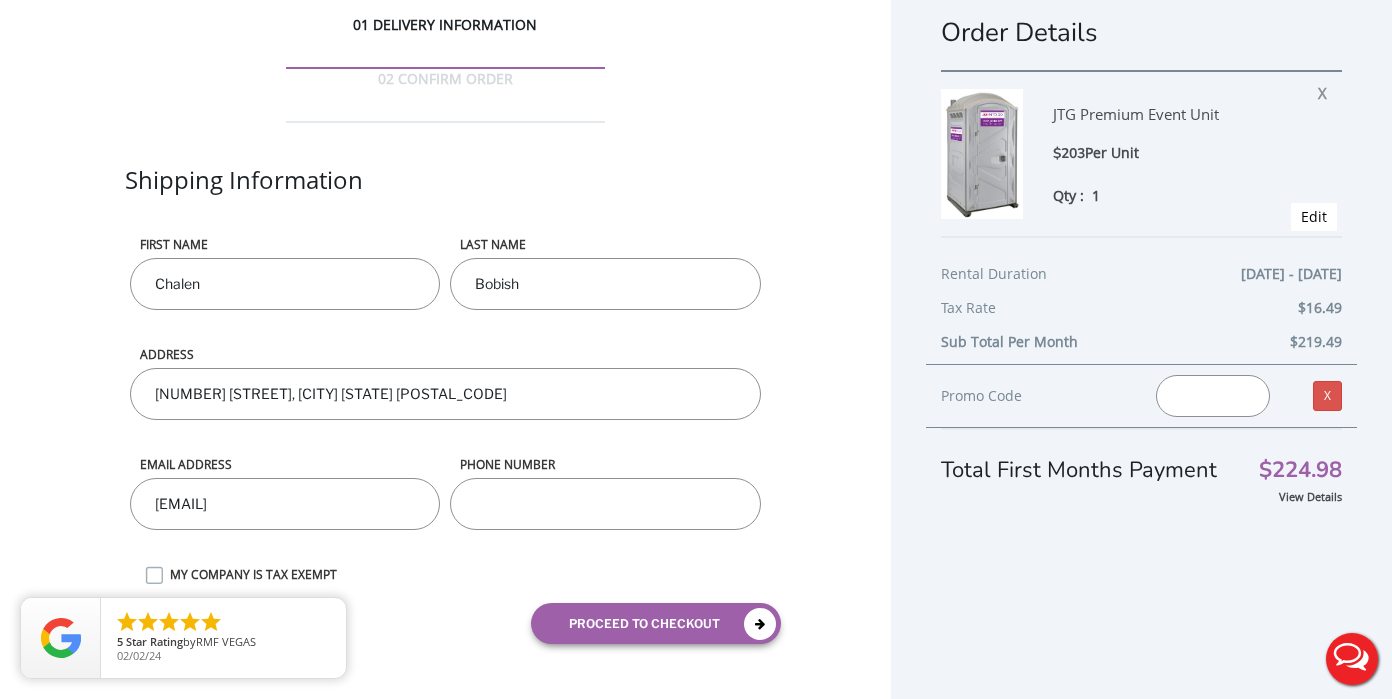 click on "[NUMBER] [STREET], [CITY] [STATE] [POSTAL_CODE]" at bounding box center [445, 394] 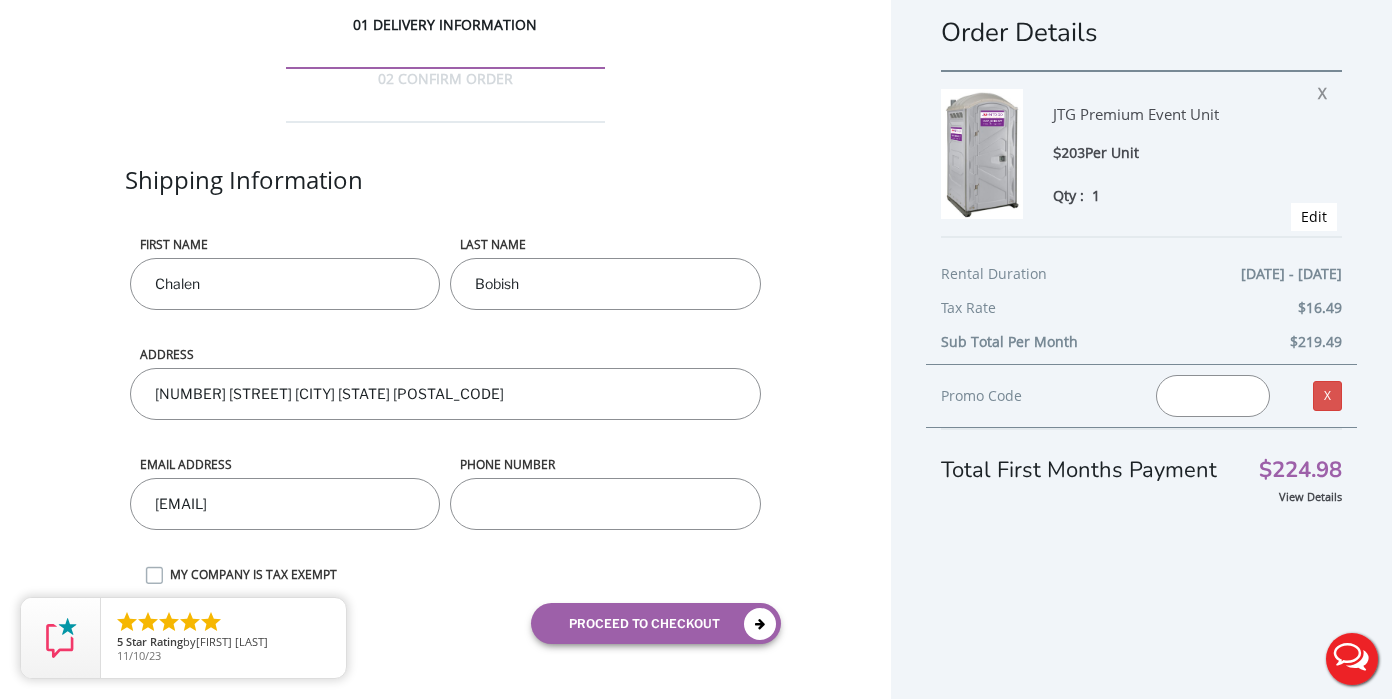 click on "[NUMBER] [STREET] [CITY] [STATE] [POSTAL_CODE]" at bounding box center (445, 394) 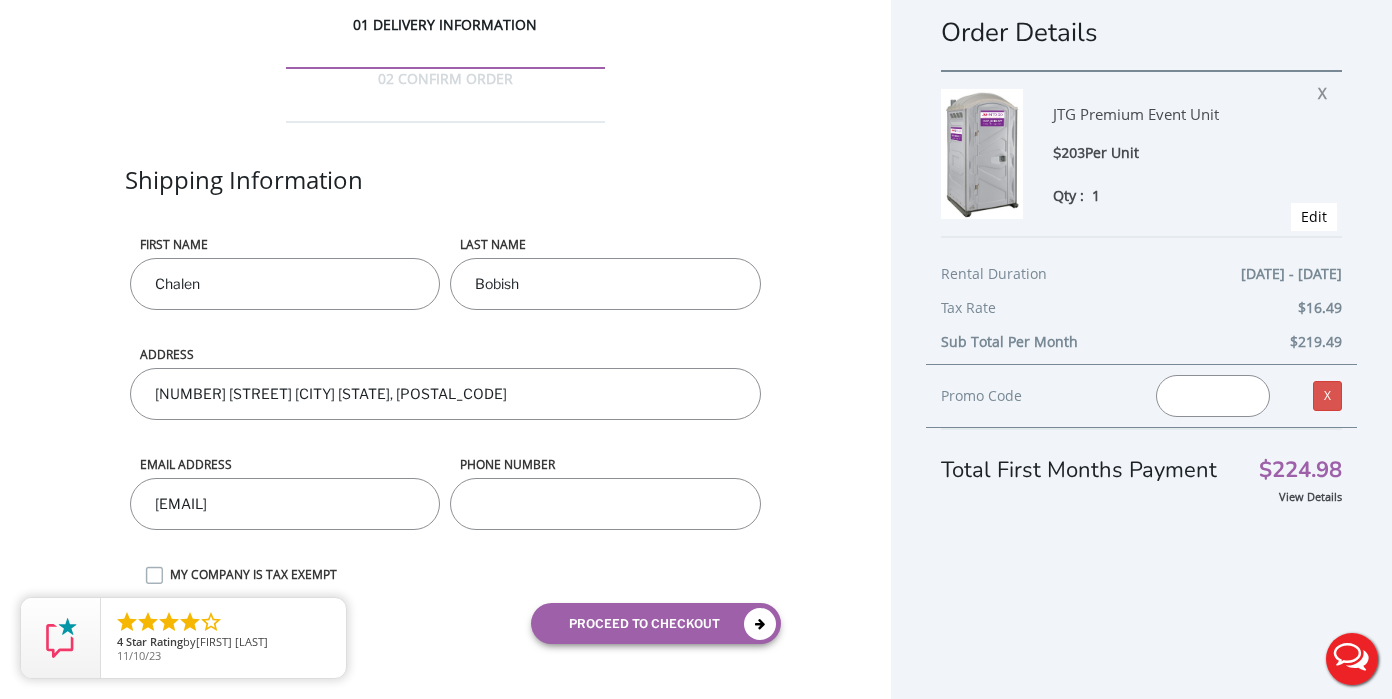 click on "[NUMBER] [STREET] [CITY] [STATE], [POSTAL_CODE]" at bounding box center (445, 394) 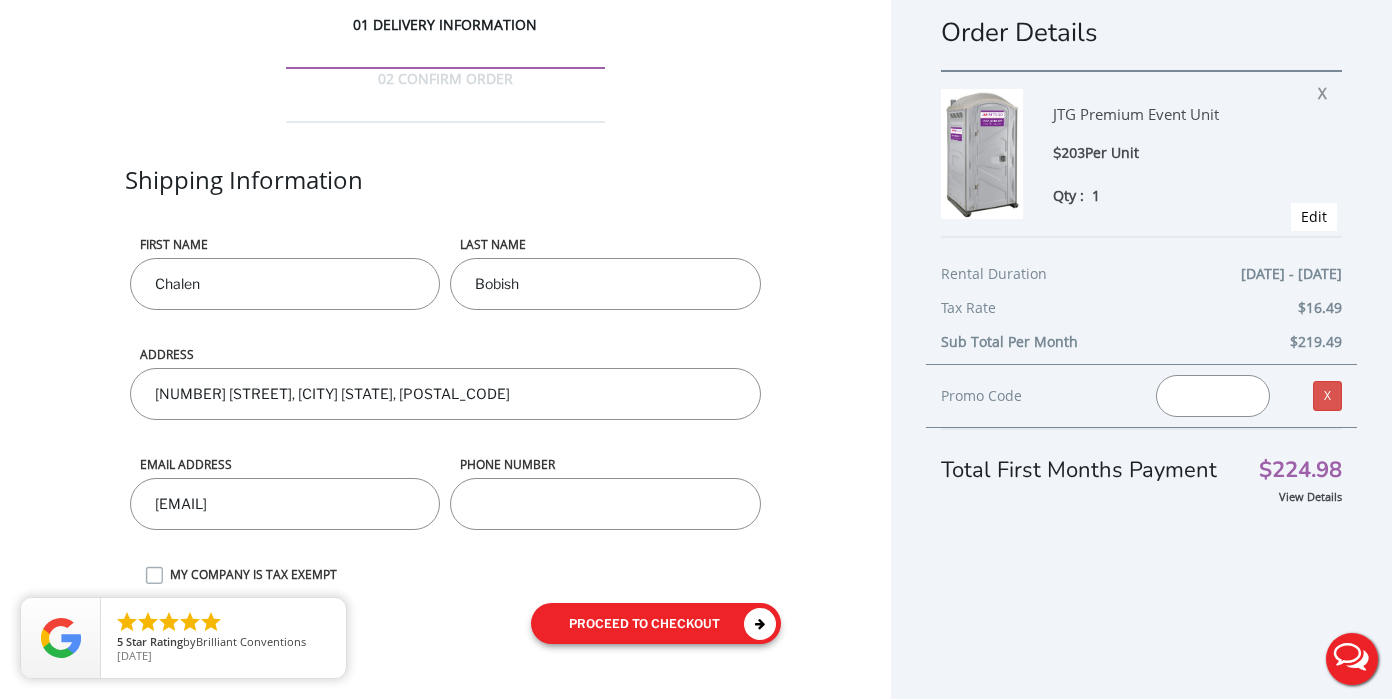 type on "[NUMBER] [STREET], [CITY] [STATE], [POSTAL_CODE]" 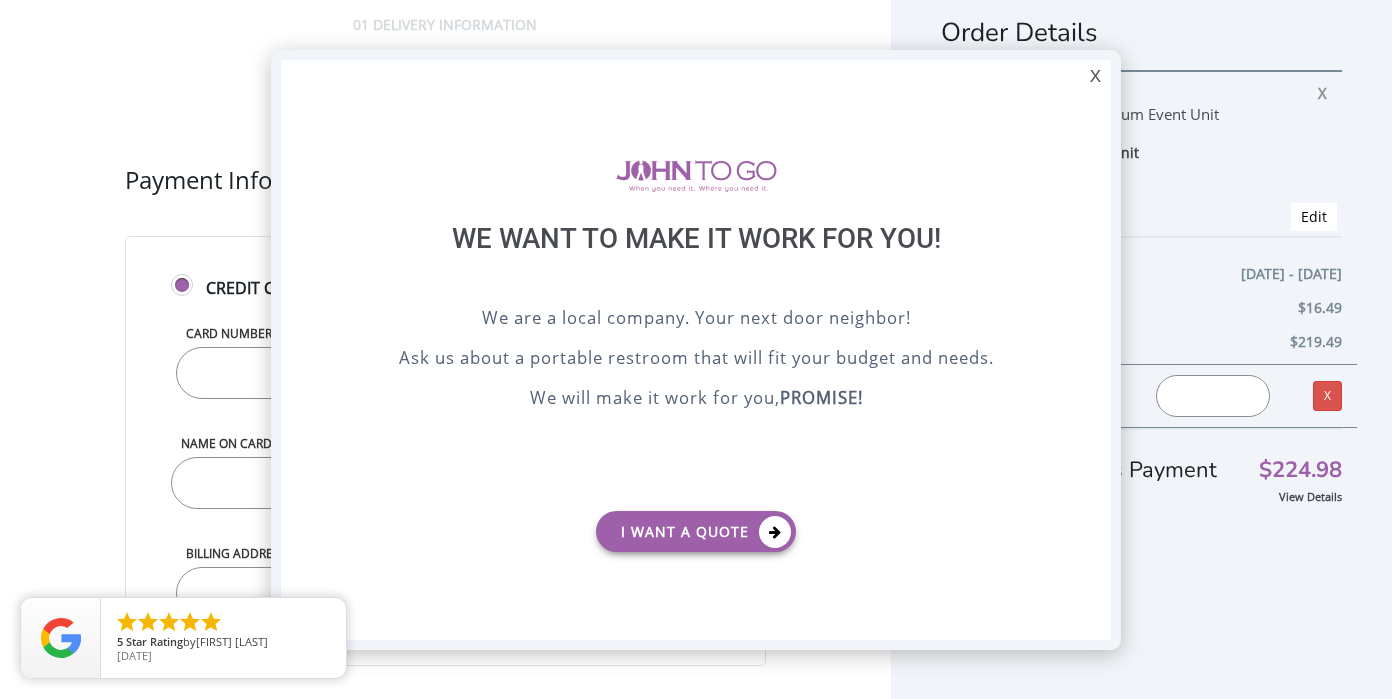 scroll, scrollTop: 0, scrollLeft: 0, axis: both 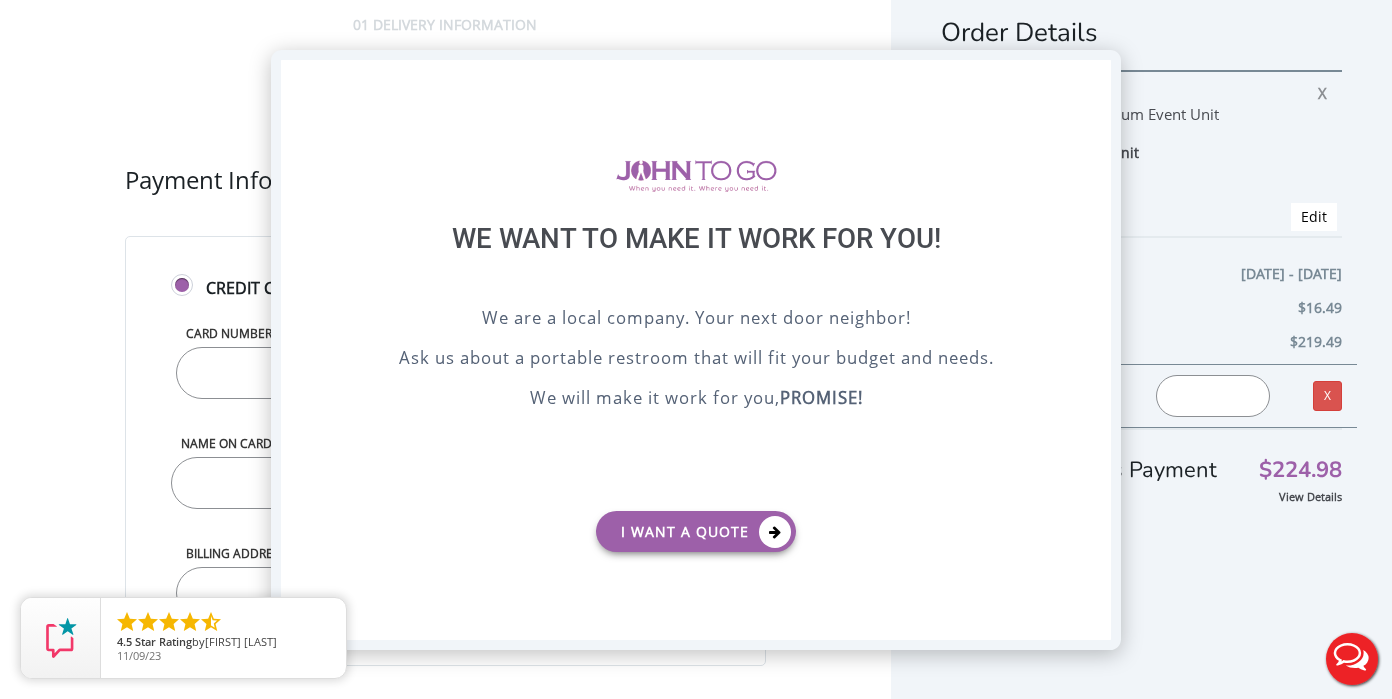 click on "X" at bounding box center (1095, 77) 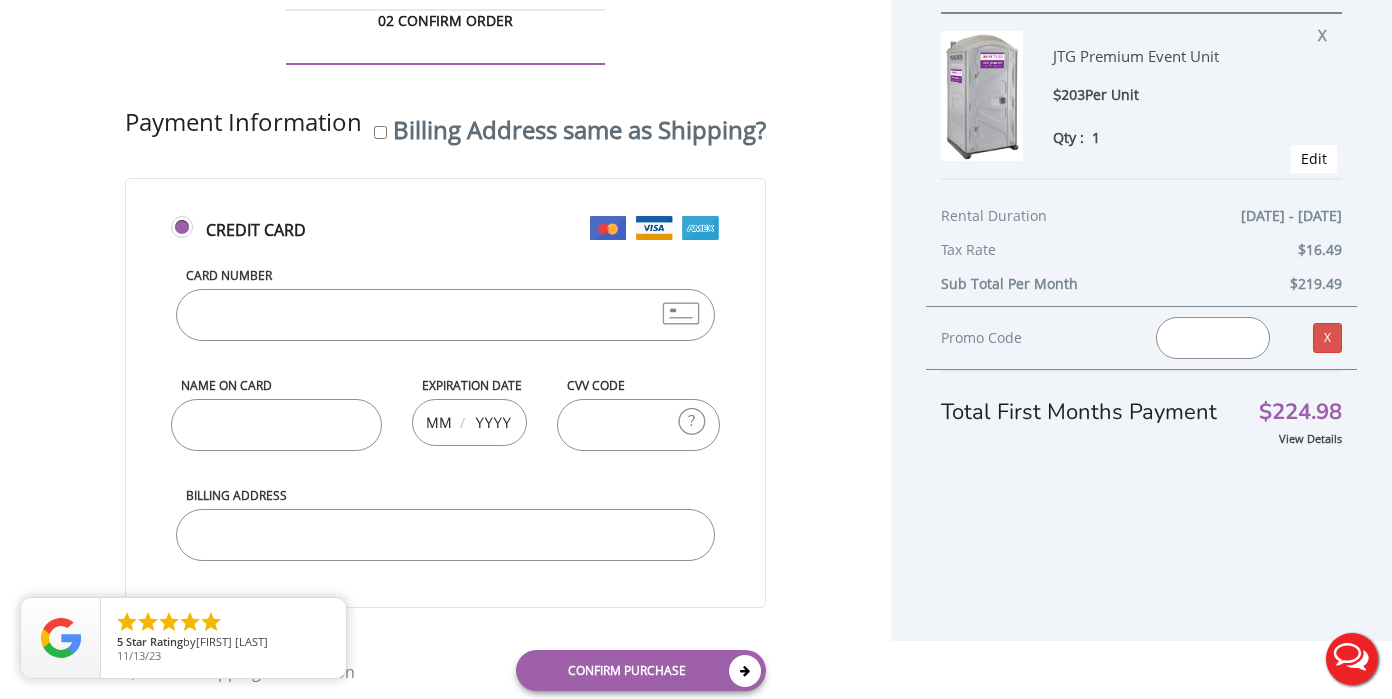 scroll, scrollTop: 0, scrollLeft: 0, axis: both 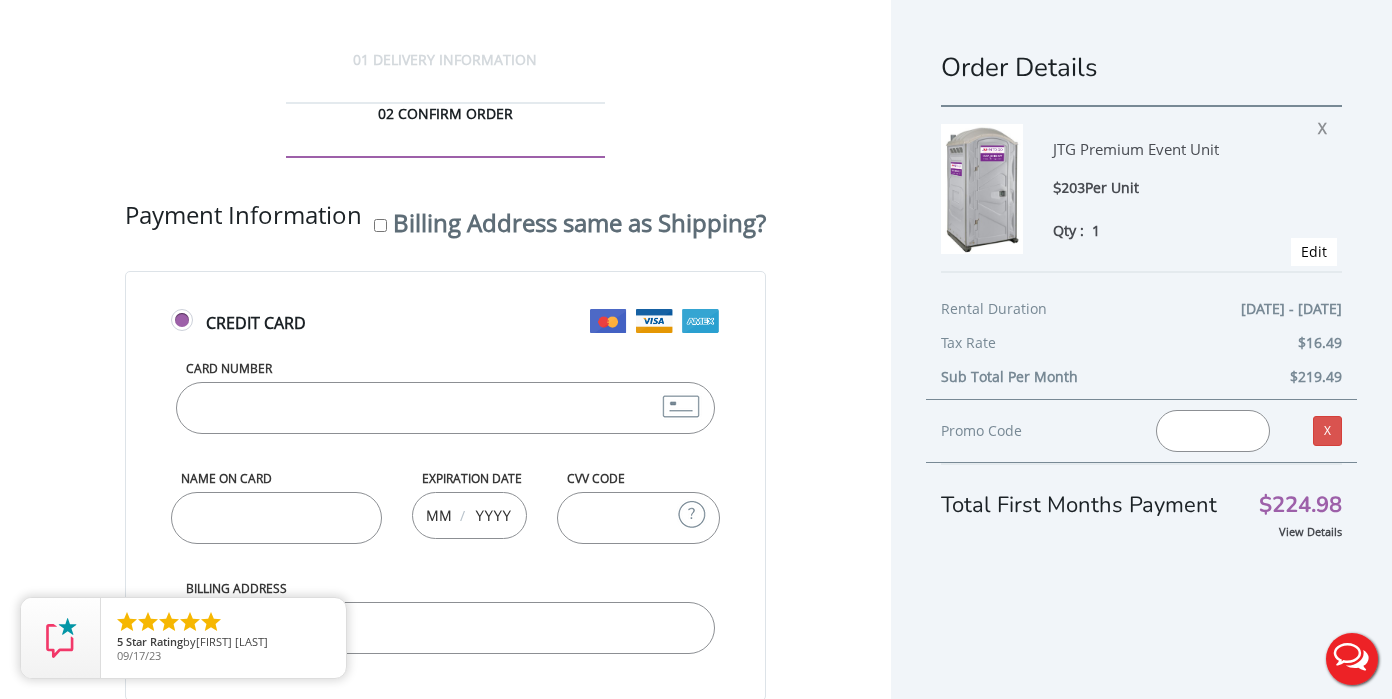 click at bounding box center [1213, 431] 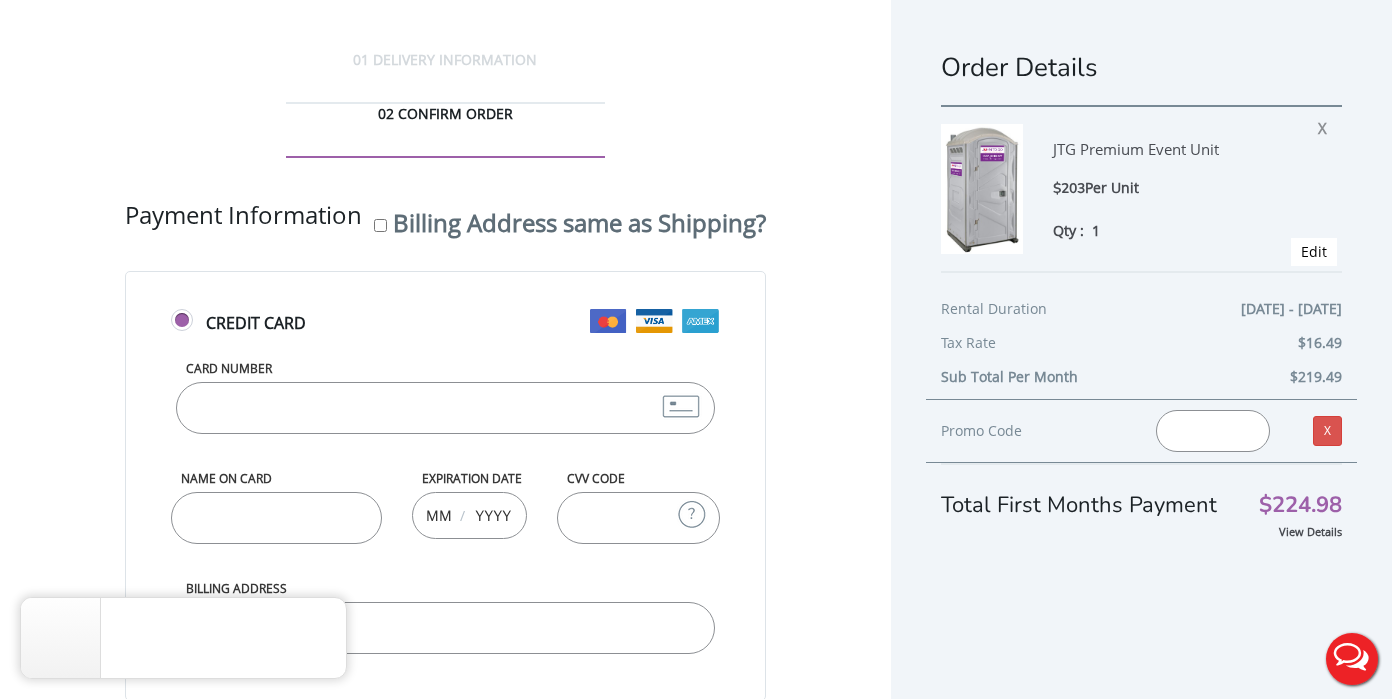 paste on "viptogo5" 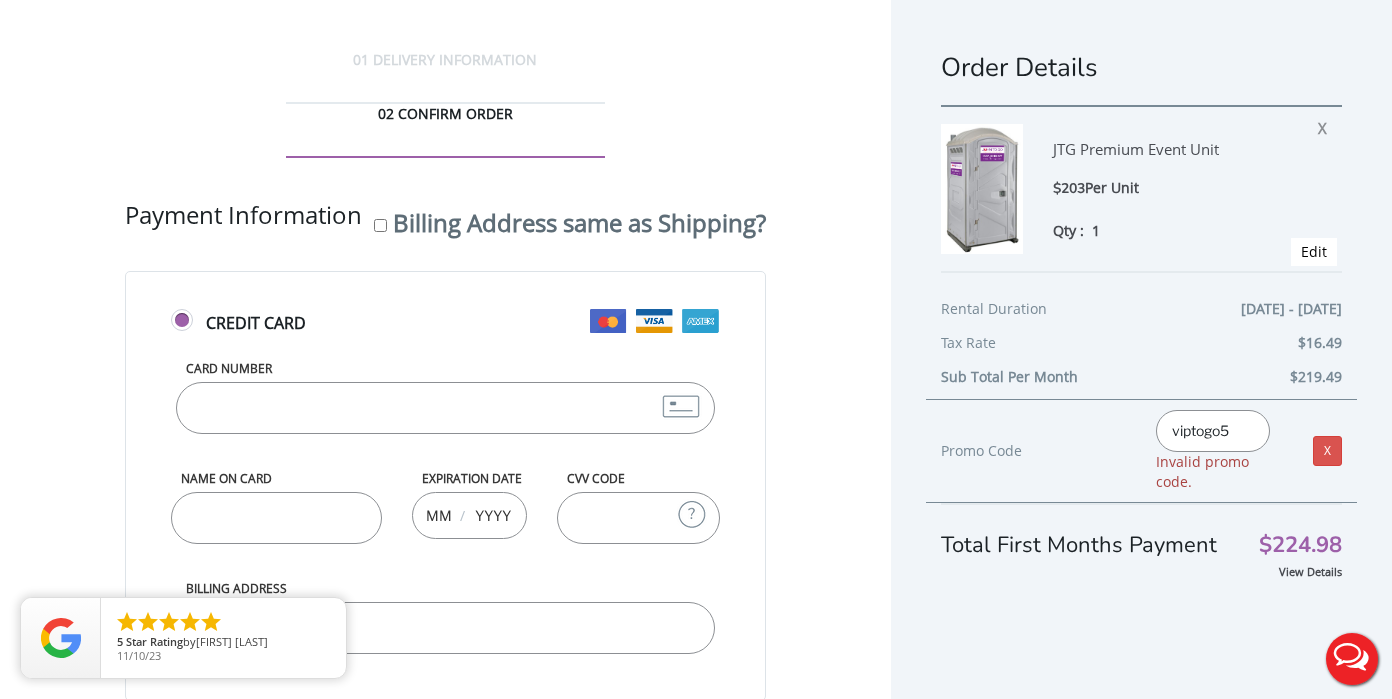 type on "viptogo5" 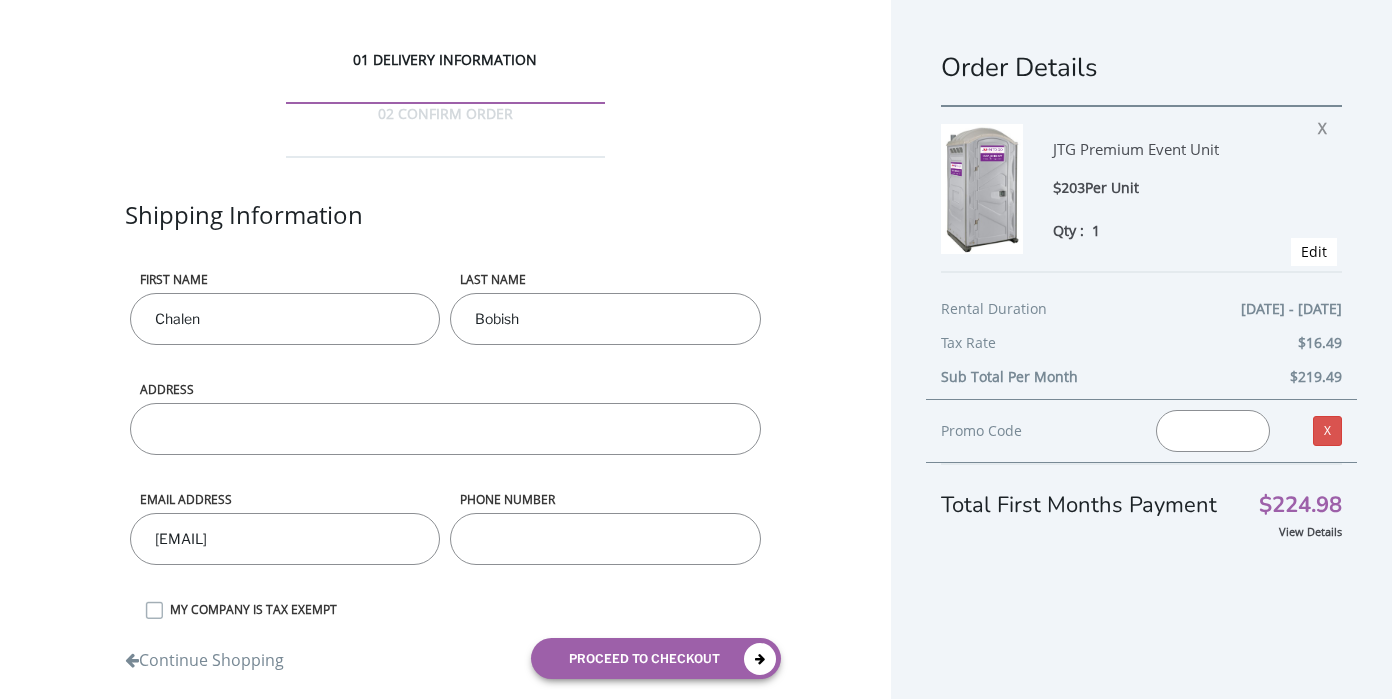 scroll, scrollTop: 0, scrollLeft: 0, axis: both 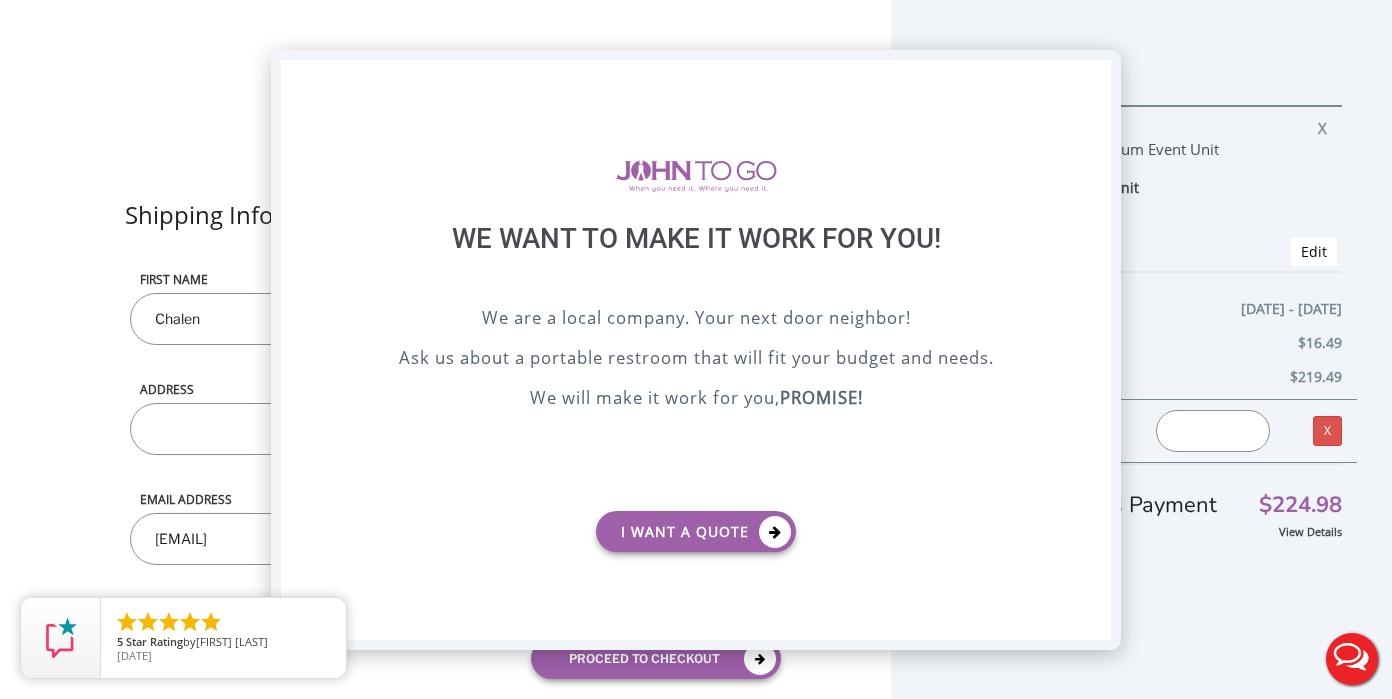 click on "X" at bounding box center (1095, 77) 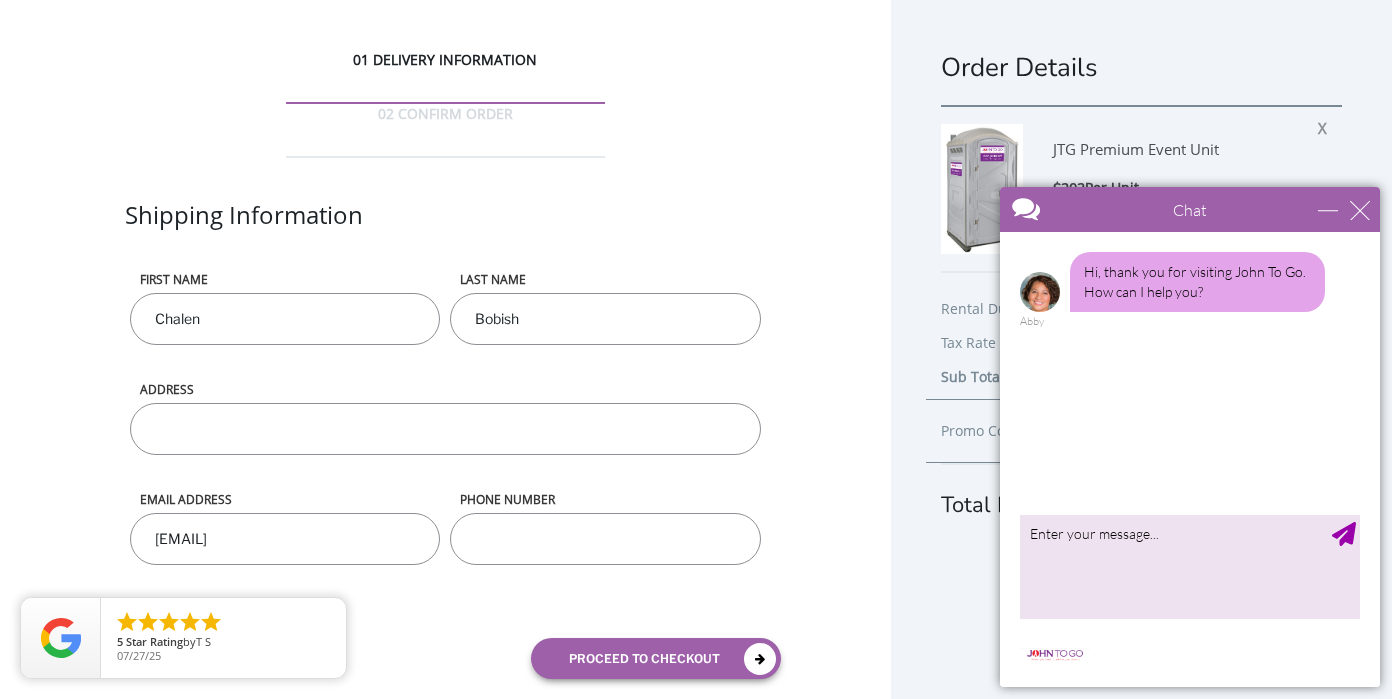 click on "01 DELIVERY INFORMATION
02 CONFIRM ORDER" at bounding box center [445, 124] 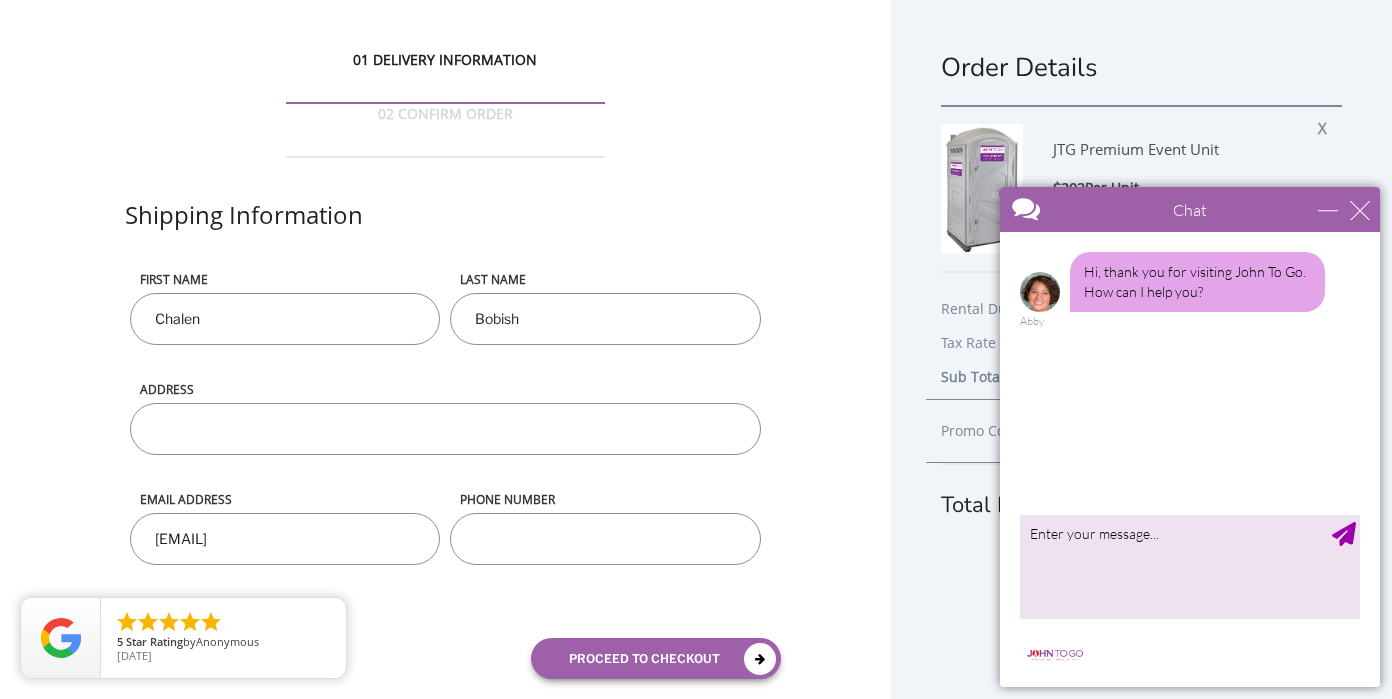 click at bounding box center [696, 725] 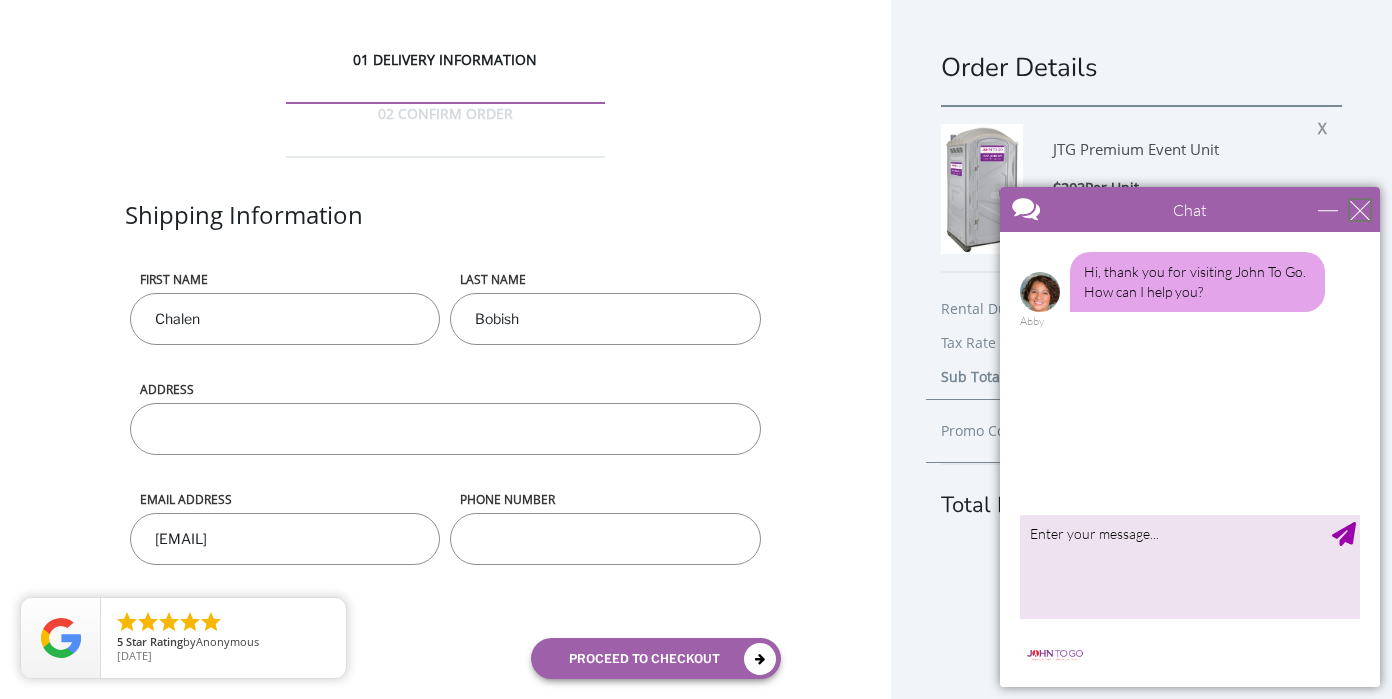 click at bounding box center (1360, 210) 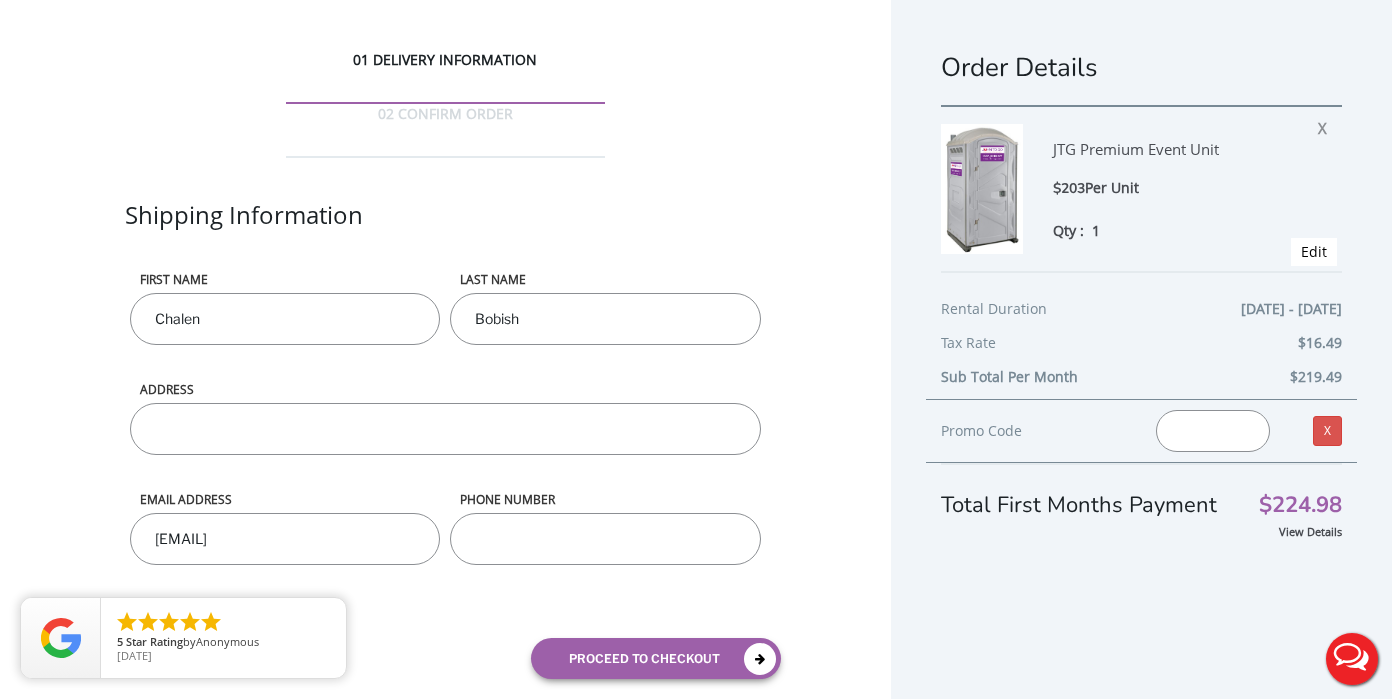 scroll, scrollTop: 0, scrollLeft: 0, axis: both 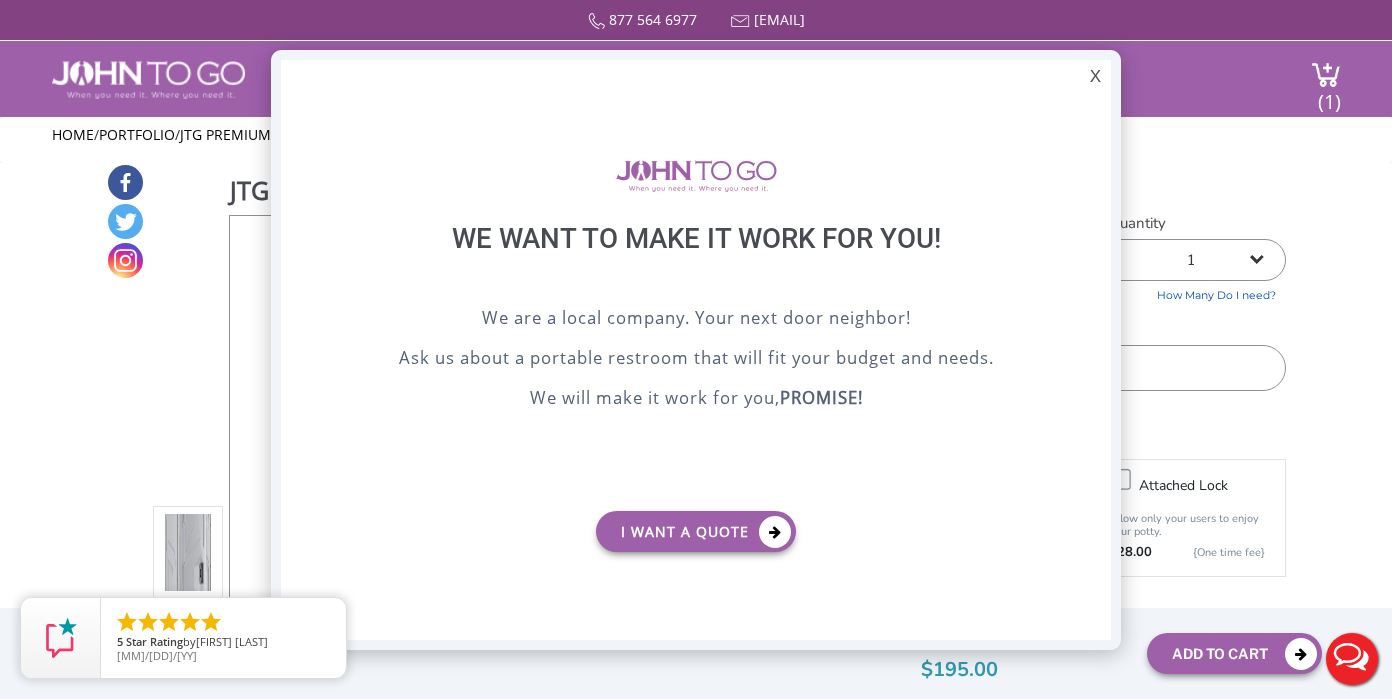 click at bounding box center (696, 349) 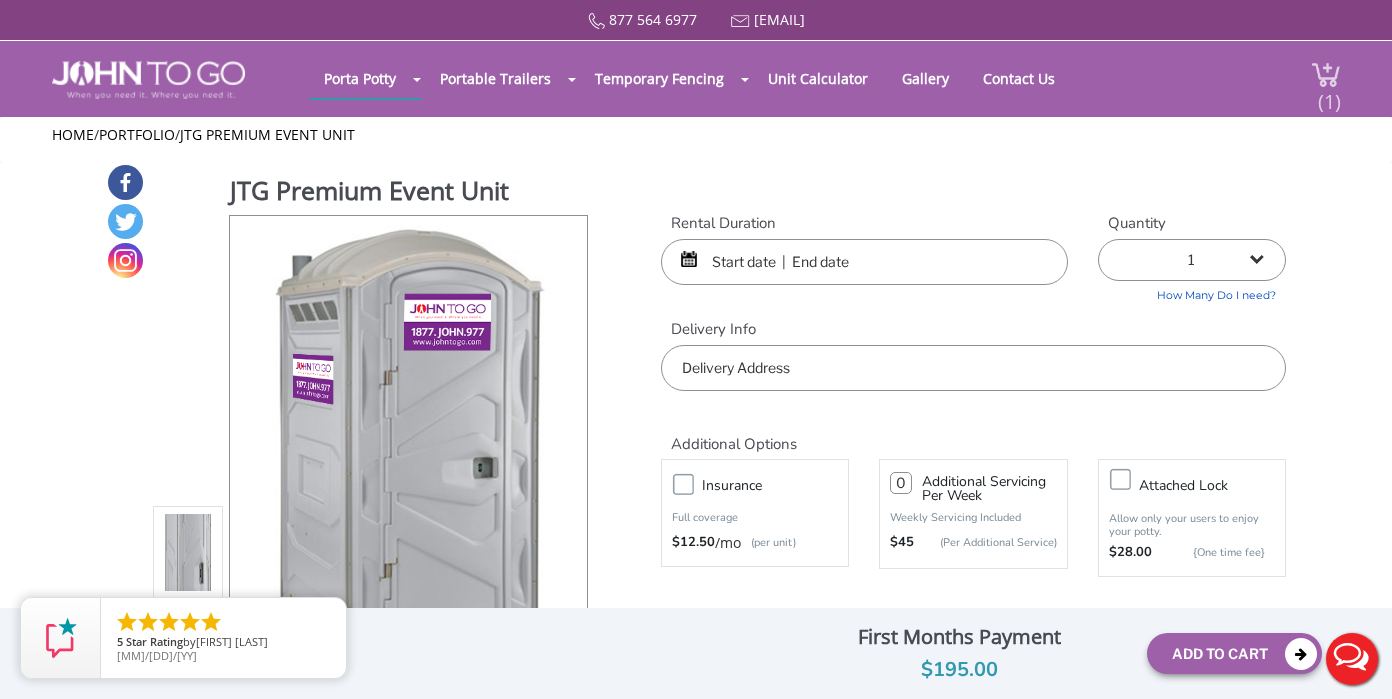 click at bounding box center [1326, 74] 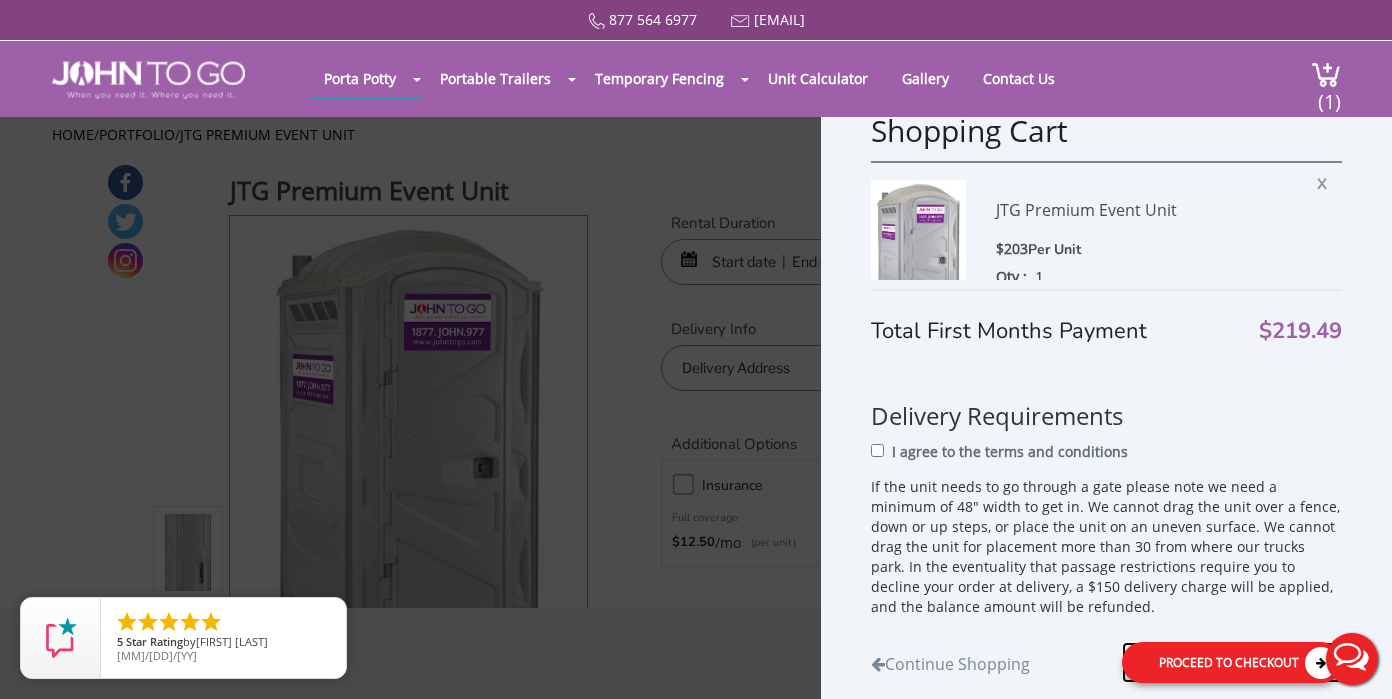click on "Proceed to Checkout" at bounding box center (1232, 661) 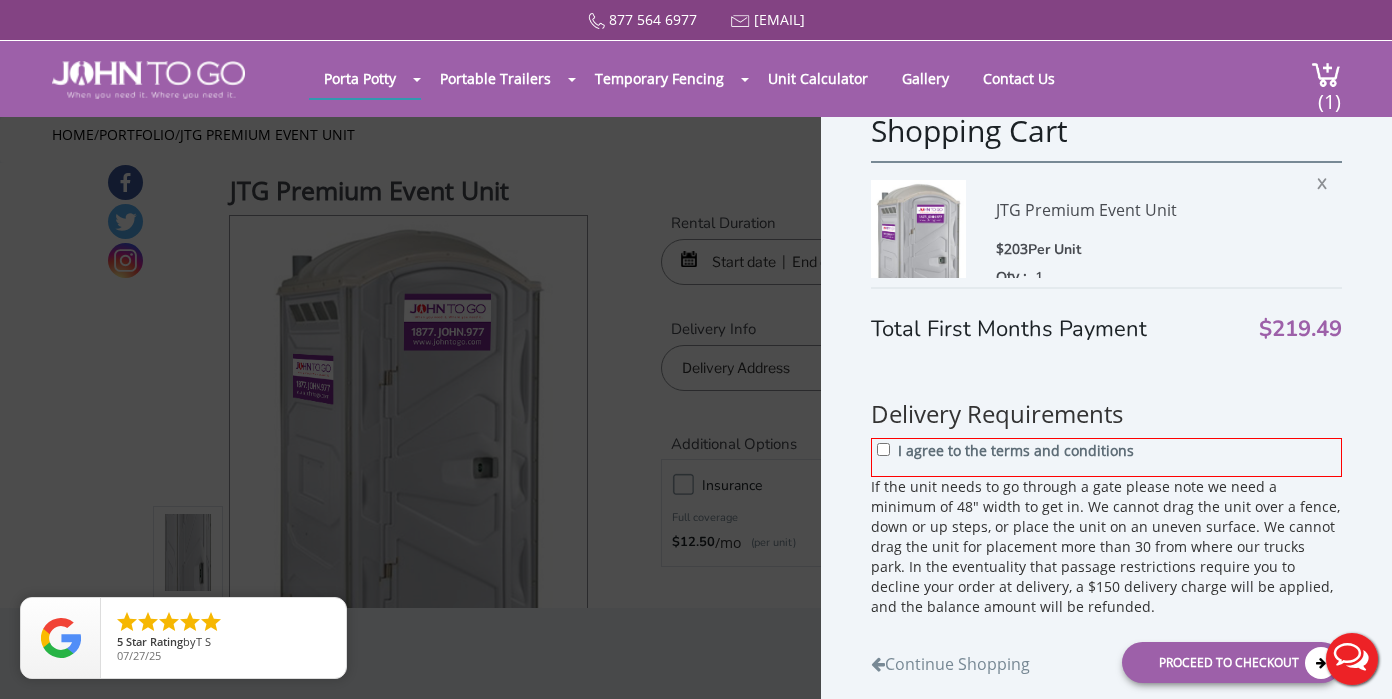 click on "I agree to the terms and conditions" at bounding box center (1106, 456) 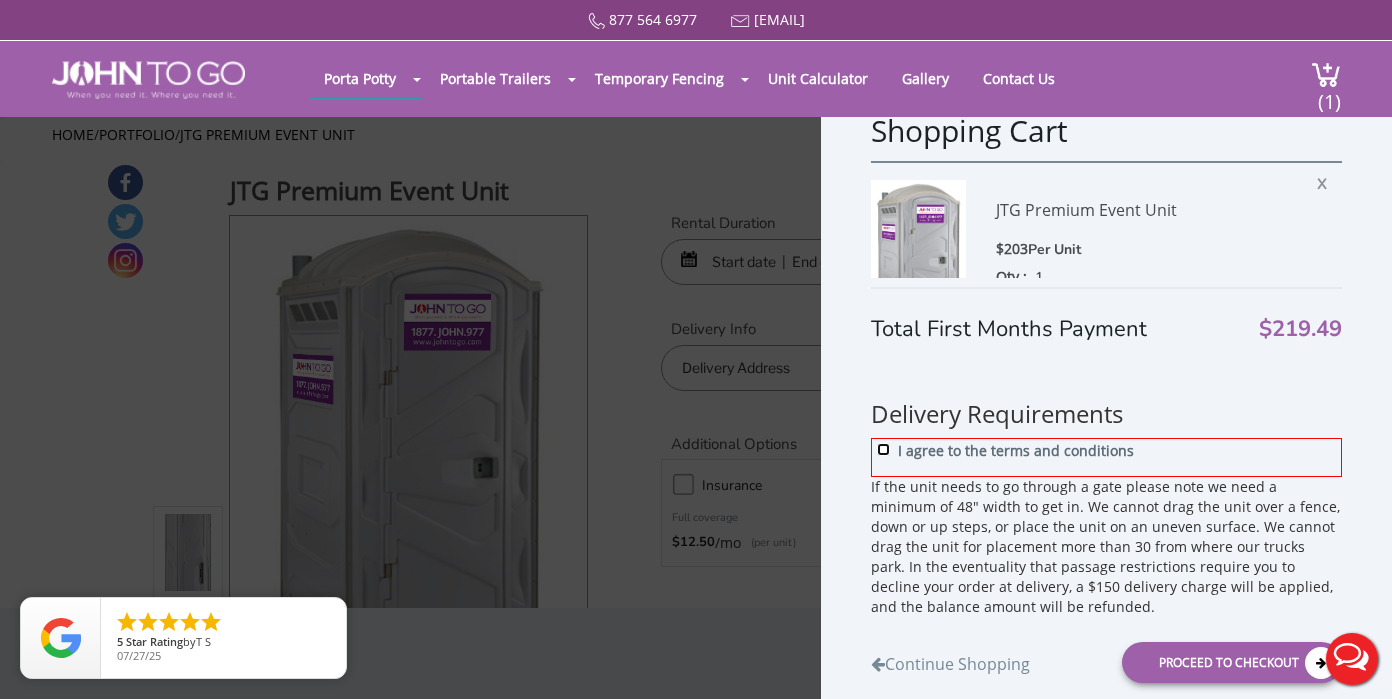 click on "I agree to the terms and conditions" at bounding box center [883, 448] 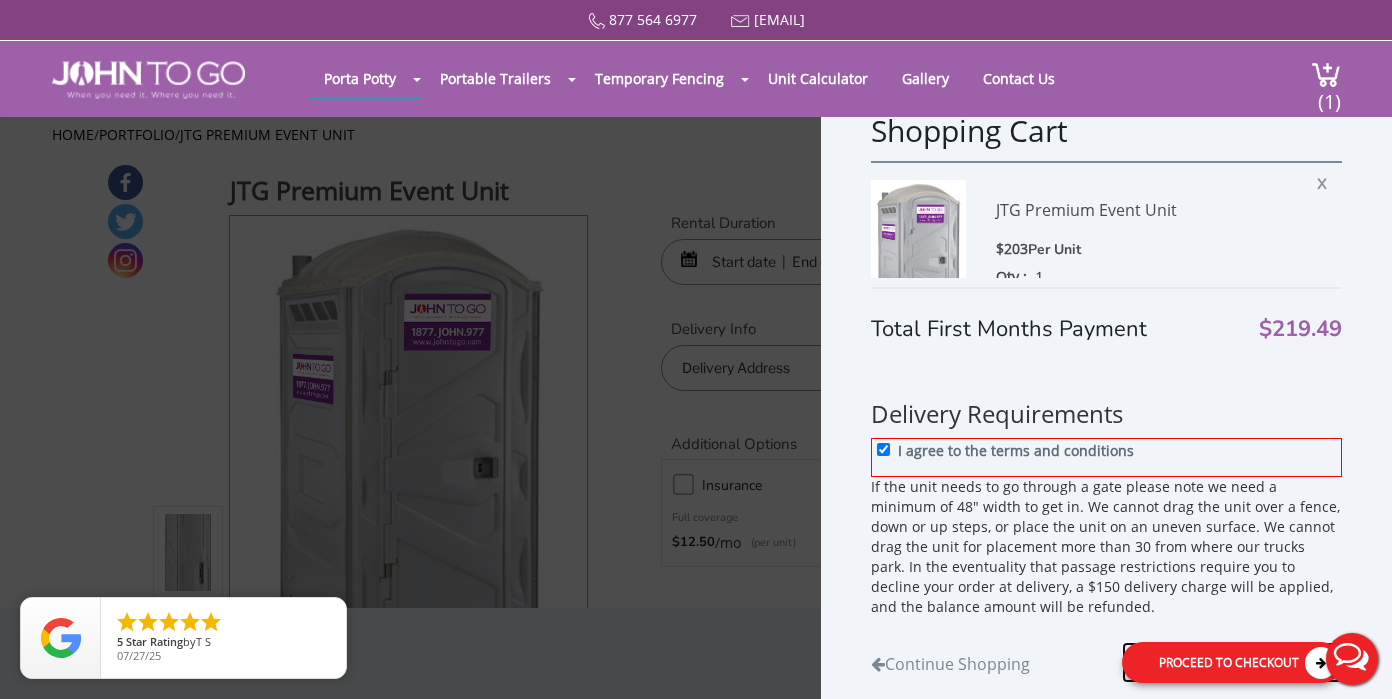 click on "Proceed to Checkout" at bounding box center (1232, 661) 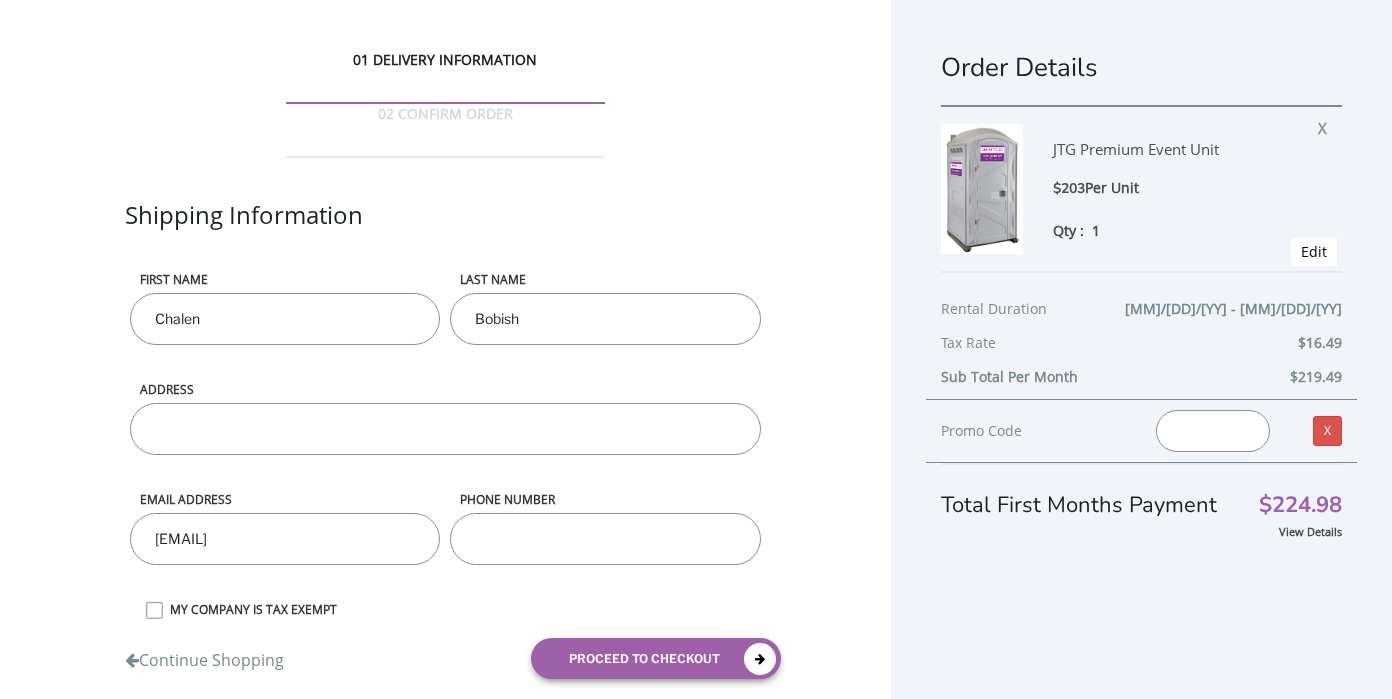scroll, scrollTop: 0, scrollLeft: 0, axis: both 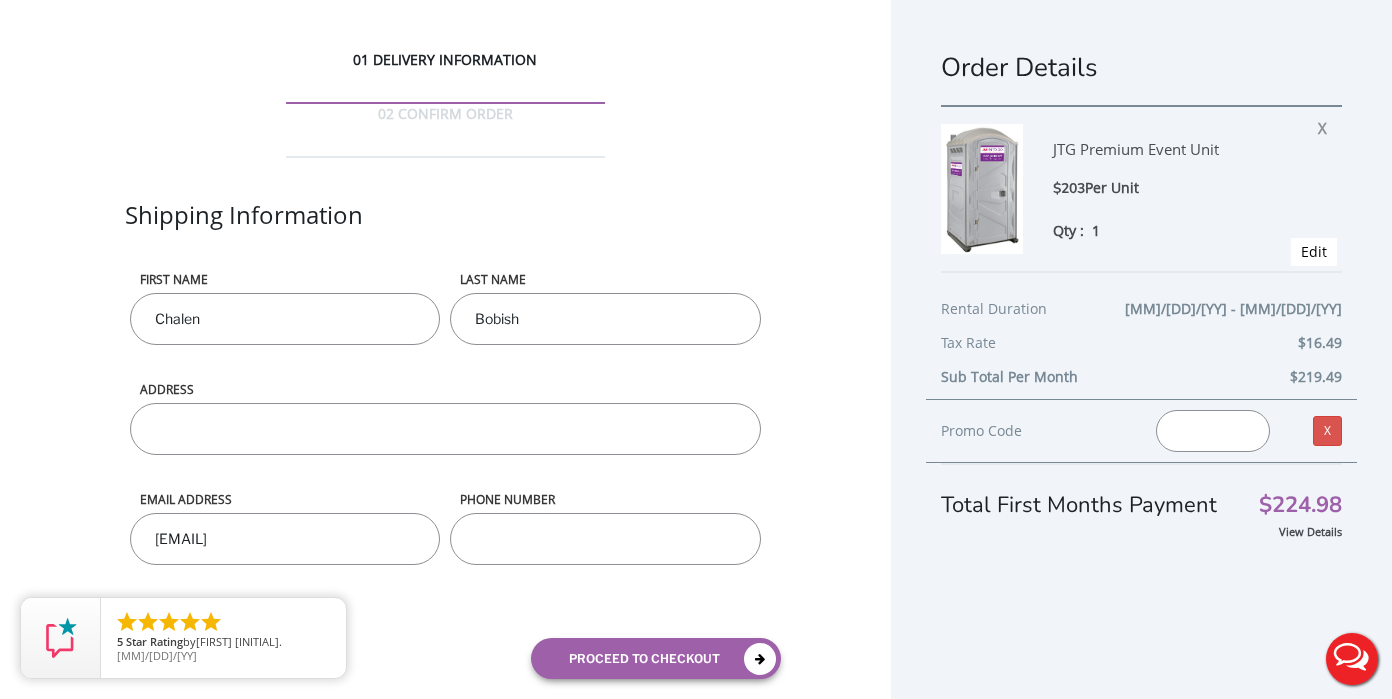 click on "ADDRESS" at bounding box center [445, 429] 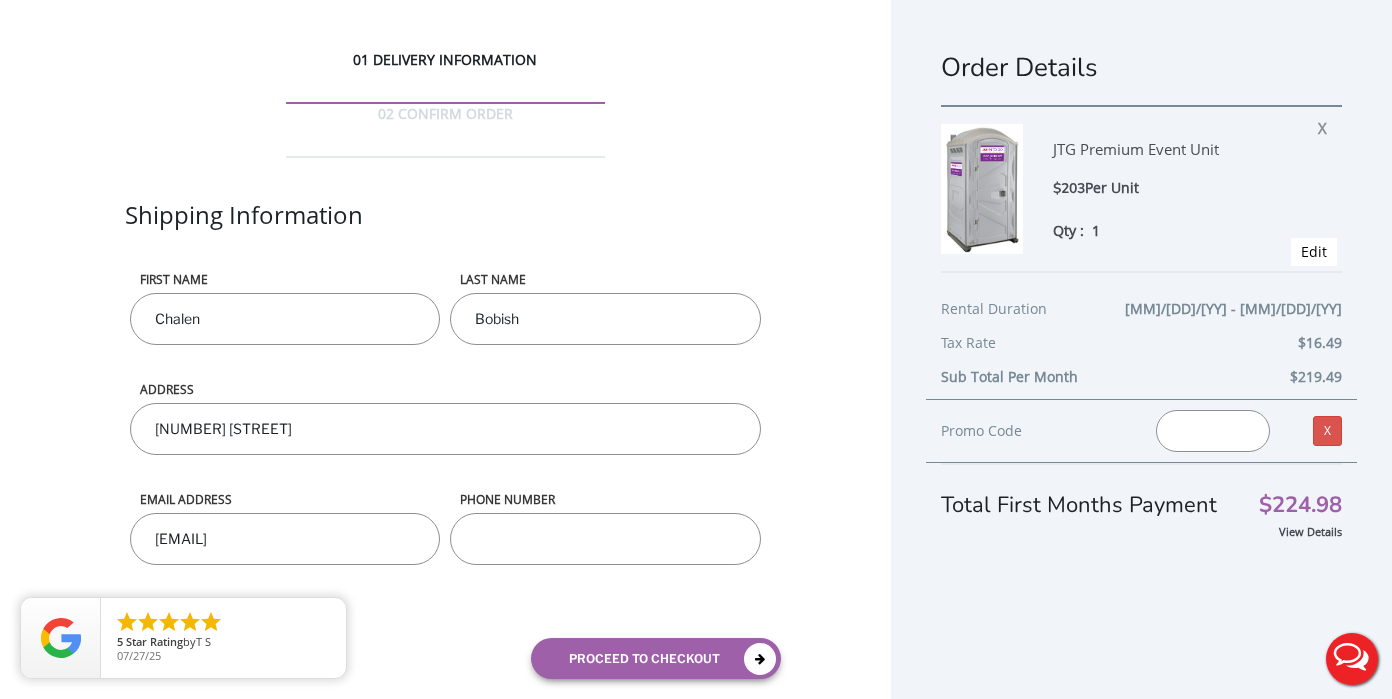 type on "[NUMBER] [STREET], [CITY] [STATE], [ZIP]" 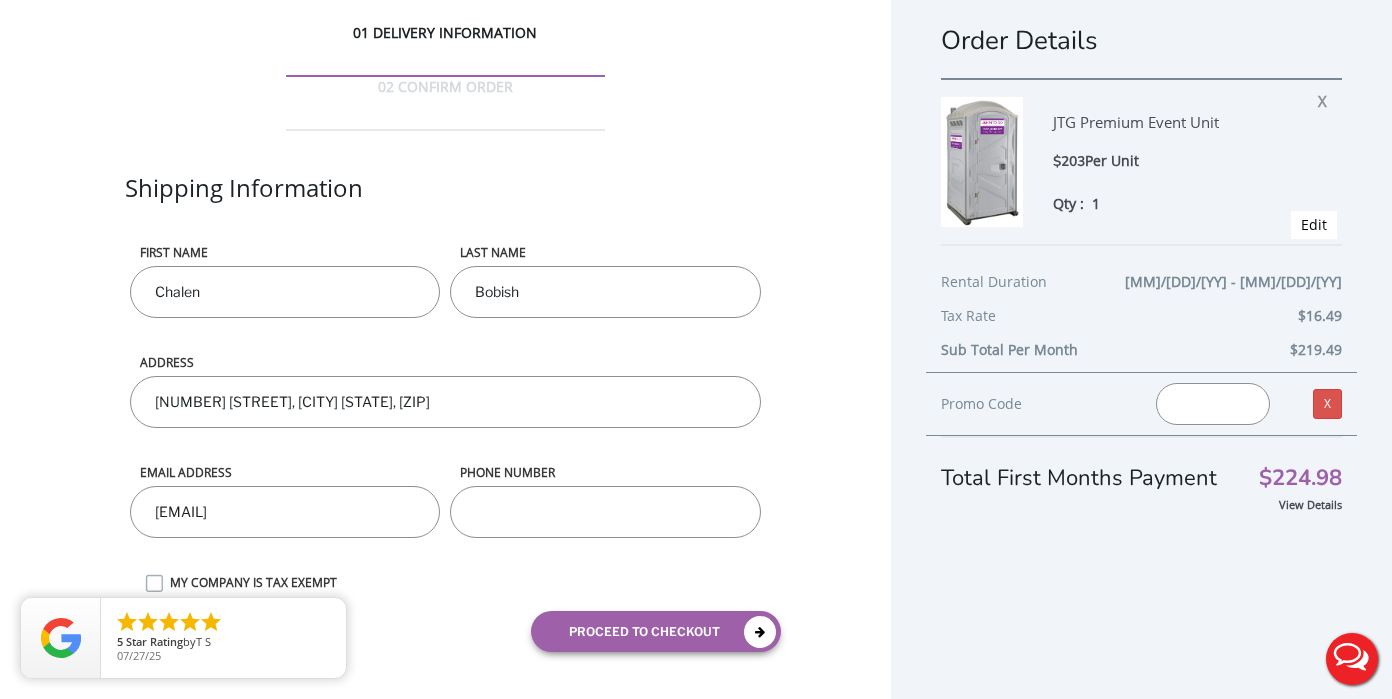 scroll, scrollTop: 35, scrollLeft: 0, axis: vertical 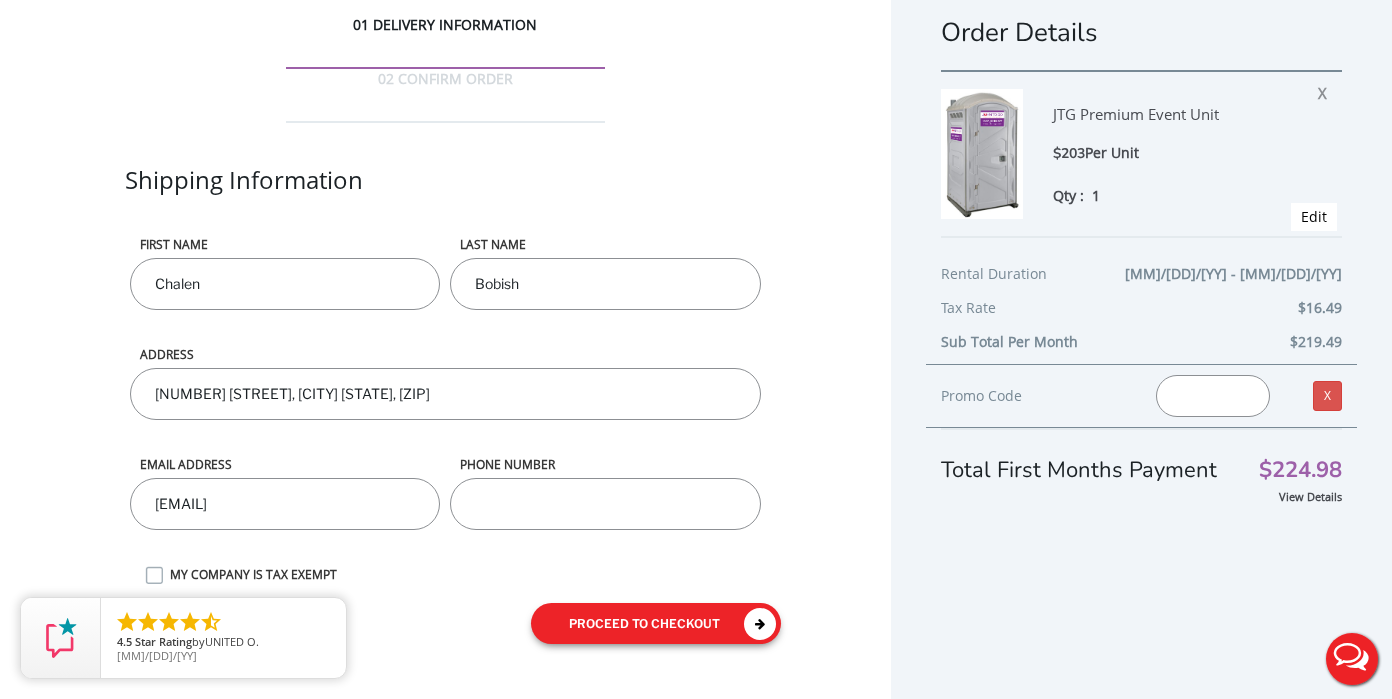 click on "proceed to checkout" at bounding box center (656, 623) 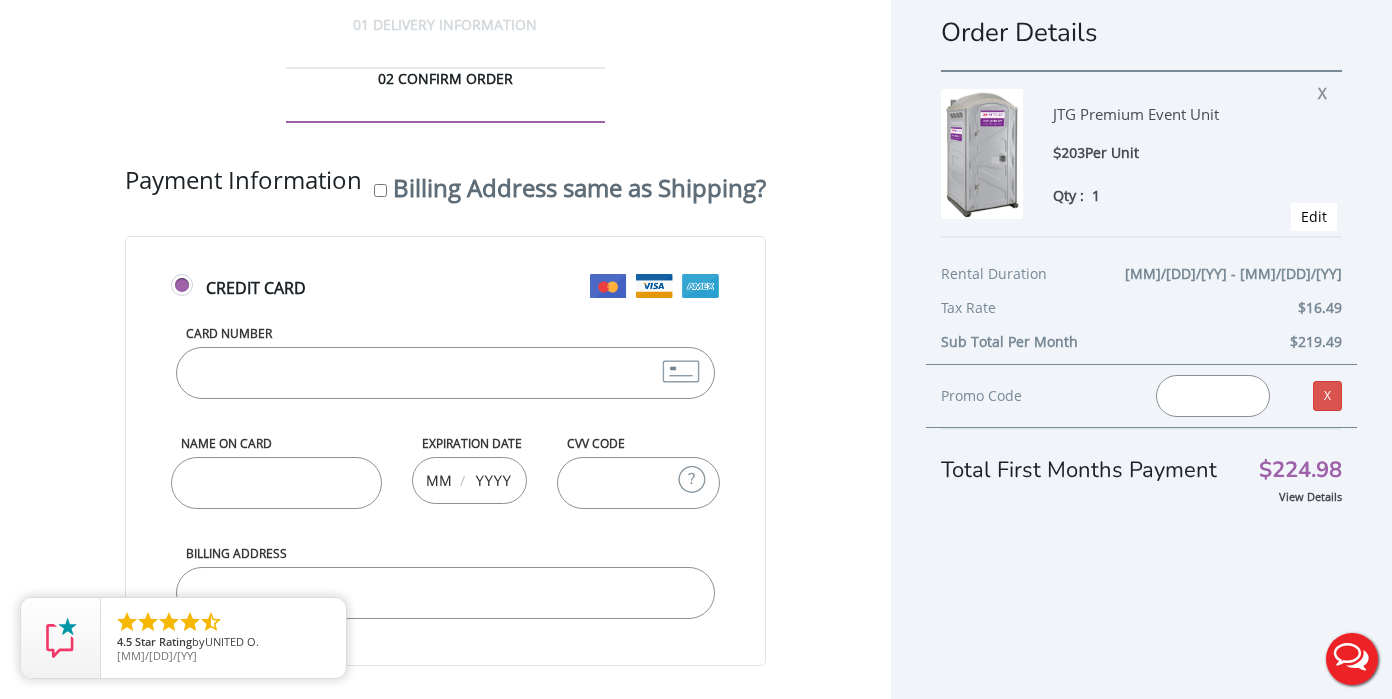 click on "Card Number" at bounding box center [445, 373] 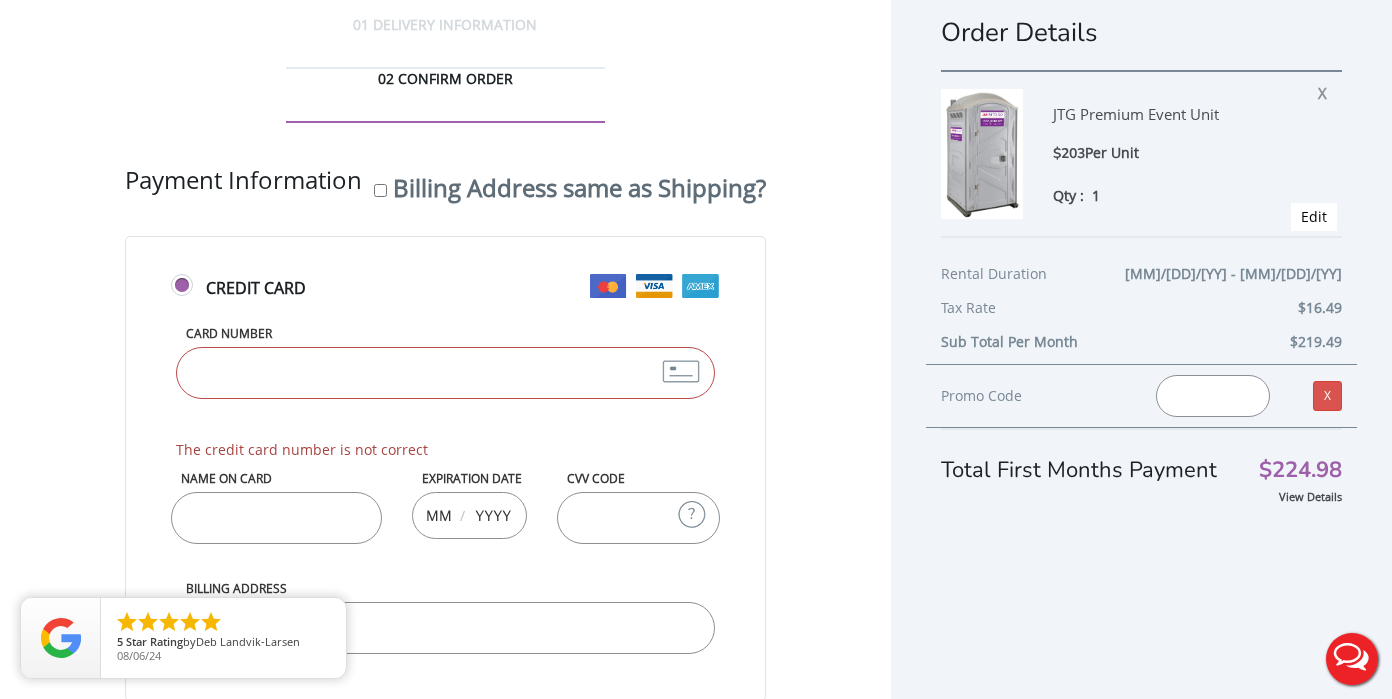 type on "[CREDIT CARD]" 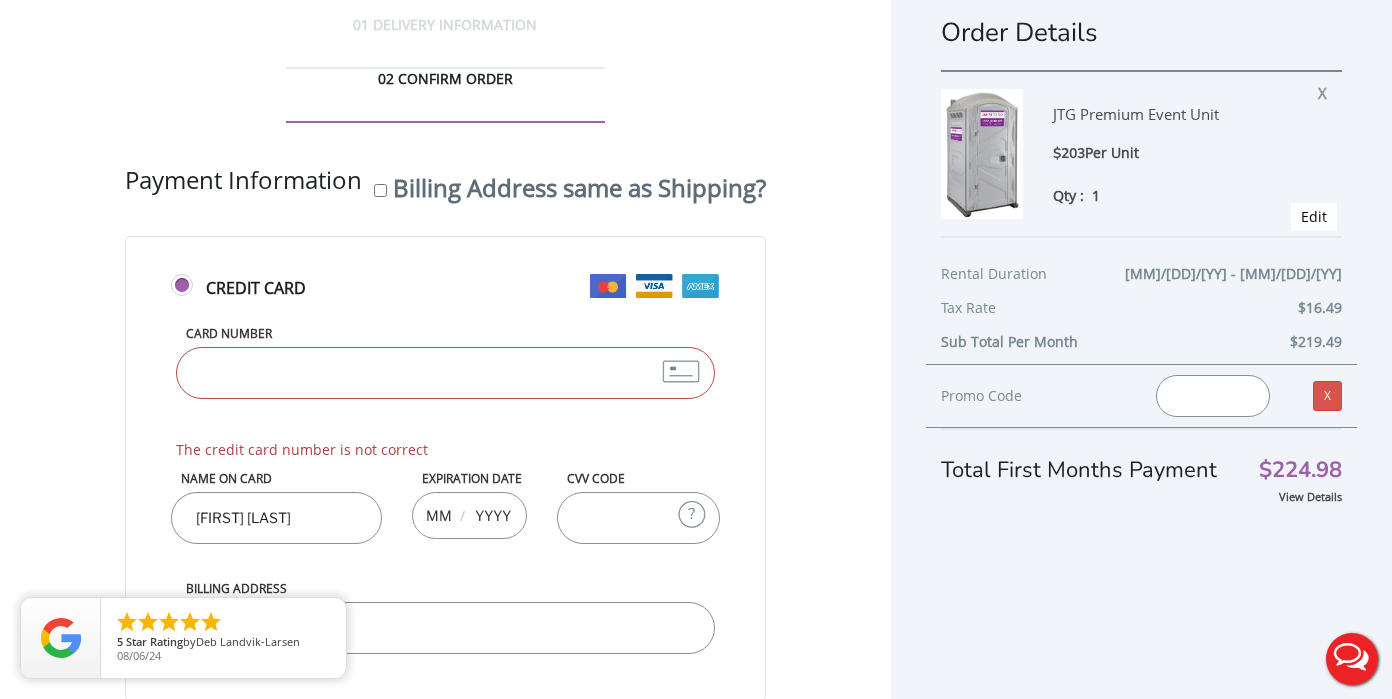 type on "01" 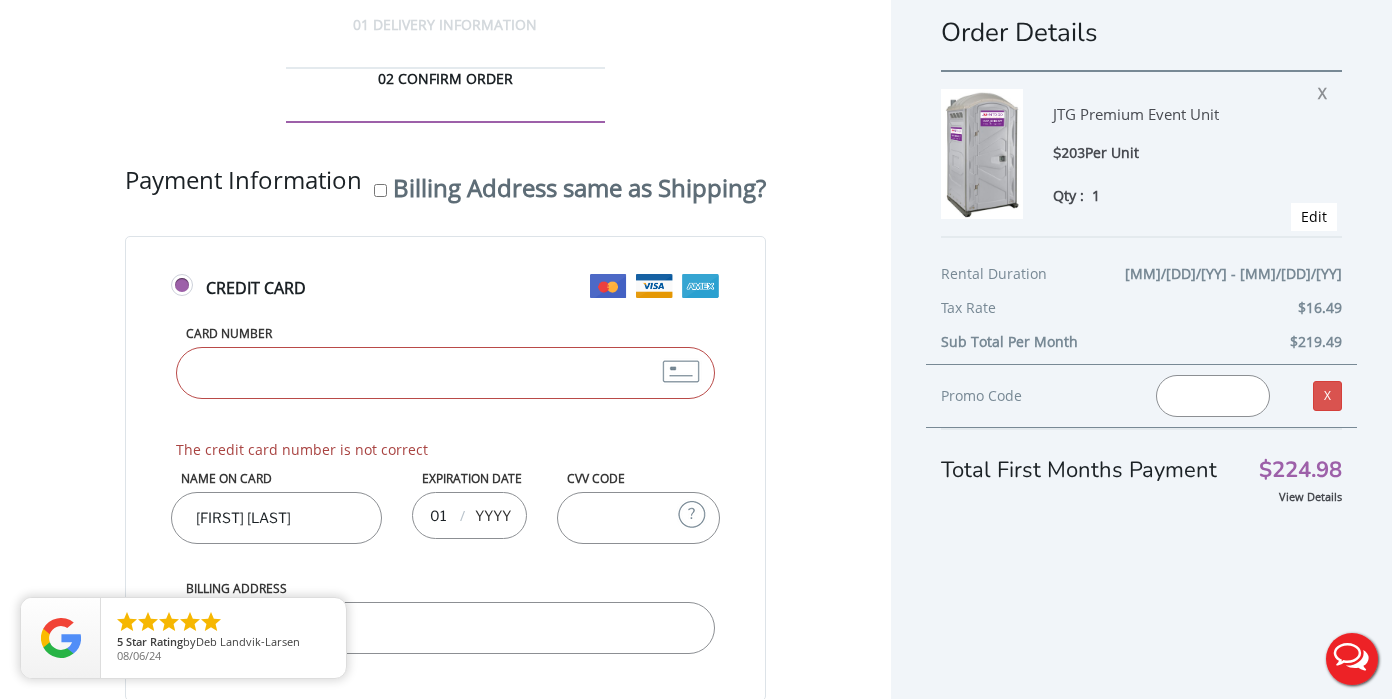 type on "2030" 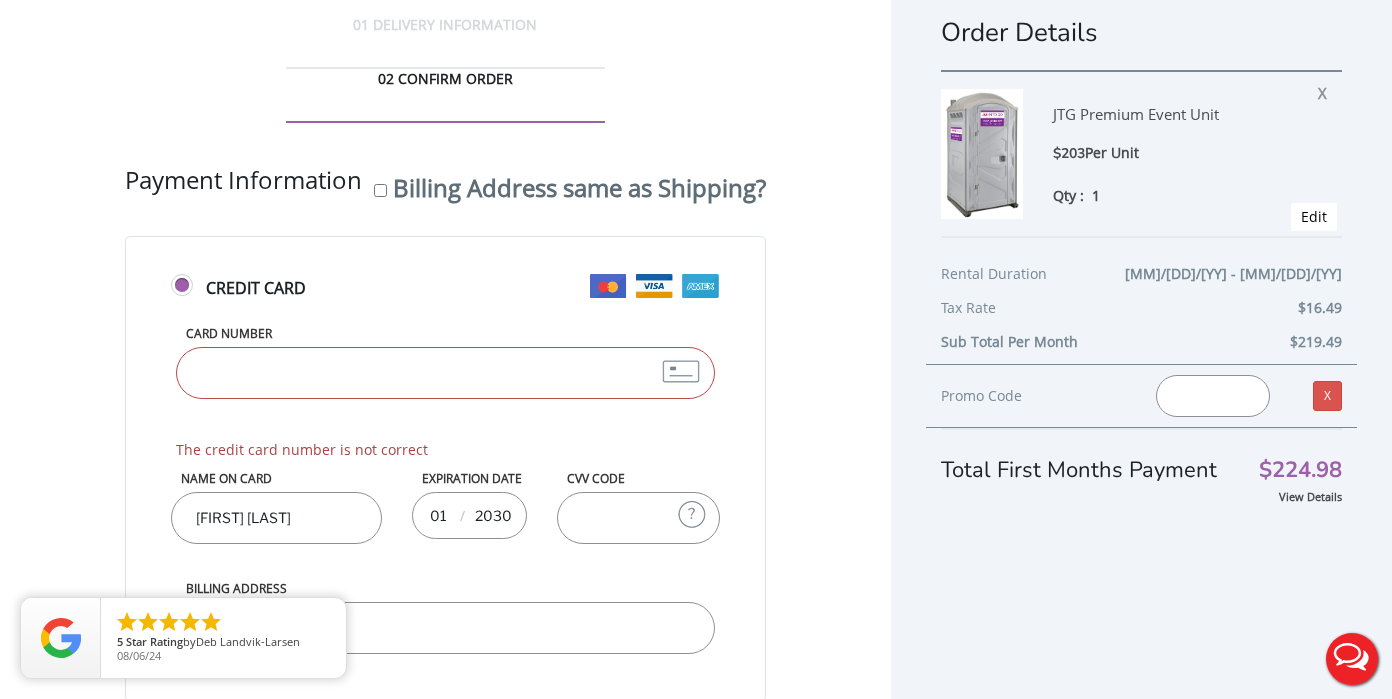 type on "[CREDIT CARD]" 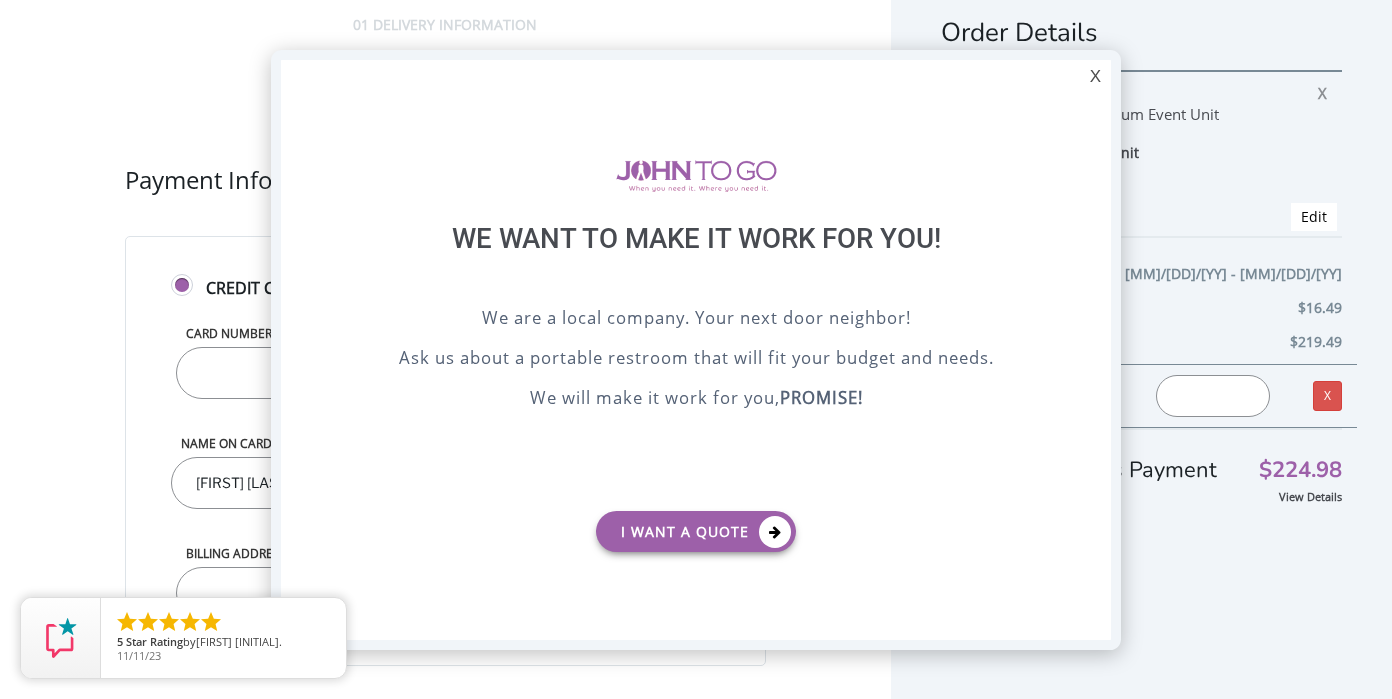 scroll, scrollTop: 0, scrollLeft: 0, axis: both 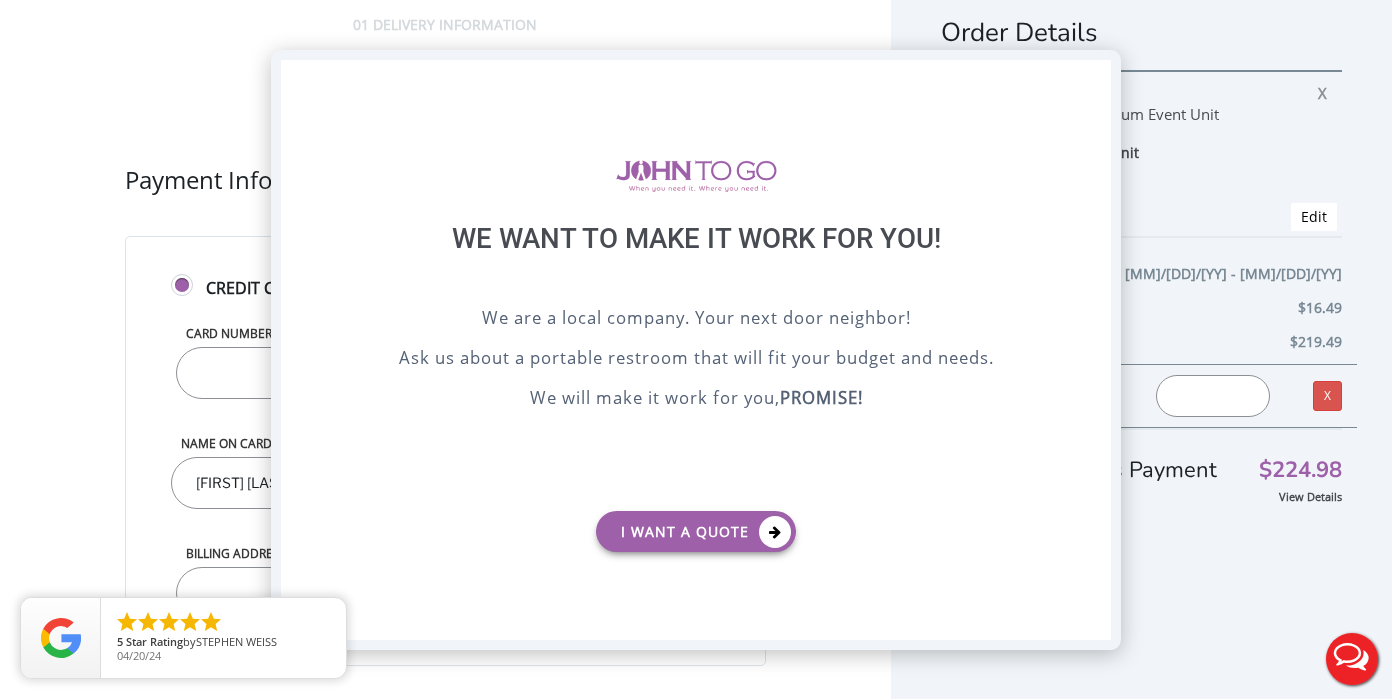 click on "X" at bounding box center (1095, 77) 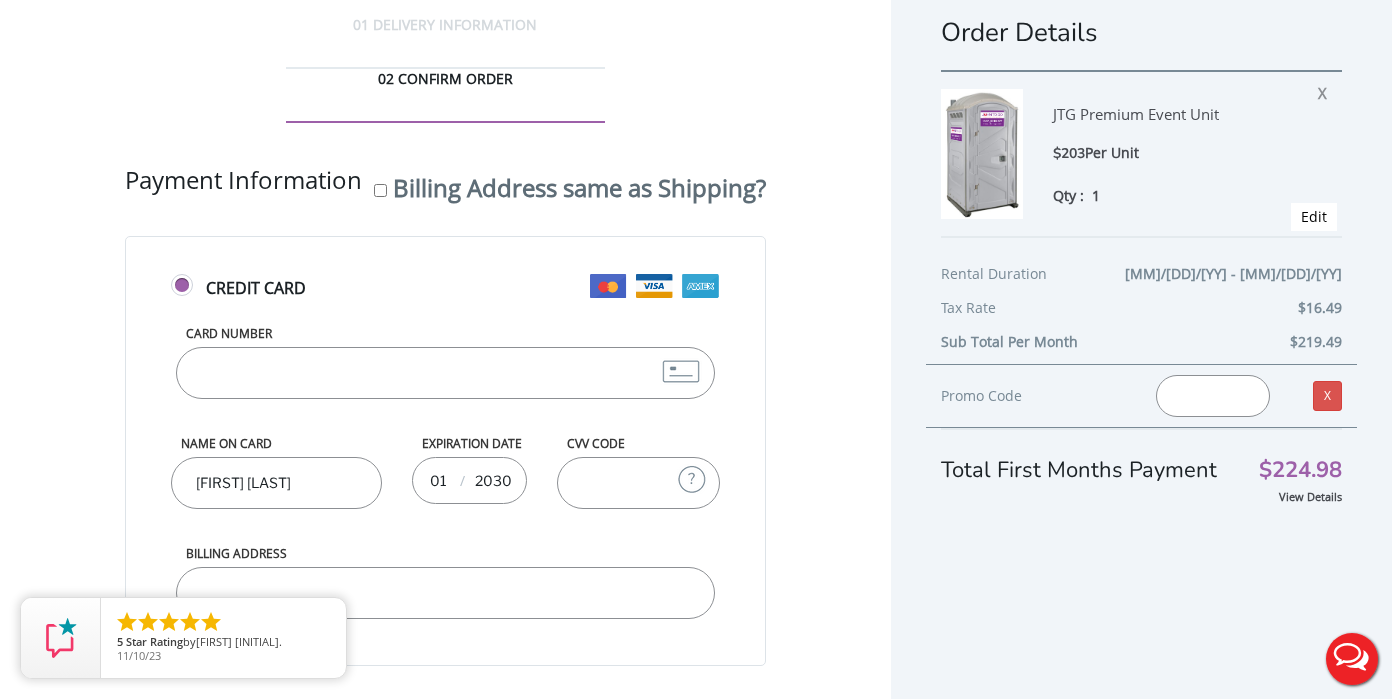 drag, startPoint x: 388, startPoint y: 325, endPoint x: 111, endPoint y: 290, distance: 279.20242 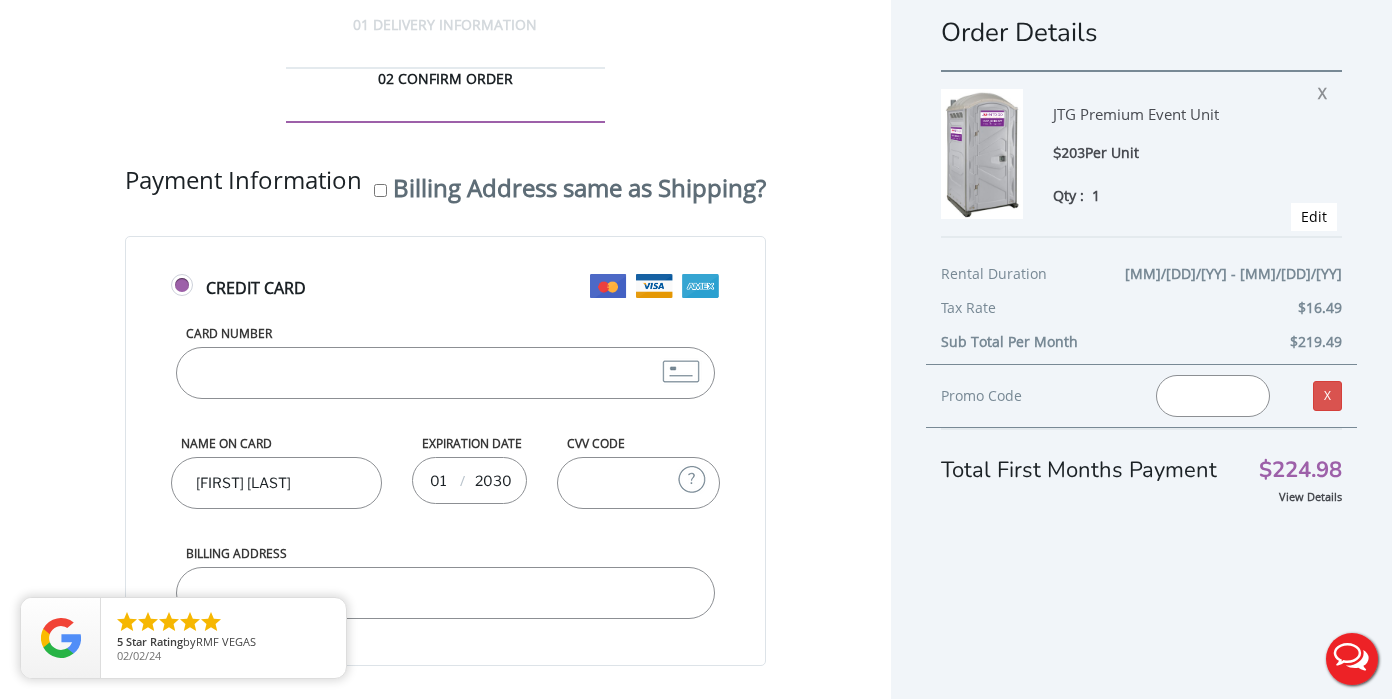click on "[CREDIT CARD]" at bounding box center [445, 373] 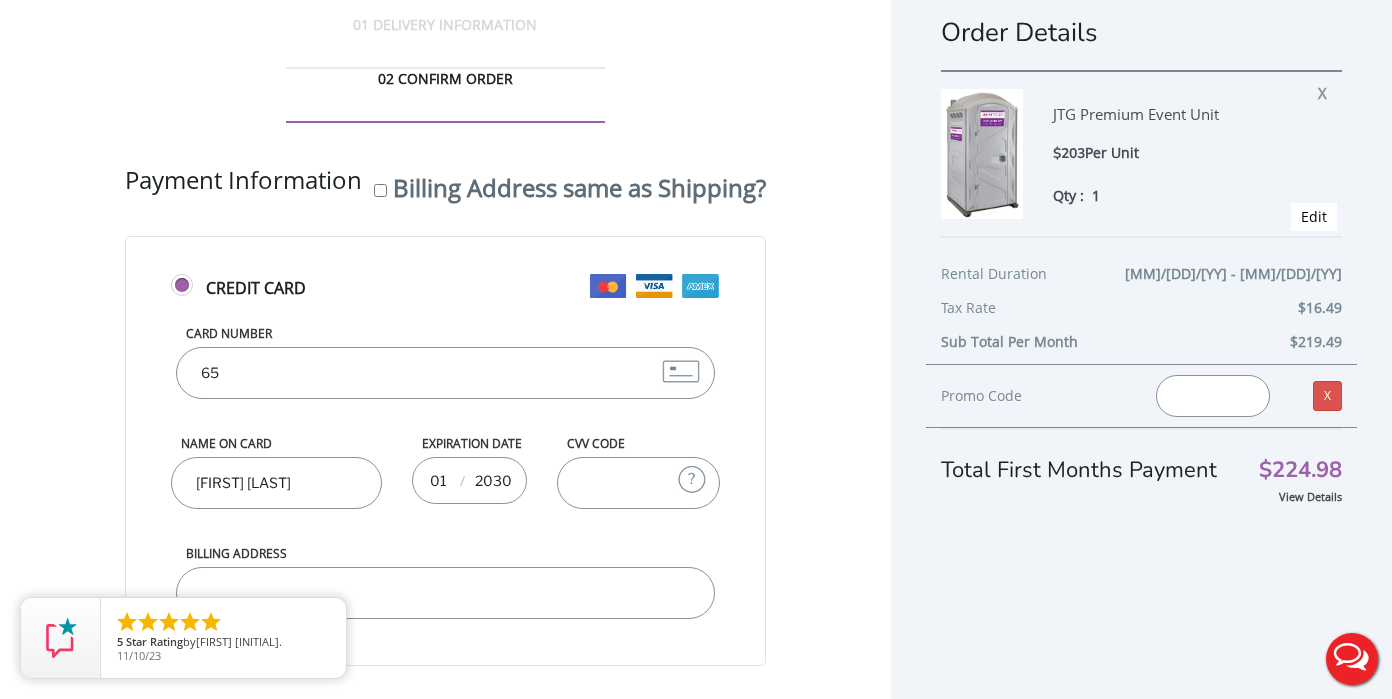 type on "6" 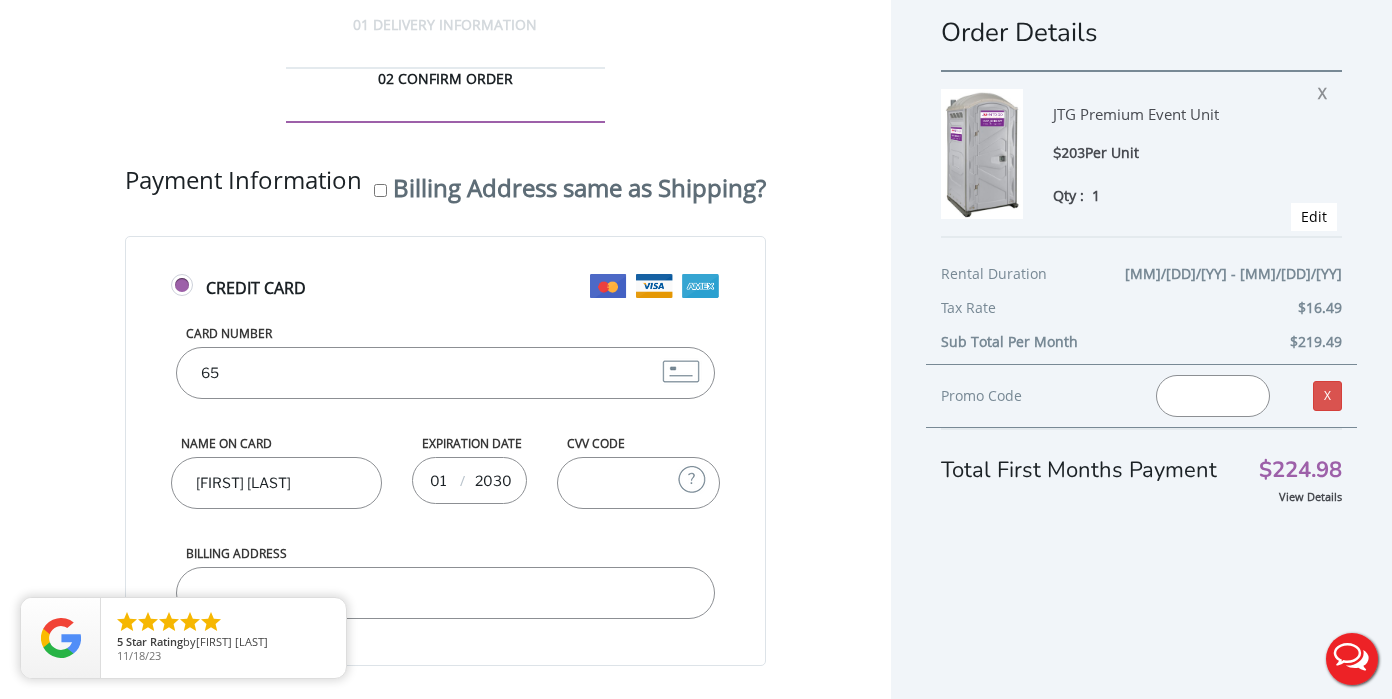 type on "[CREDIT CARD]" 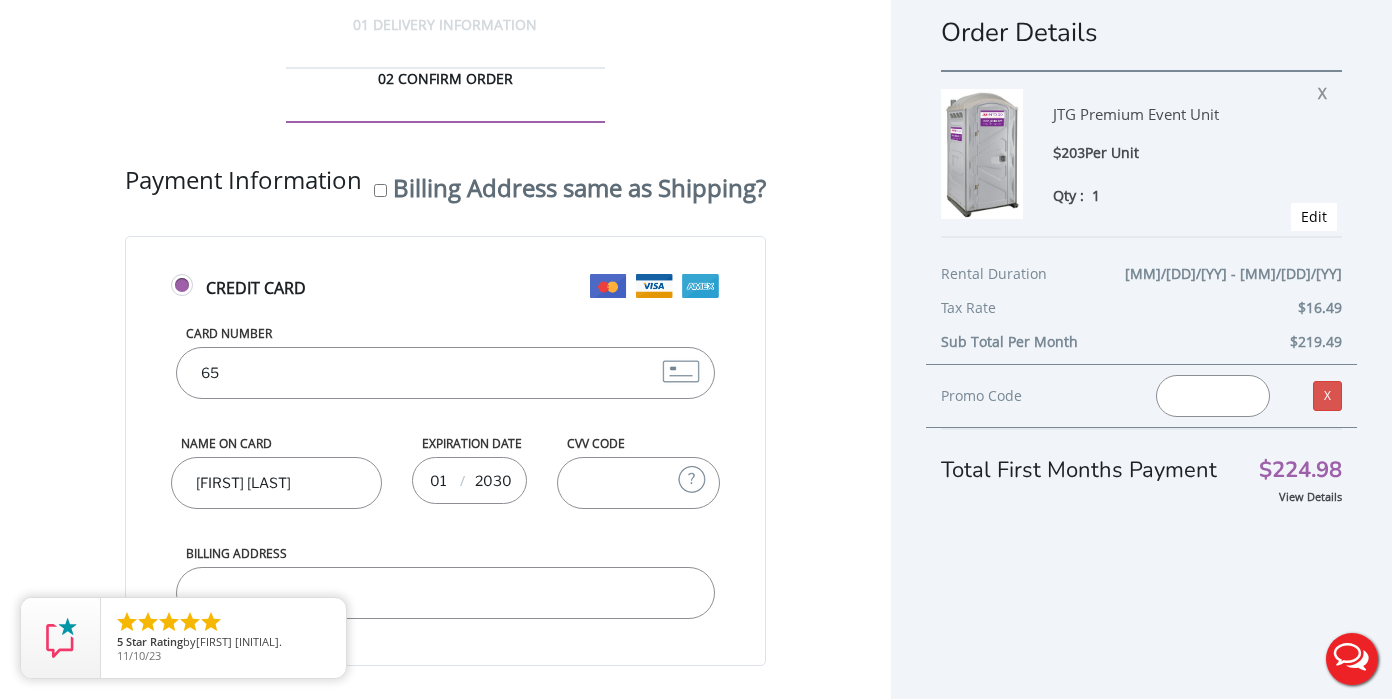 click on "01" at bounding box center (438, 480) 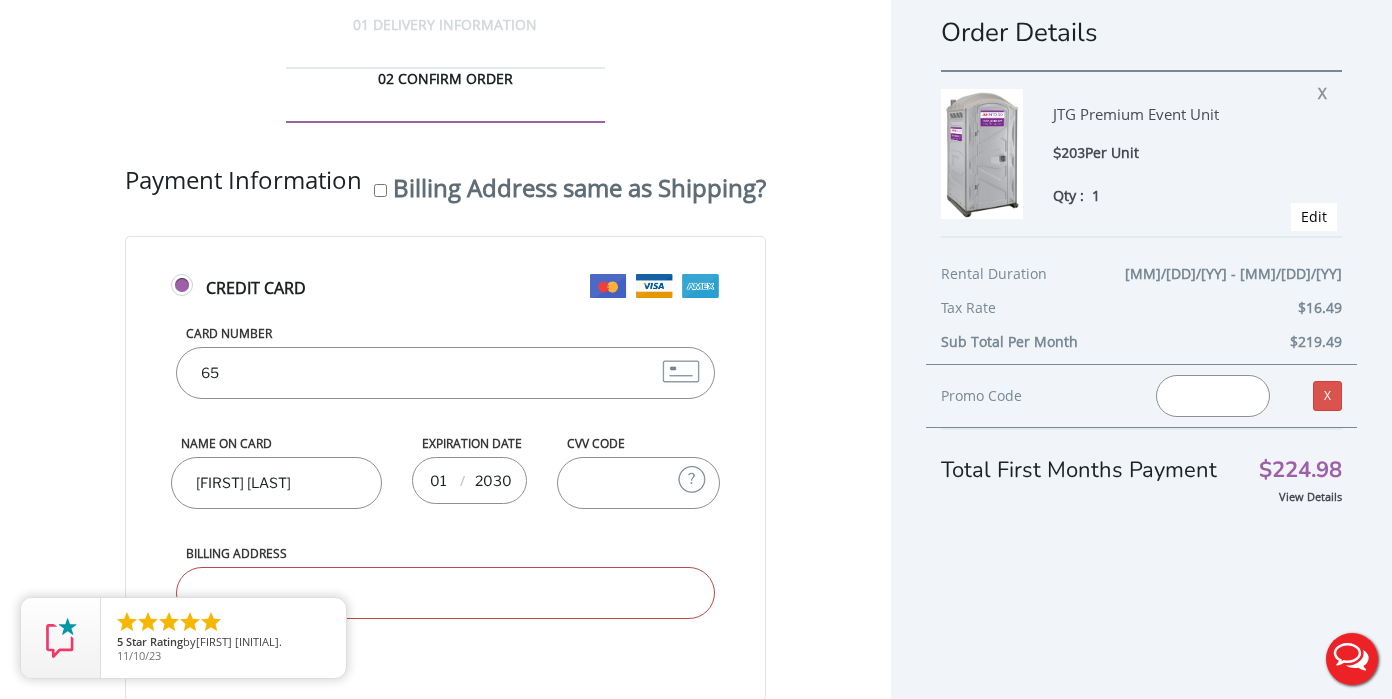 click on "01" at bounding box center (438, 480) 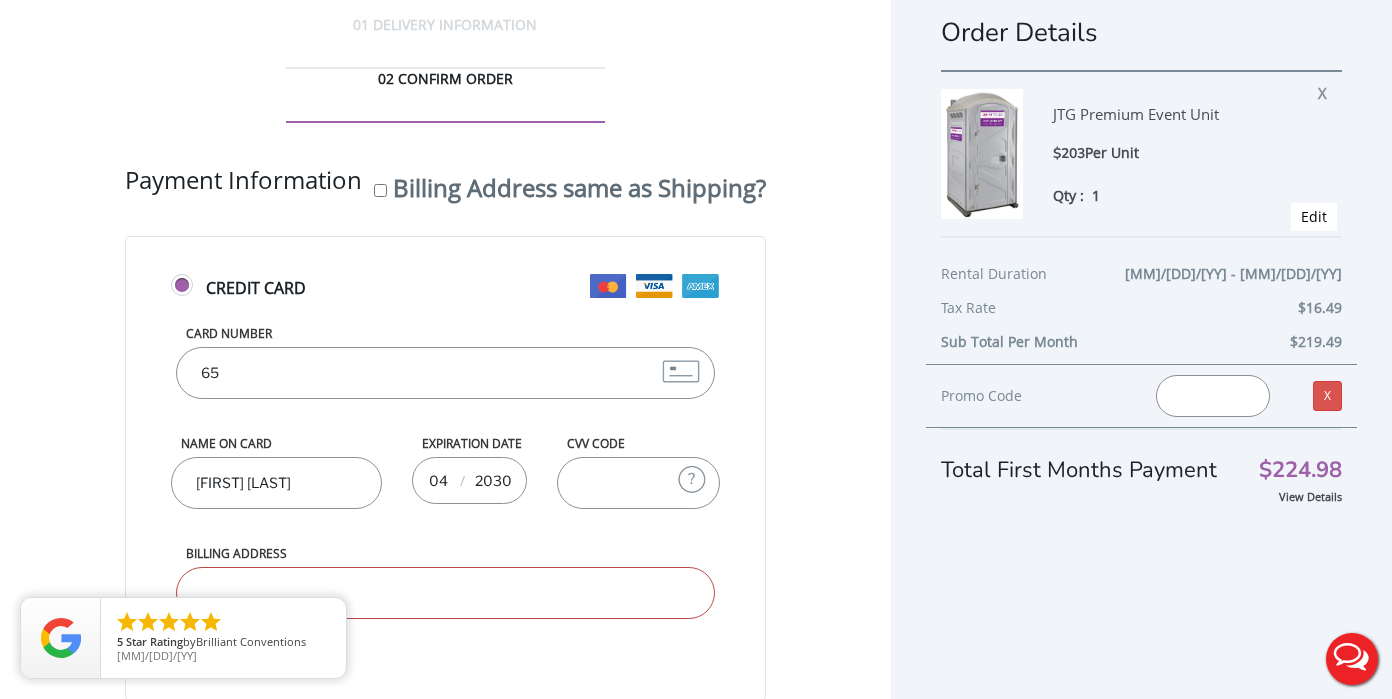 type on "04" 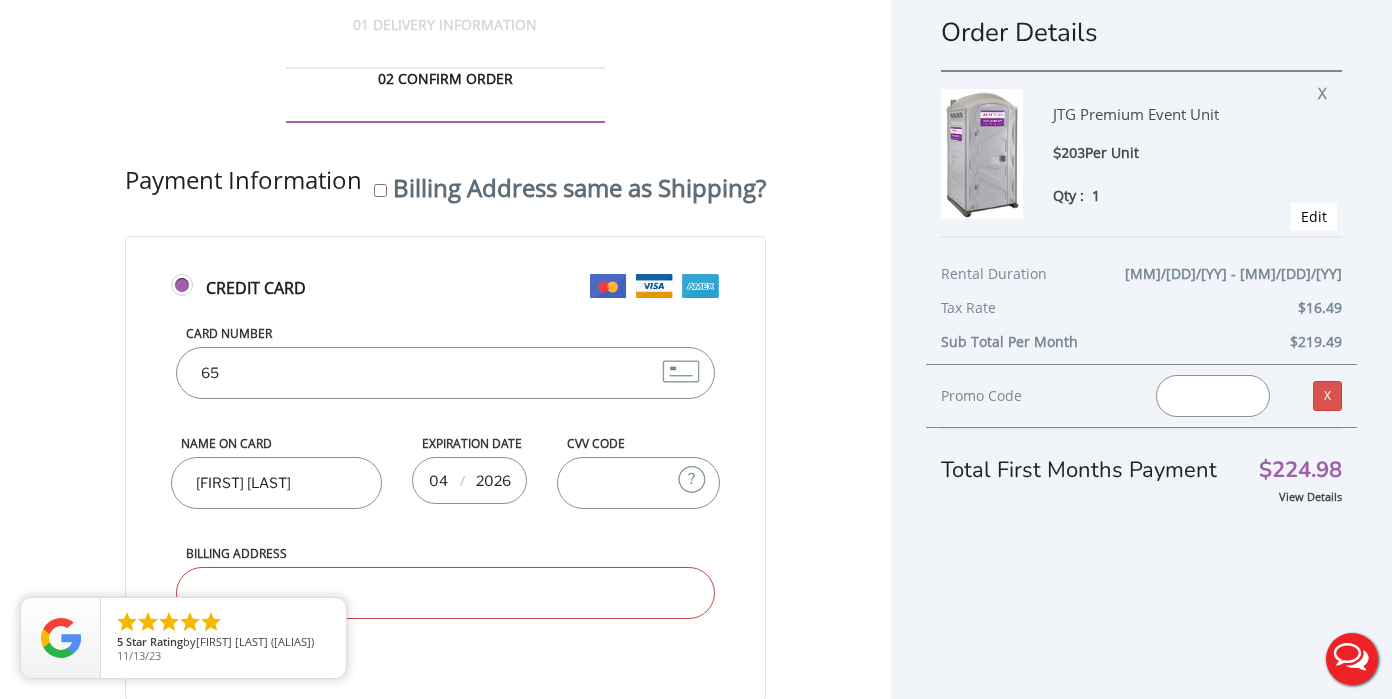 type on "2026" 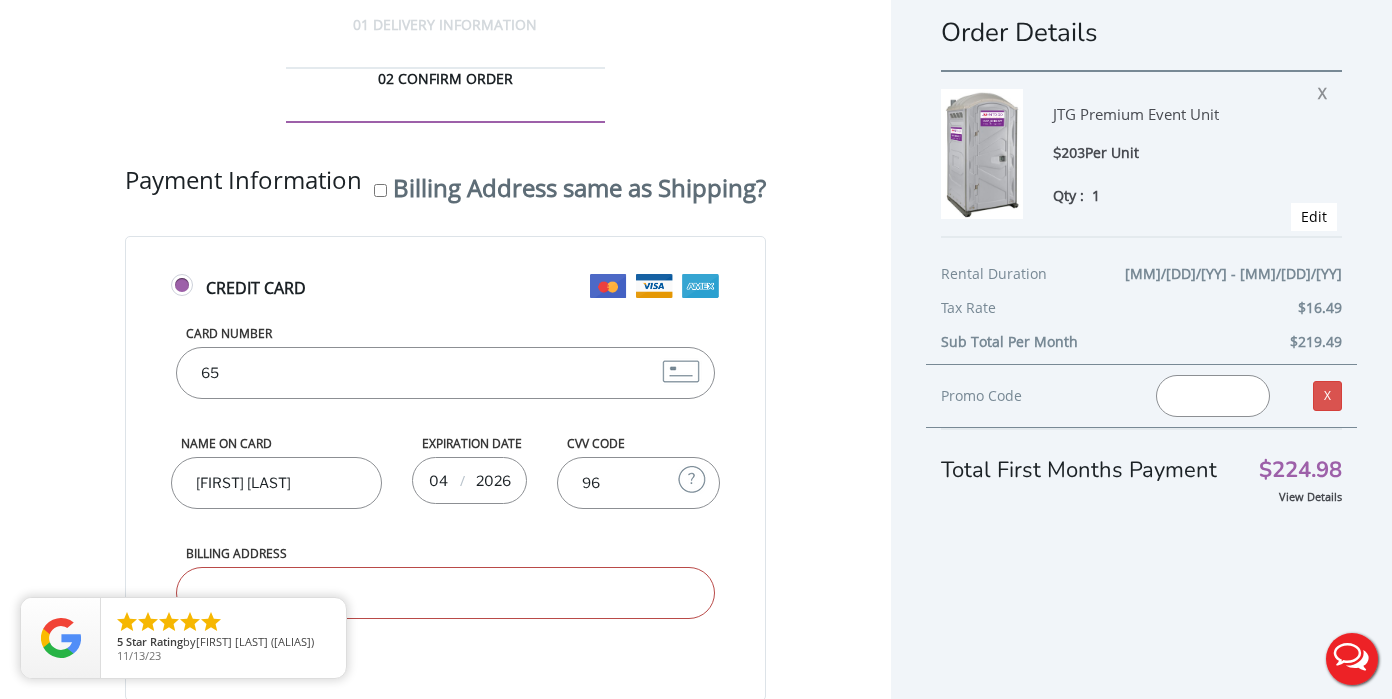type on "9" 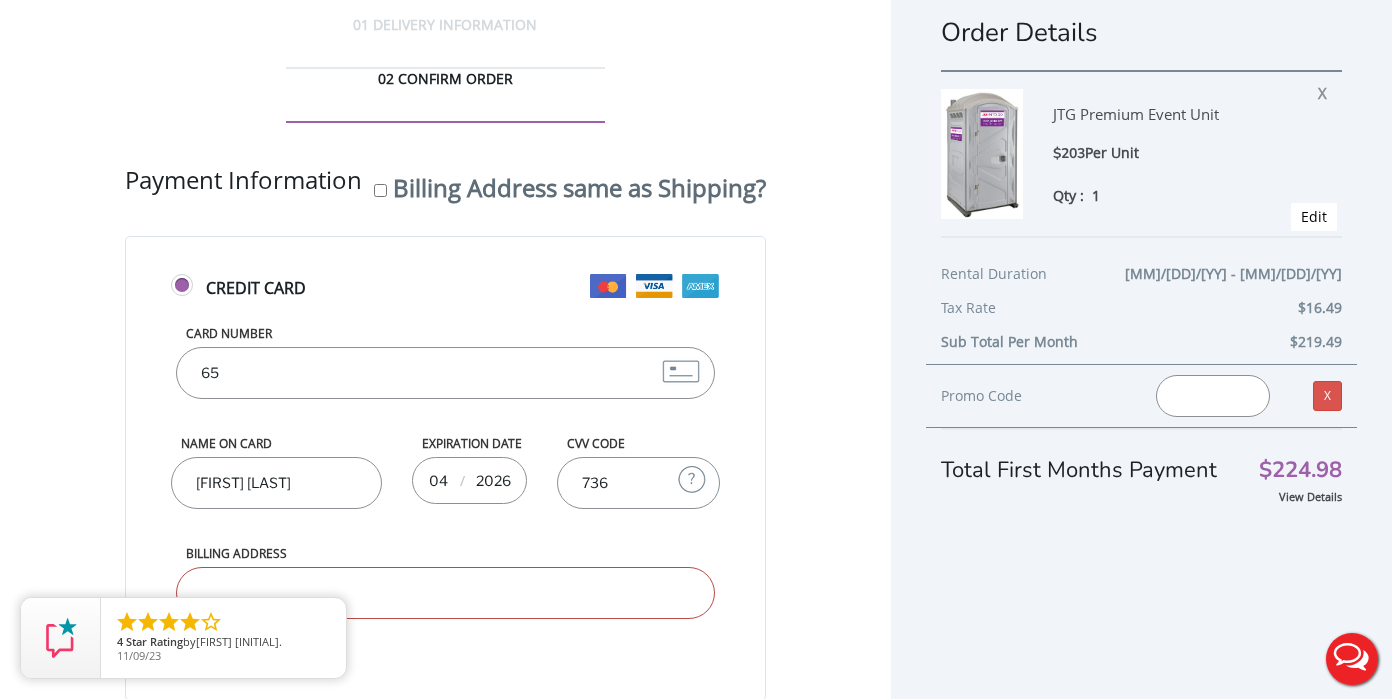 type on "736" 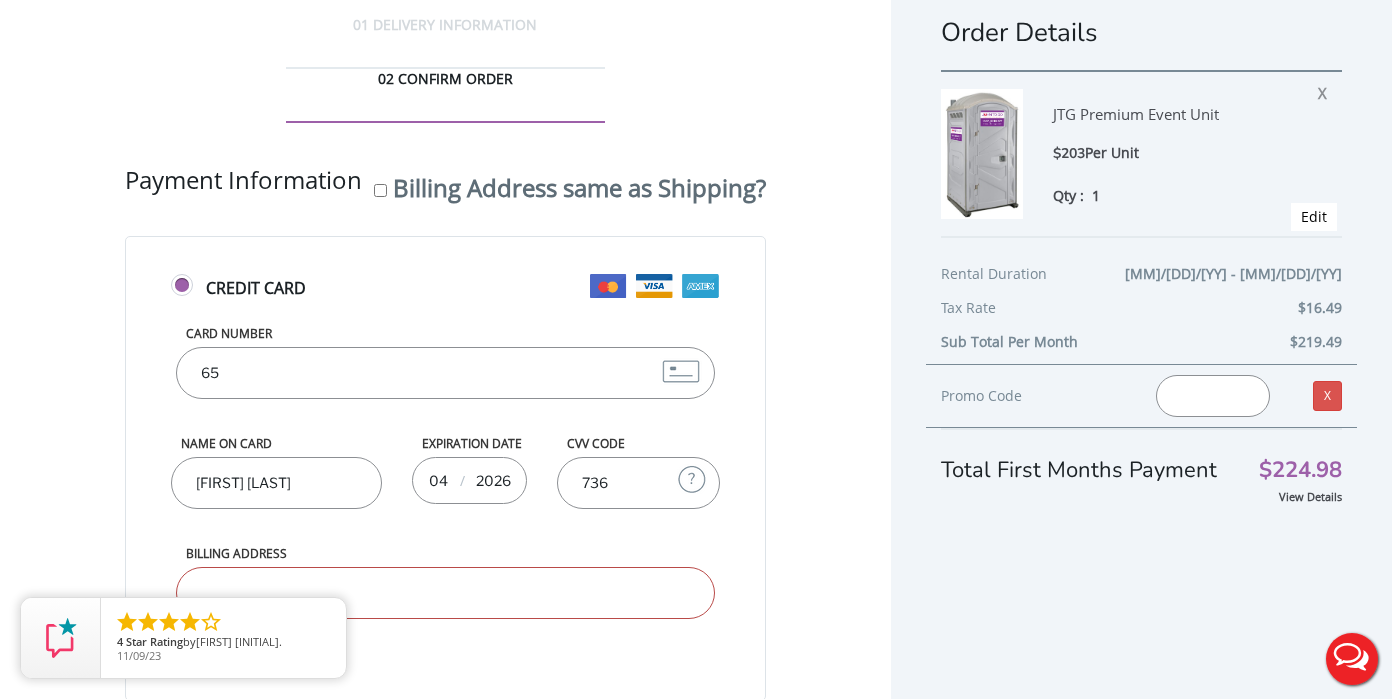 type on "[NUMBER] [STREET]" 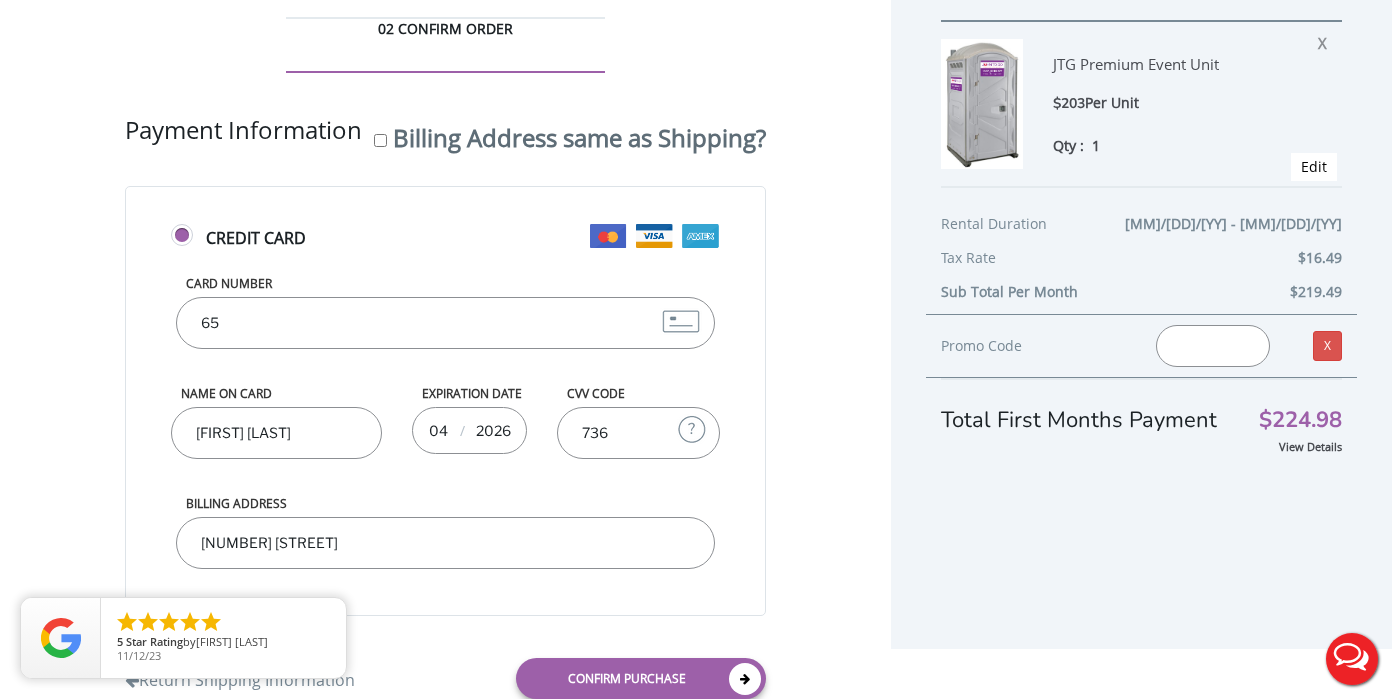 scroll, scrollTop: 93, scrollLeft: 0, axis: vertical 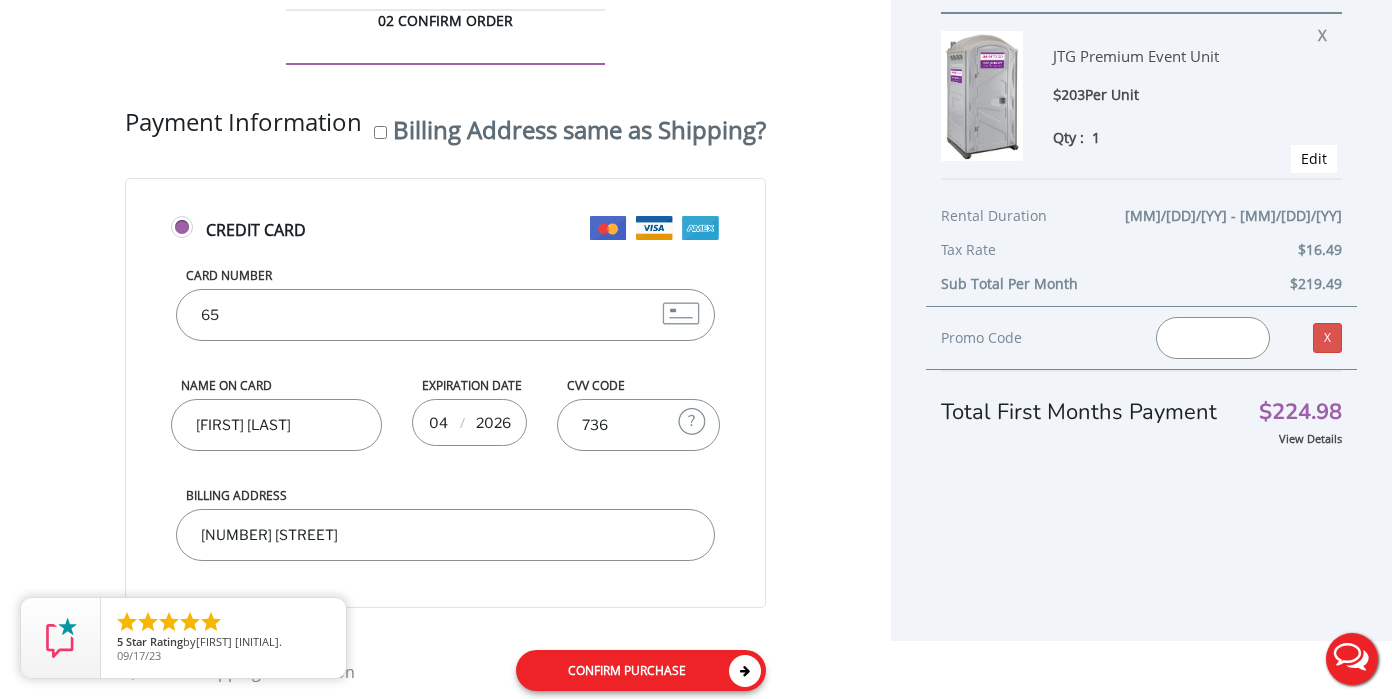 click on "Confirm purchase" at bounding box center (641, 670) 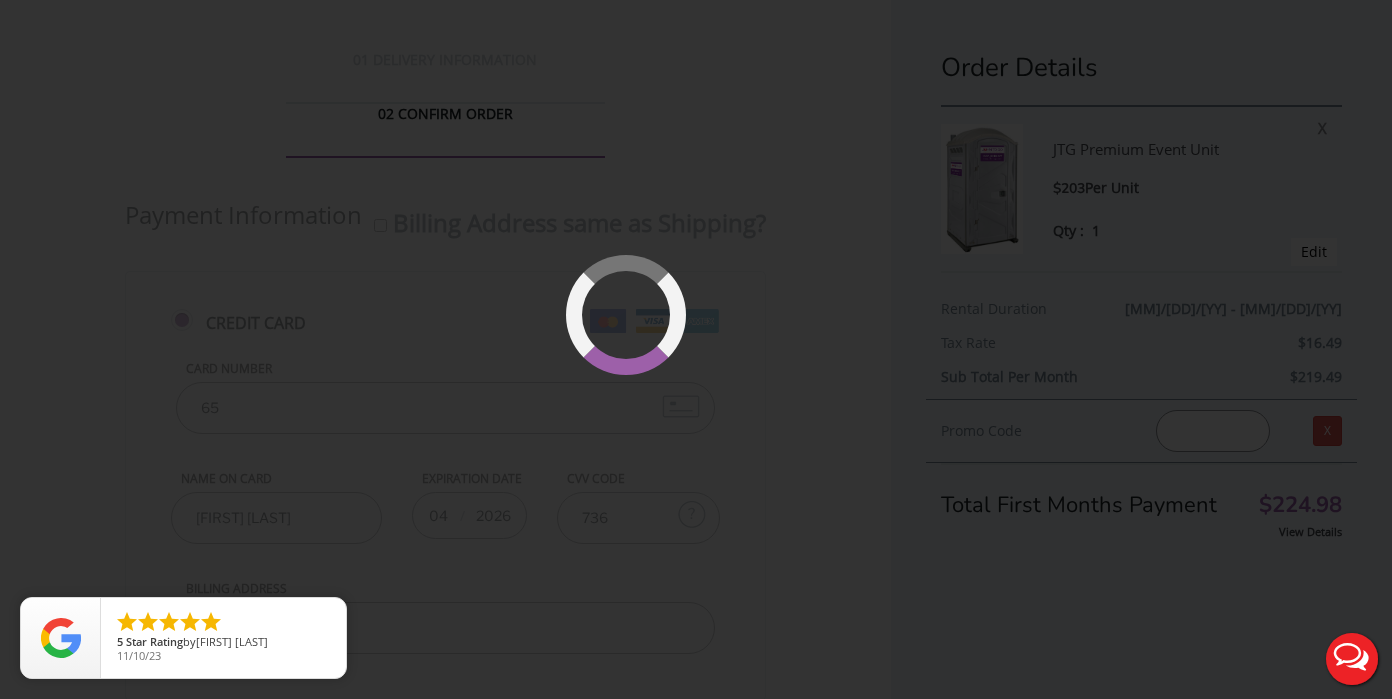 scroll, scrollTop: 93, scrollLeft: 0, axis: vertical 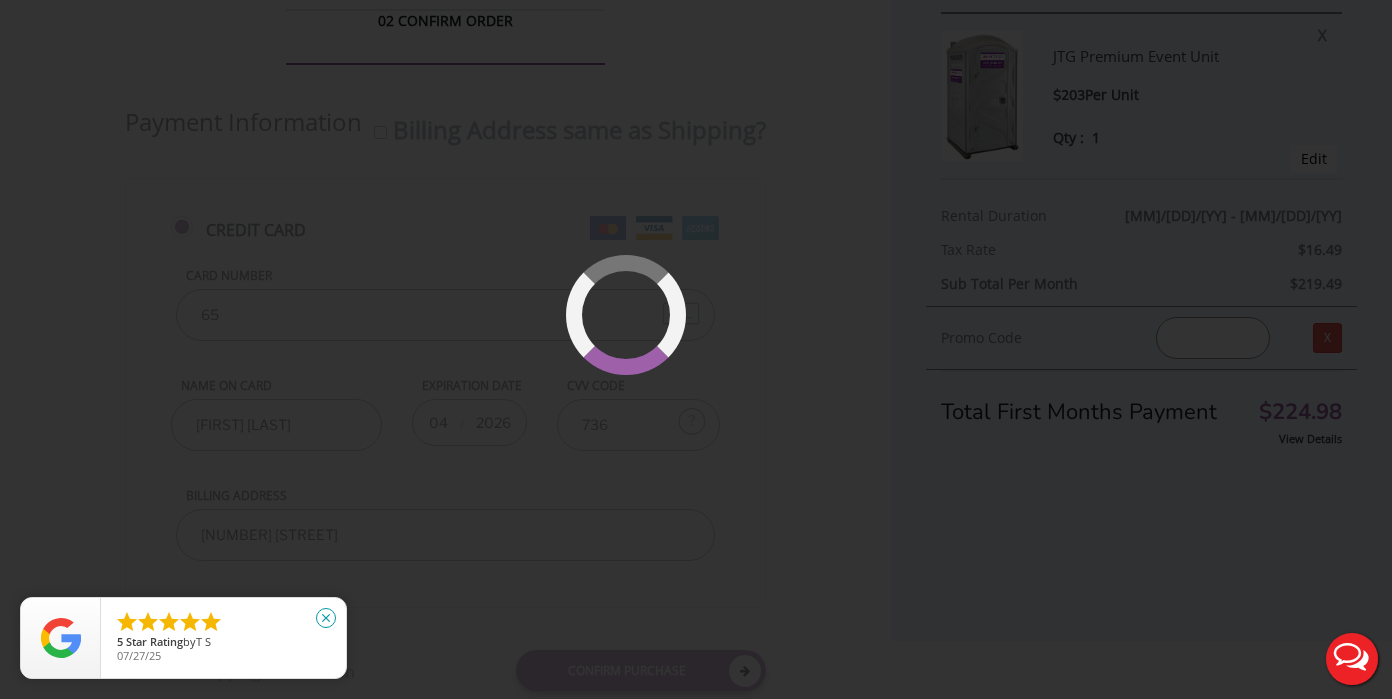 click on "close" at bounding box center (326, 618) 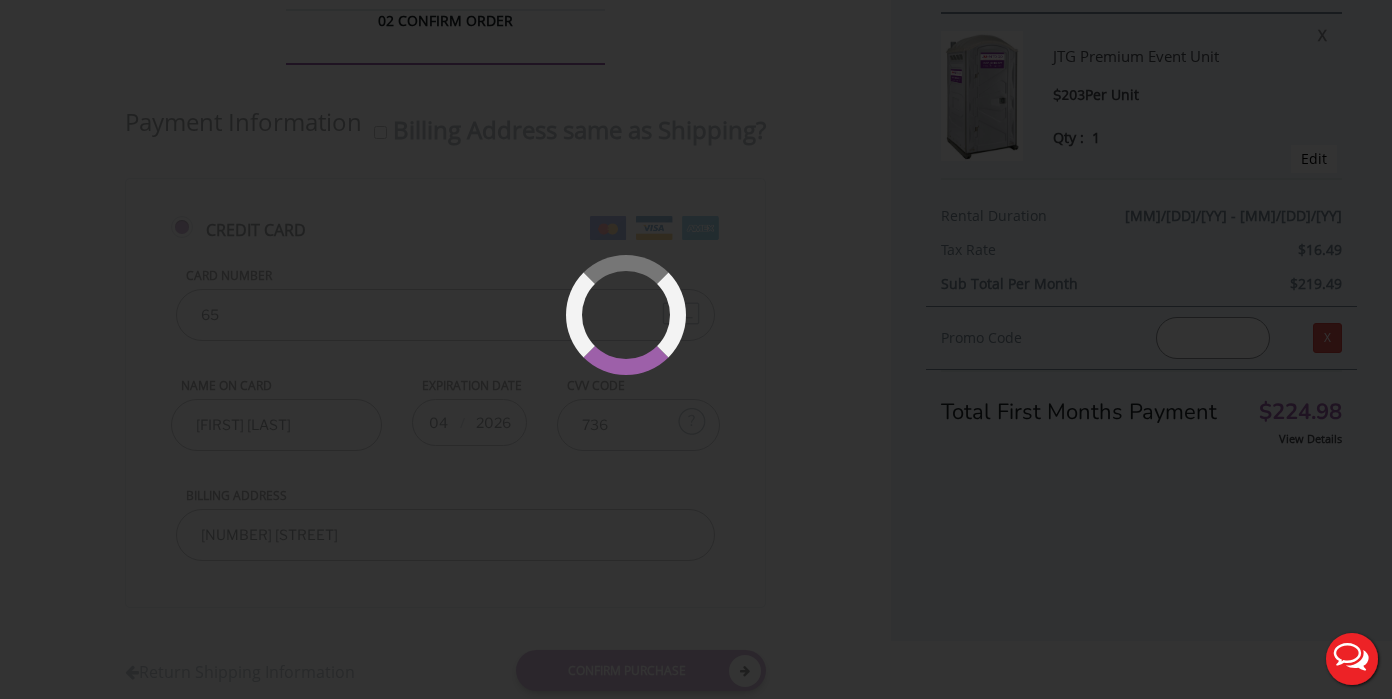 scroll, scrollTop: 0, scrollLeft: 0, axis: both 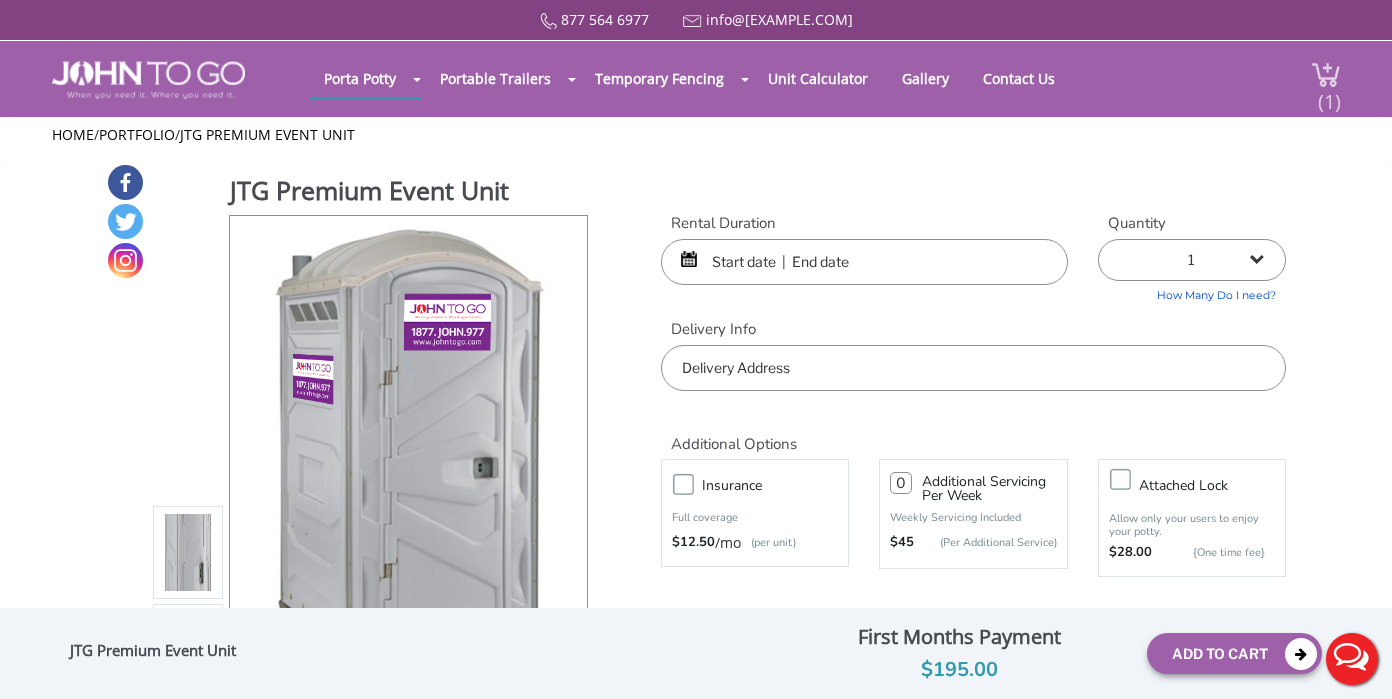 click on "(1)" at bounding box center (1329, 93) 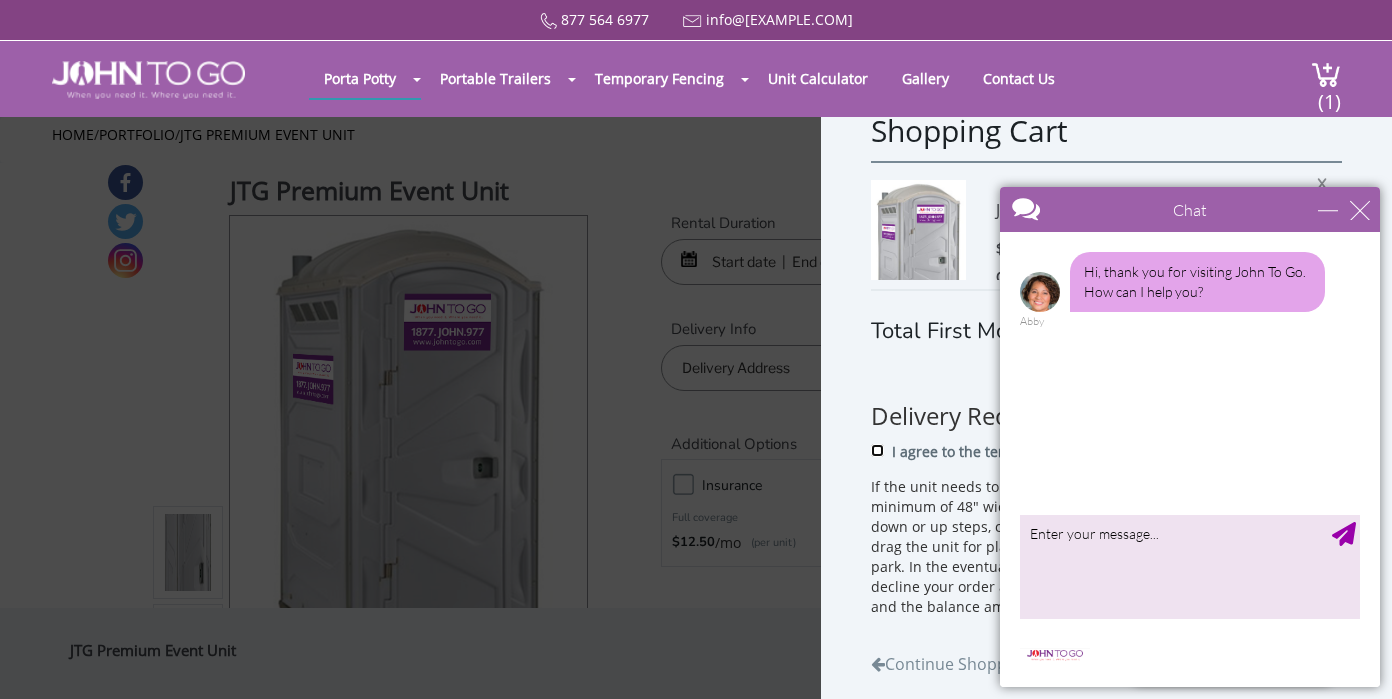 click on "I agree to the terms and conditions" at bounding box center [877, 449] 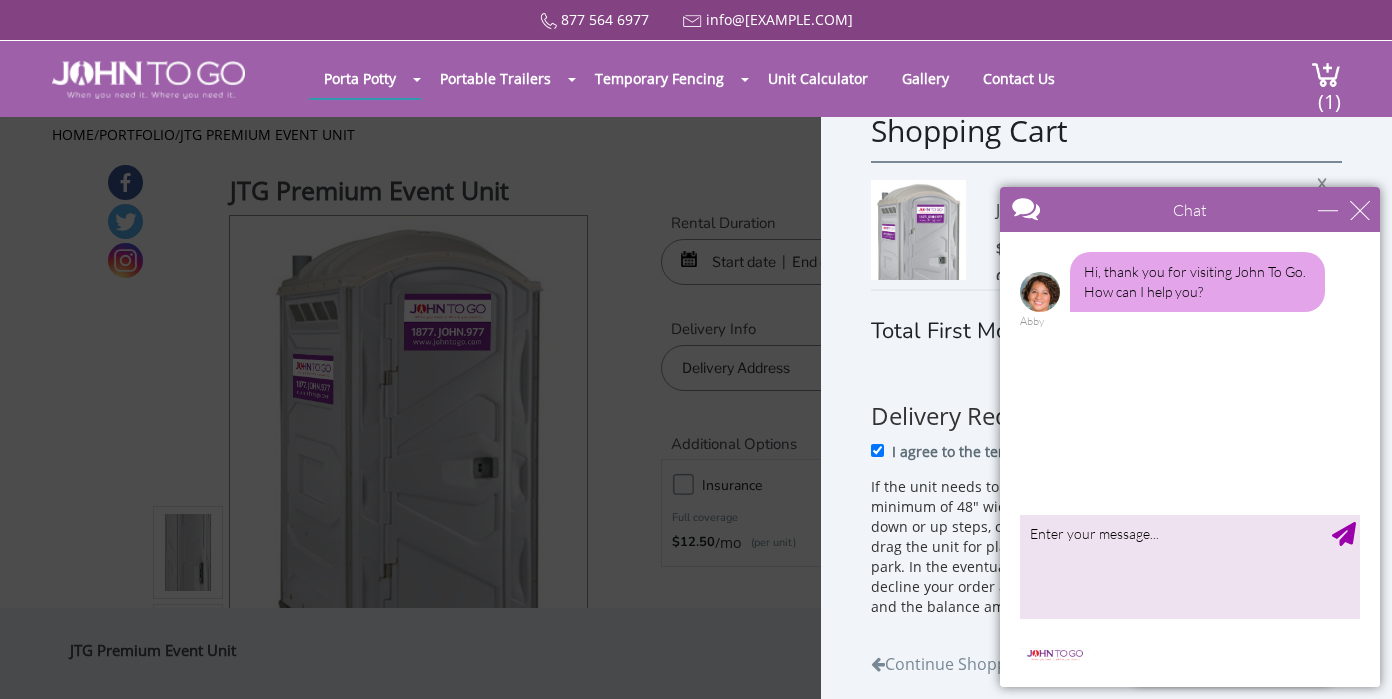 click on "Chat" at bounding box center [1190, 209] 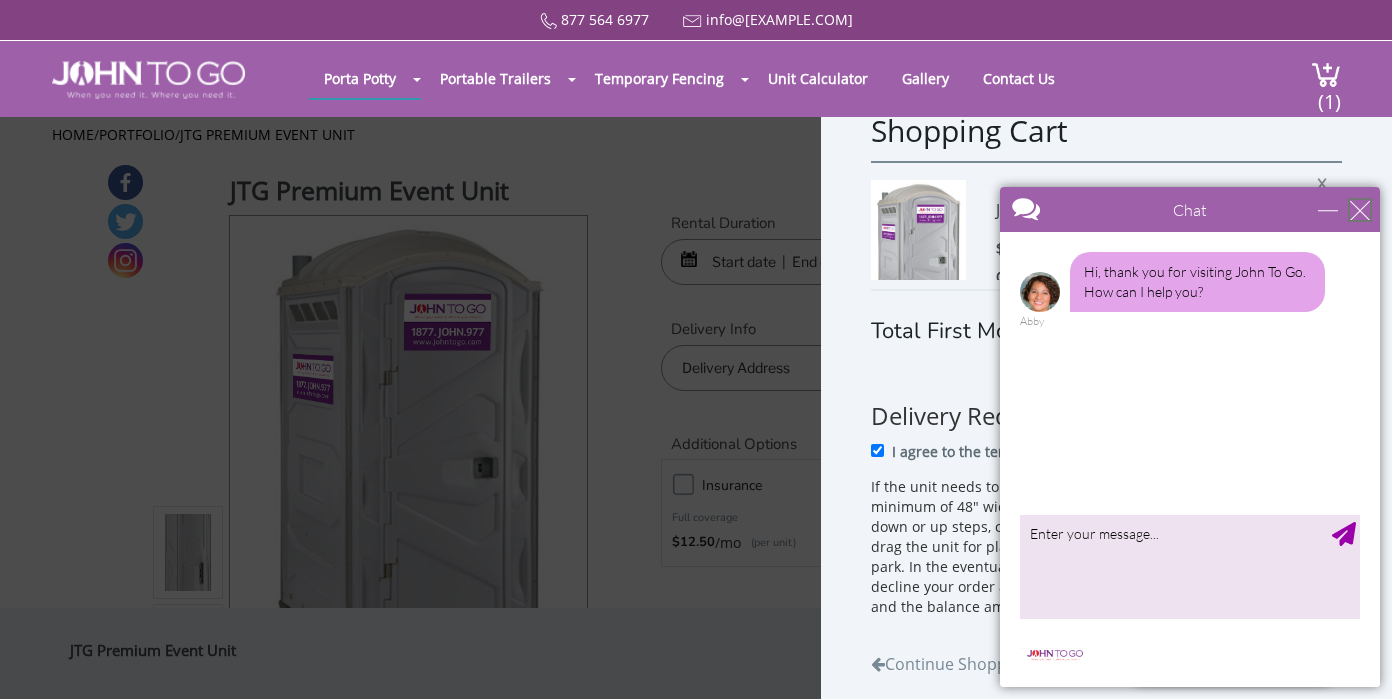 click at bounding box center (1360, 210) 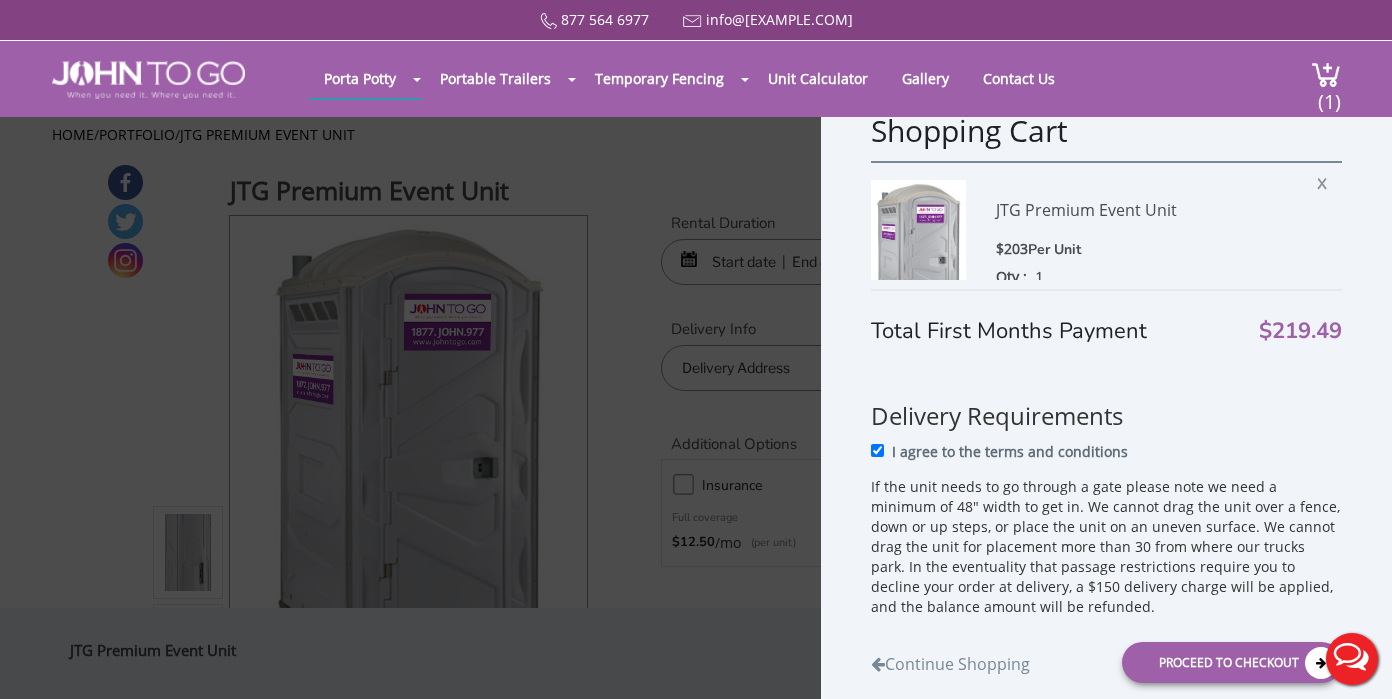 scroll, scrollTop: 0, scrollLeft: 0, axis: both 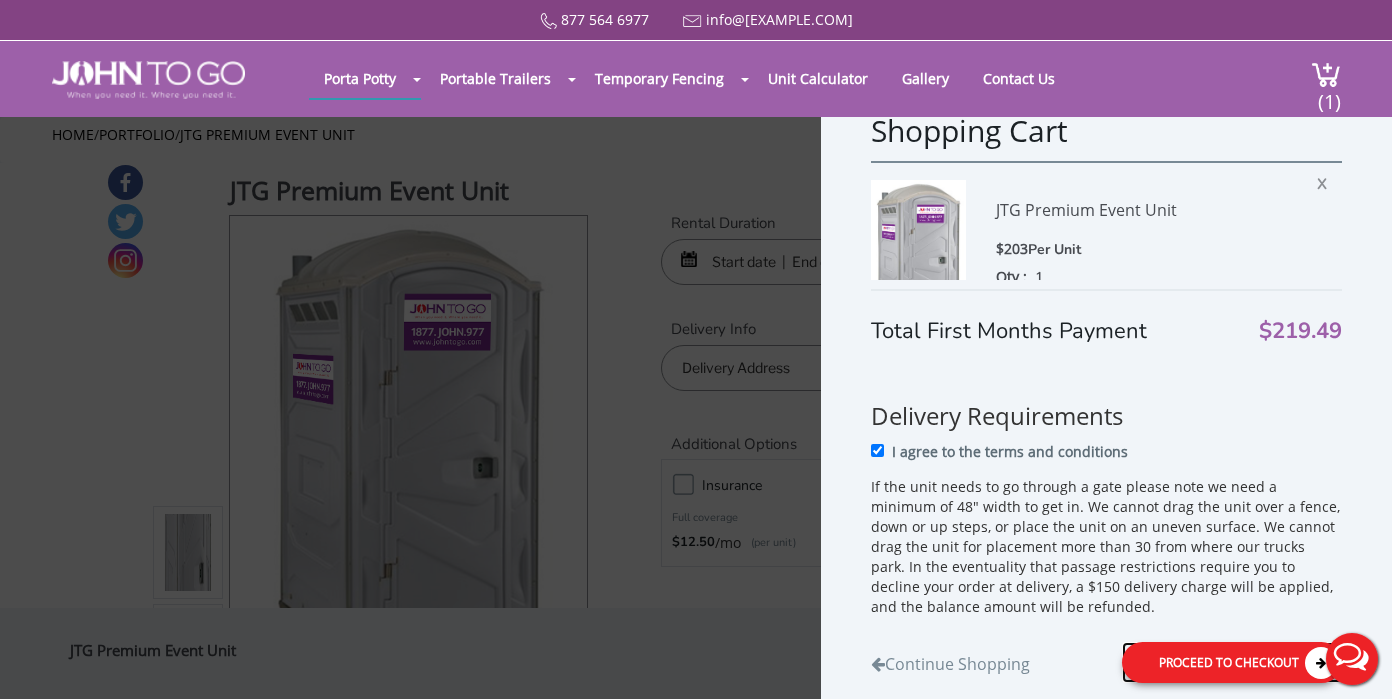 click on "Proceed to Checkout" at bounding box center [1232, 661] 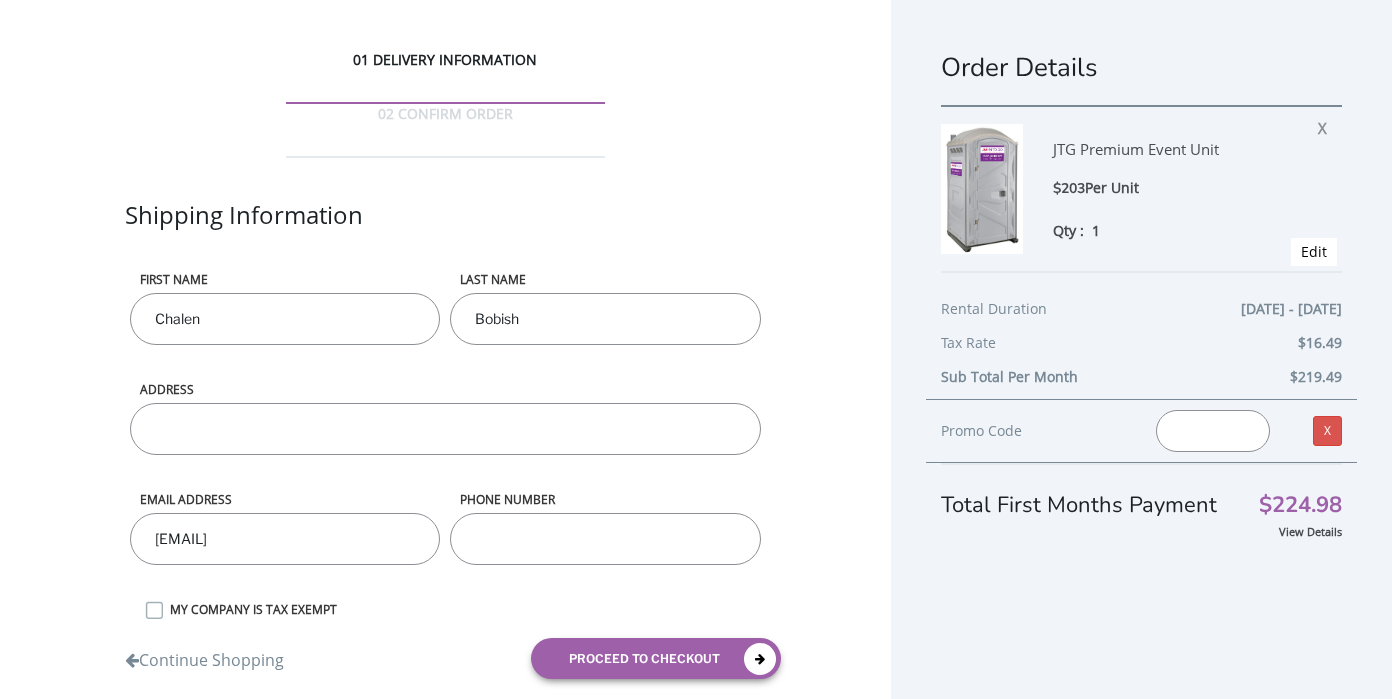scroll, scrollTop: 0, scrollLeft: 0, axis: both 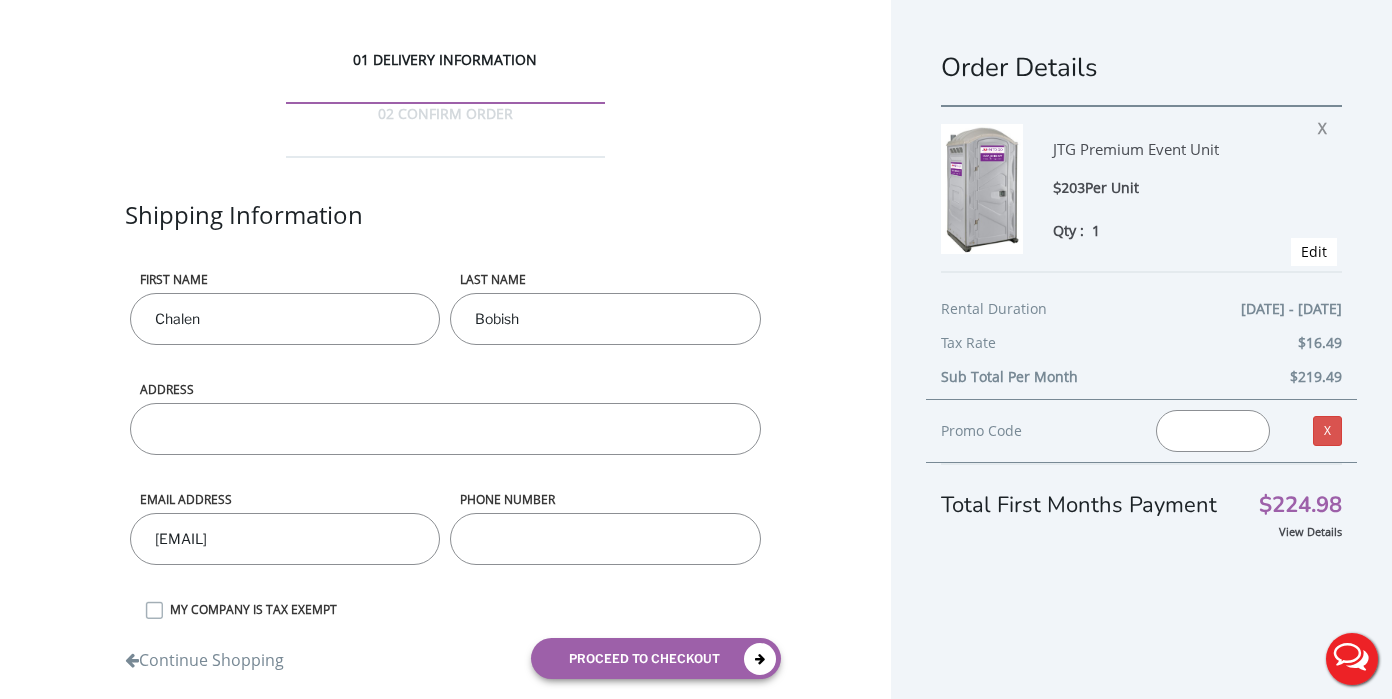 click on "ADDRESS" at bounding box center [445, 429] 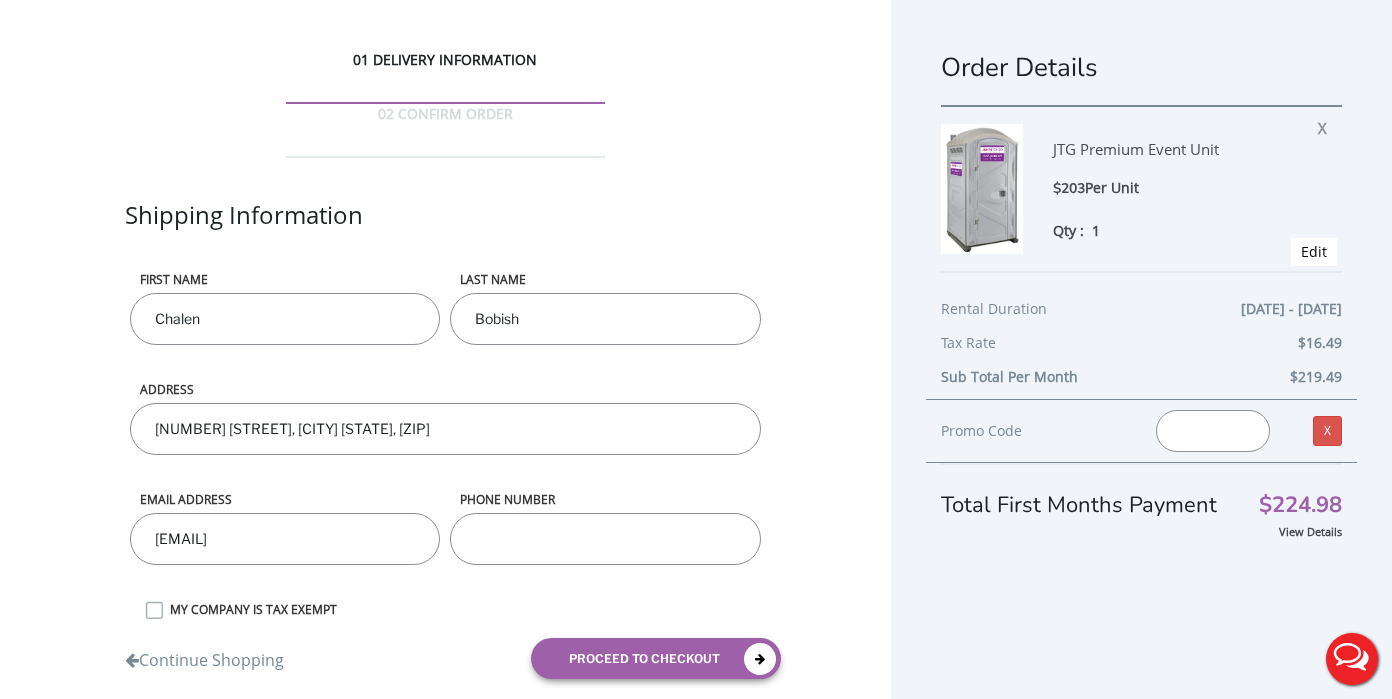 click on "[NUMBER] [STREET], [CITY] [STATE], [ZIP]" at bounding box center (445, 429) 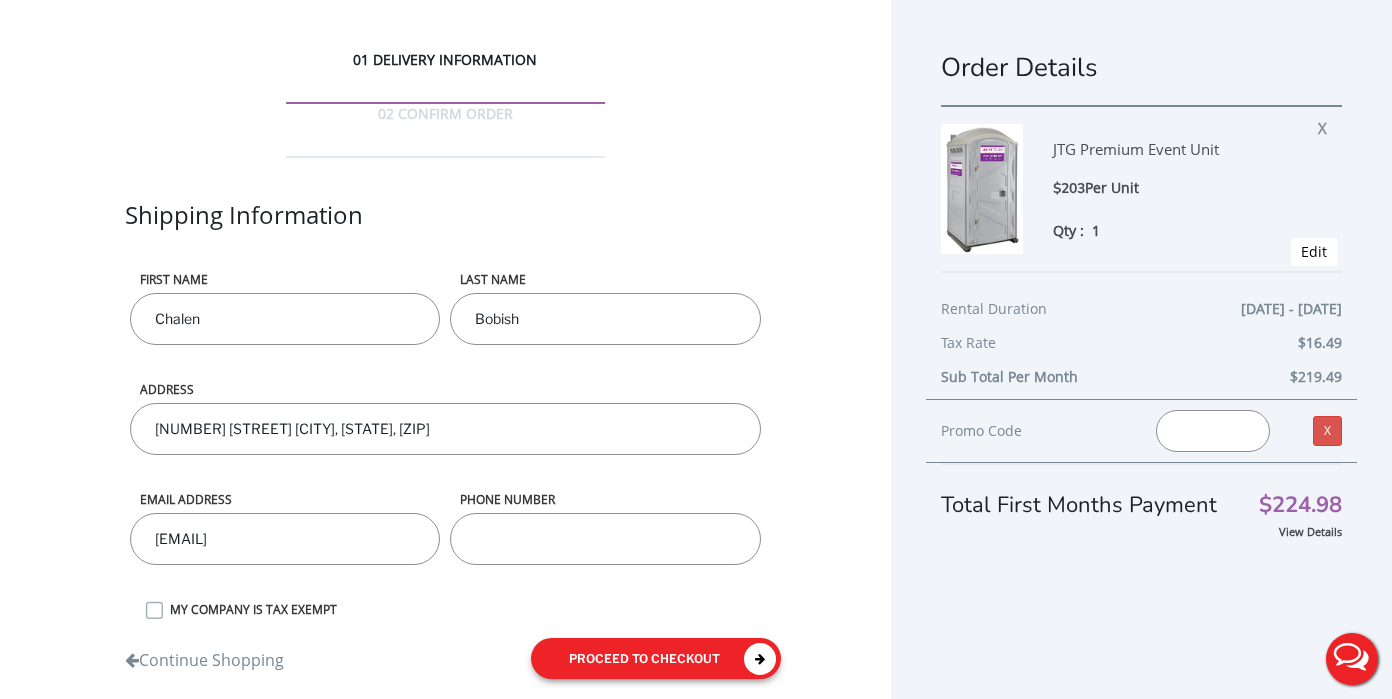 type on "[NUMBER] [STREET] [CITY], [STATE], [ZIP]" 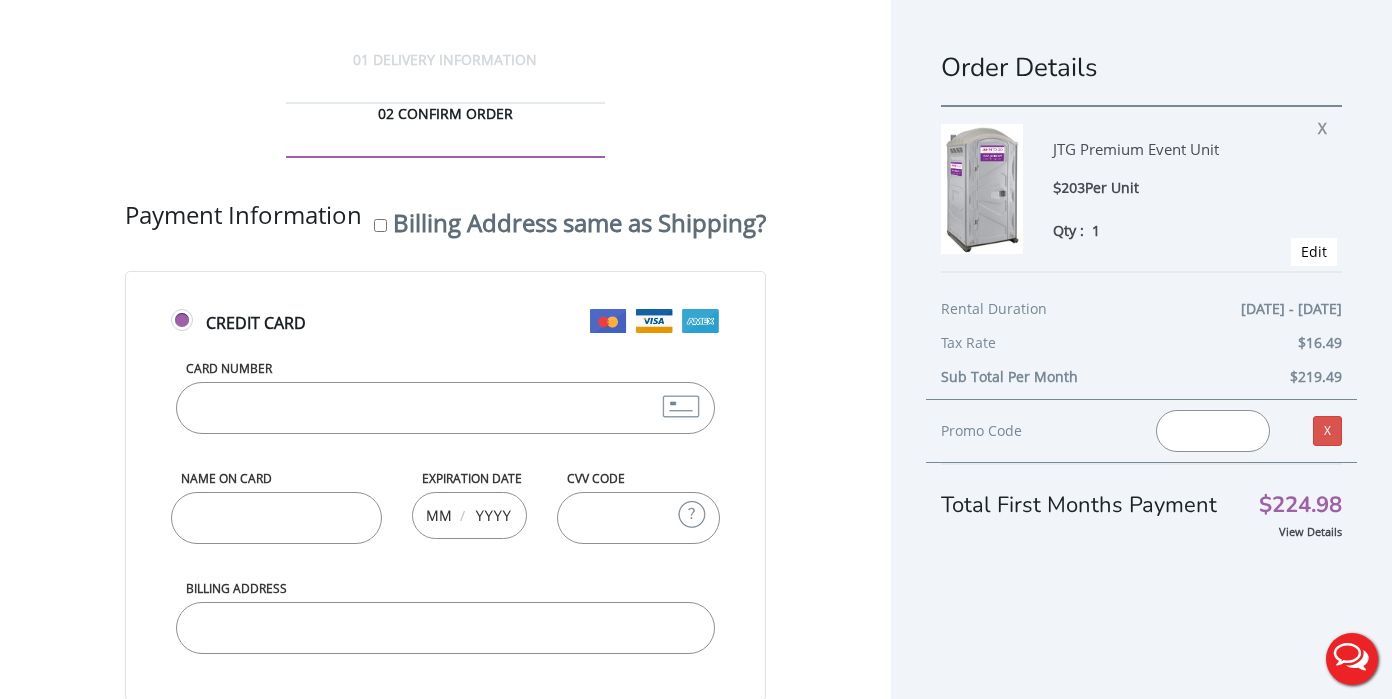 click on "Card Number" at bounding box center (445, 408) 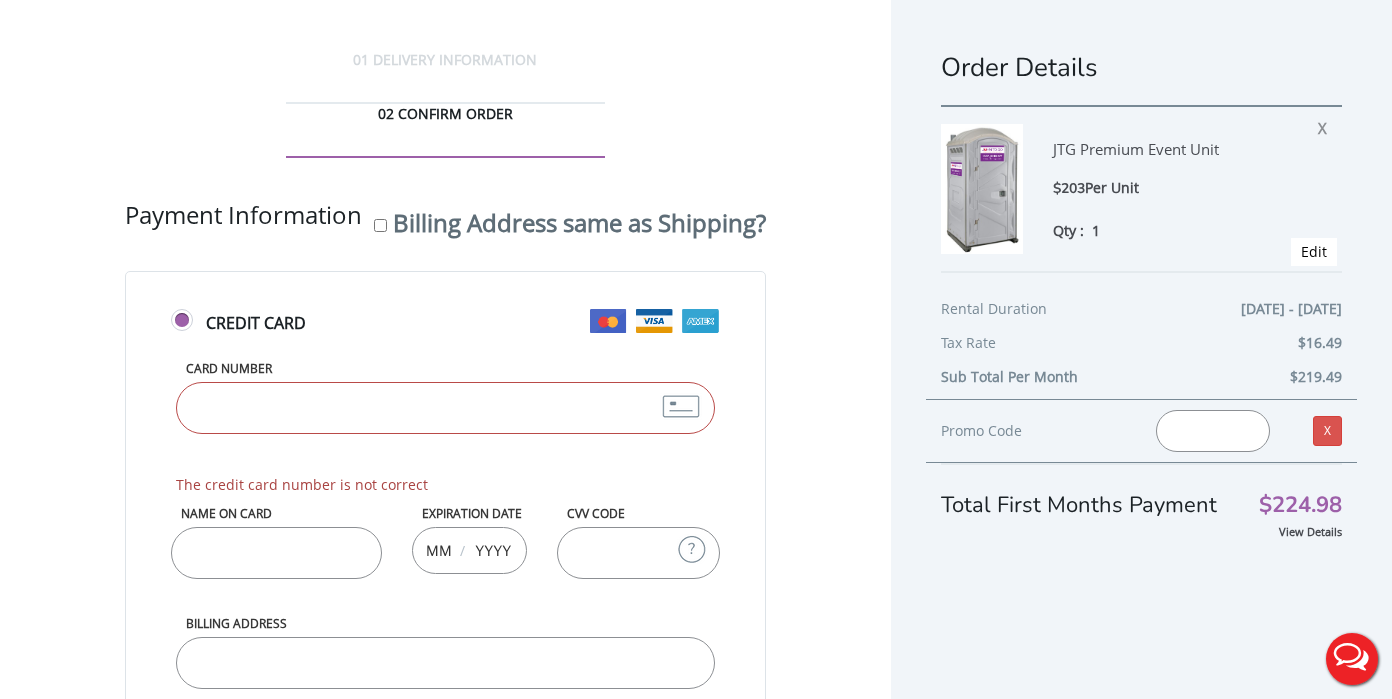 type on "[NUMBER]" 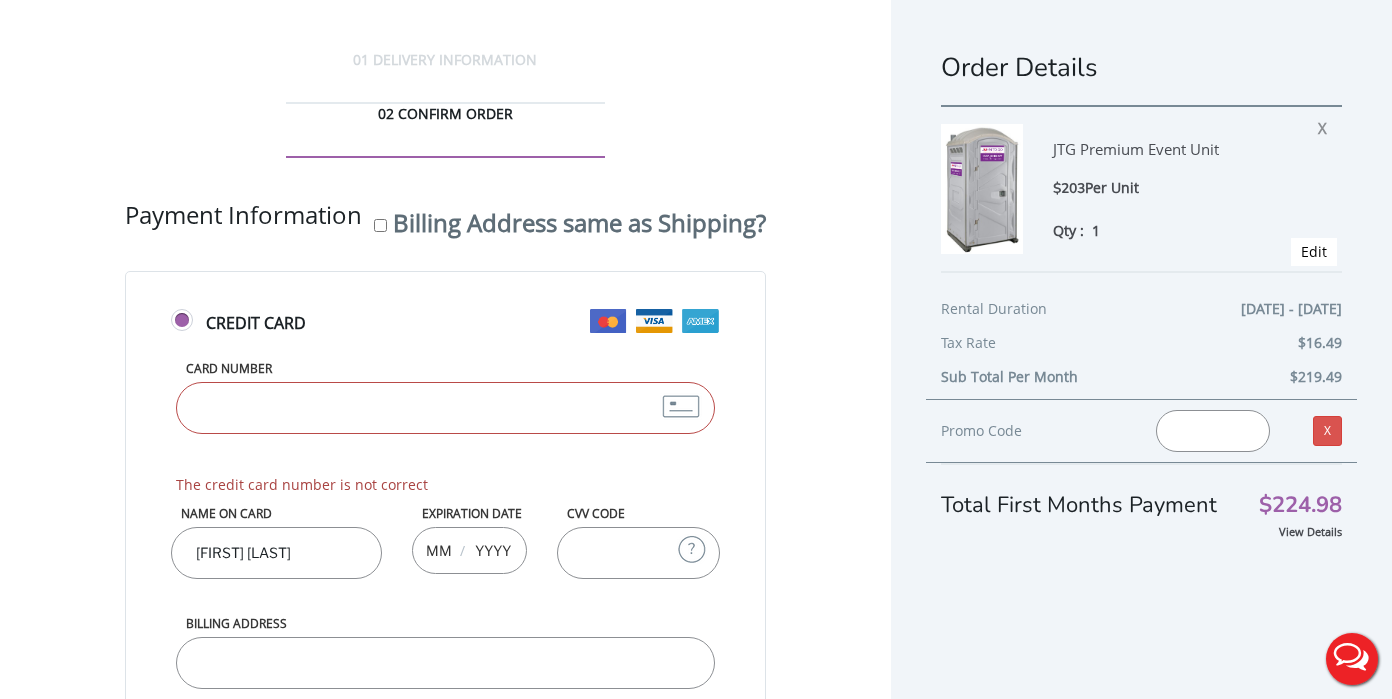 type on "04" 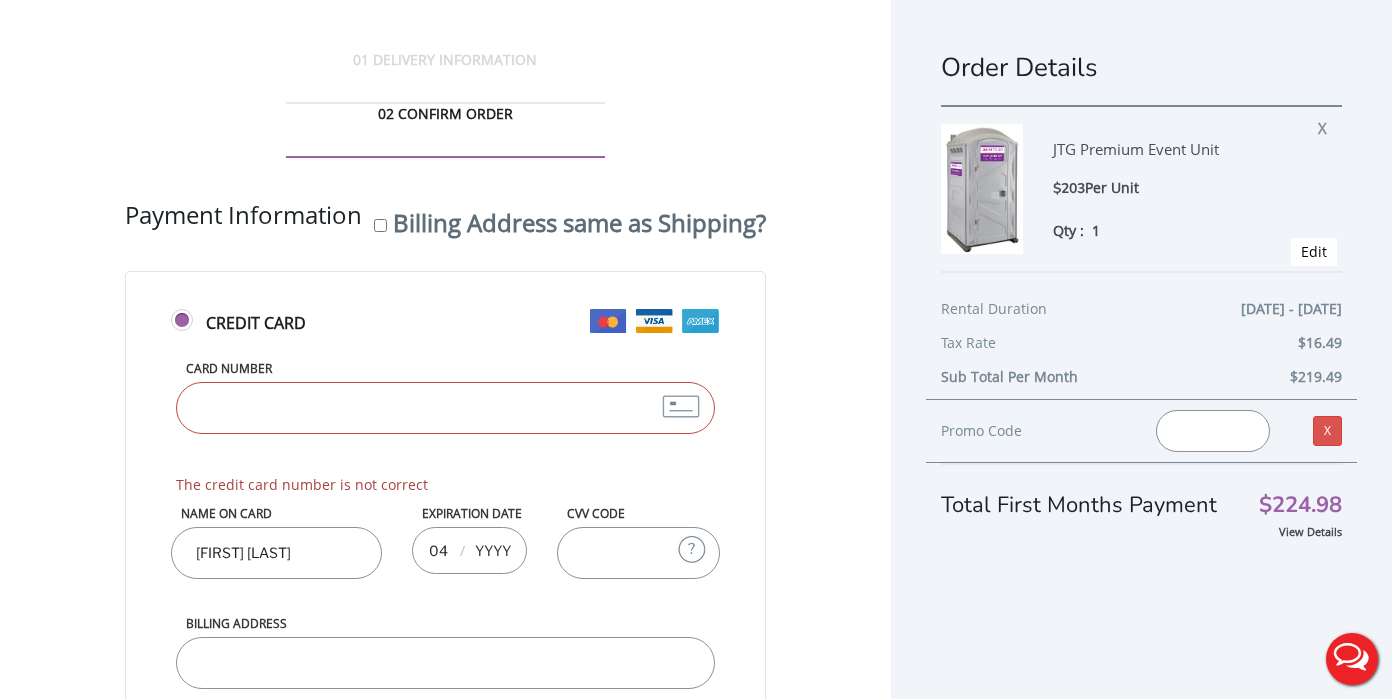type on "2026" 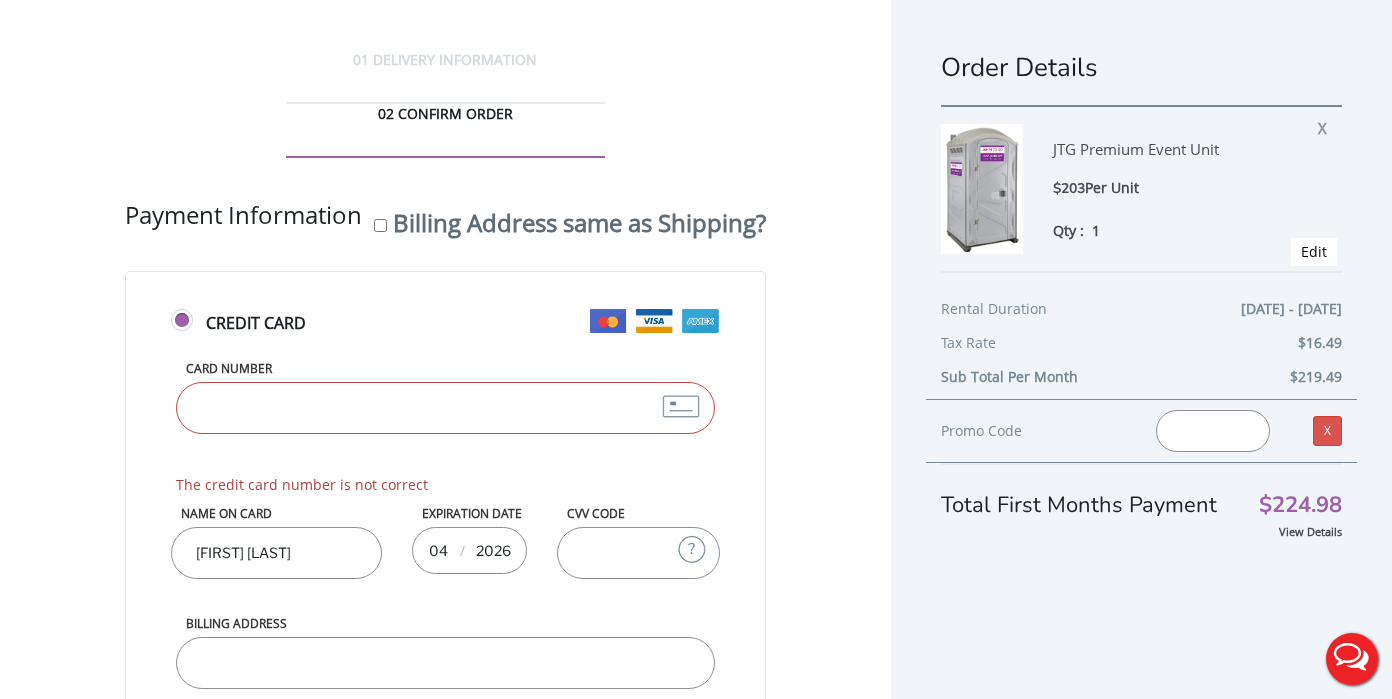 type on "736" 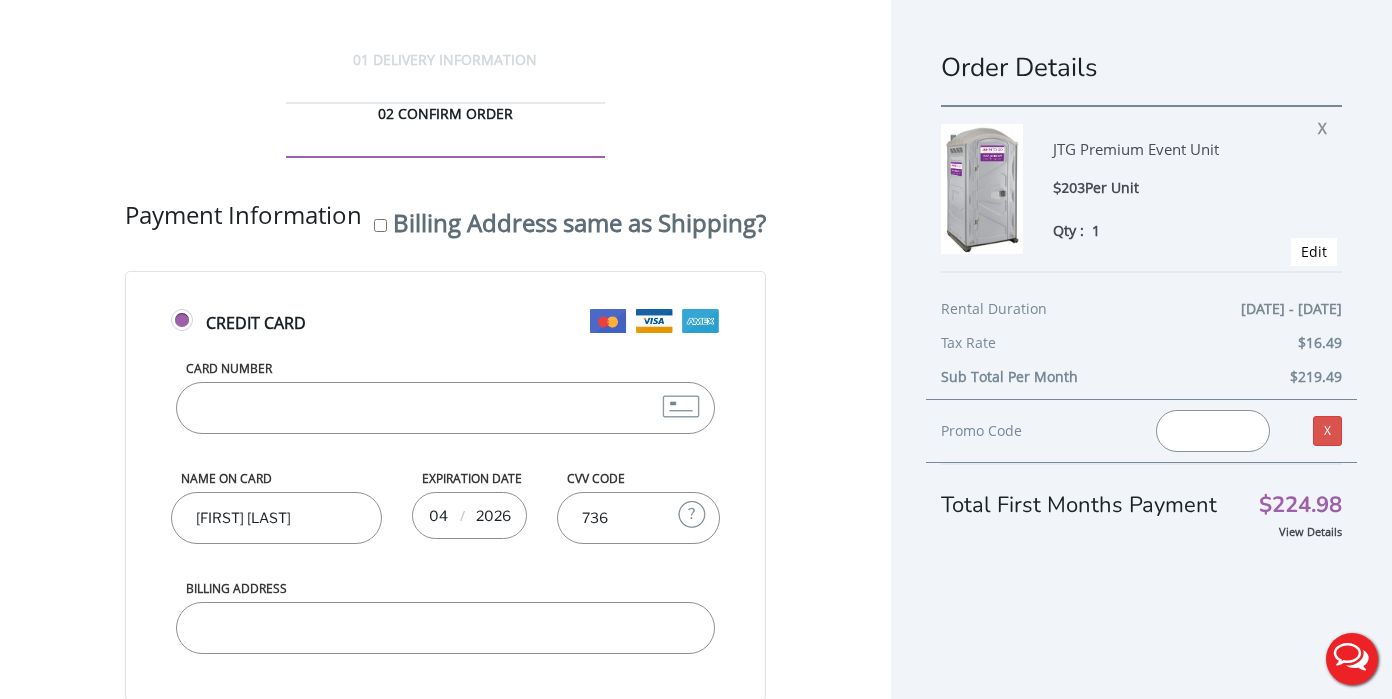 click on "Billing Address" at bounding box center [445, 628] 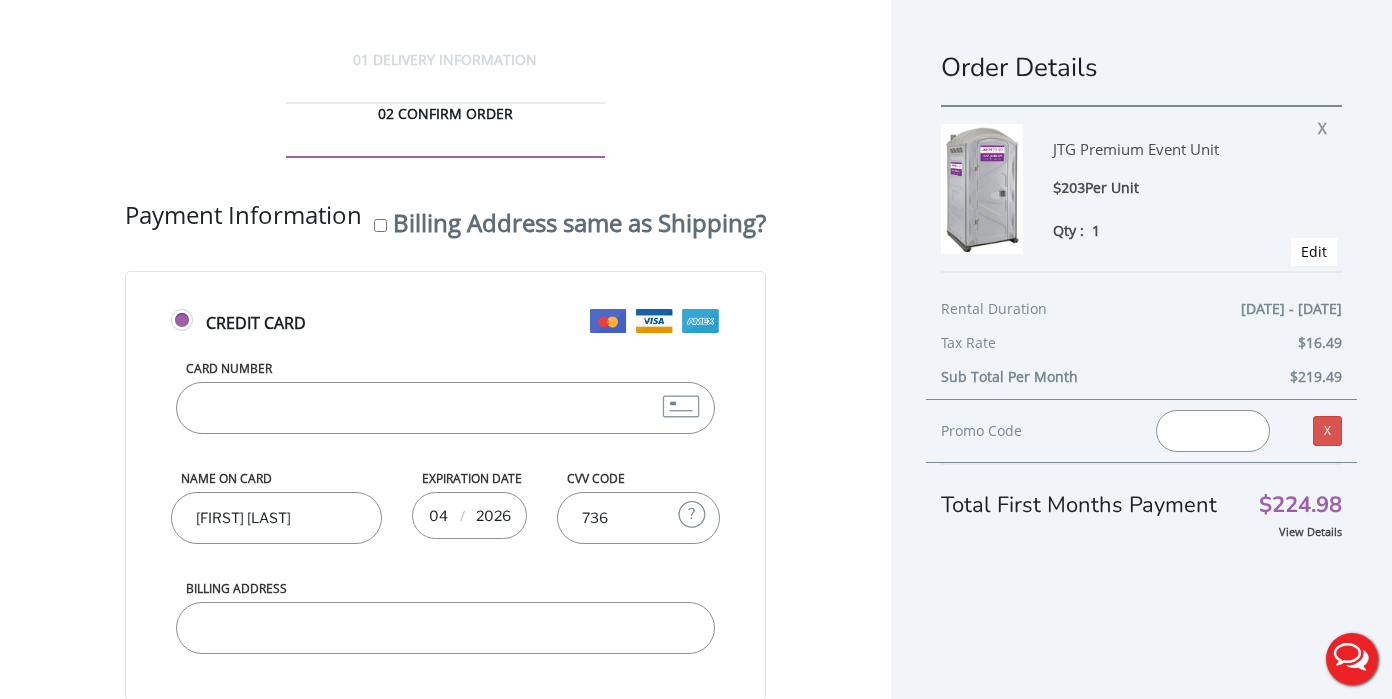 type on "82 Lewis Landing Road" 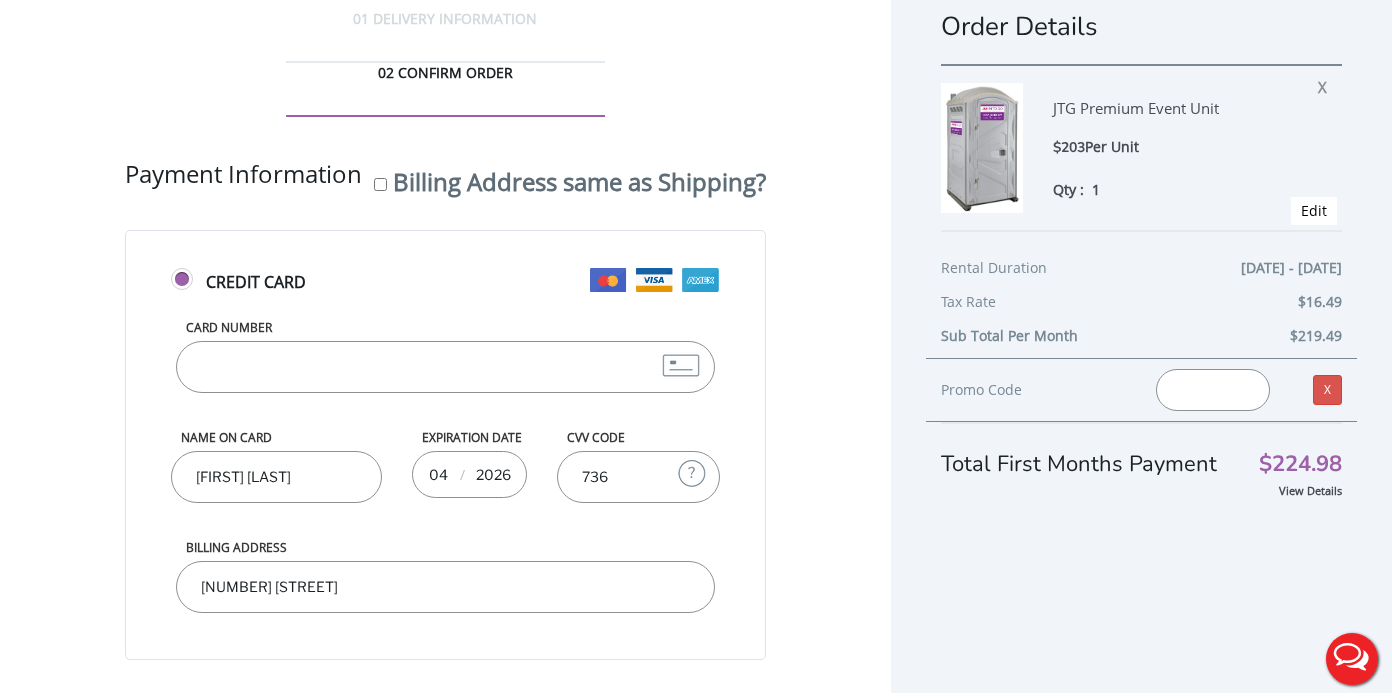 scroll, scrollTop: 93, scrollLeft: 0, axis: vertical 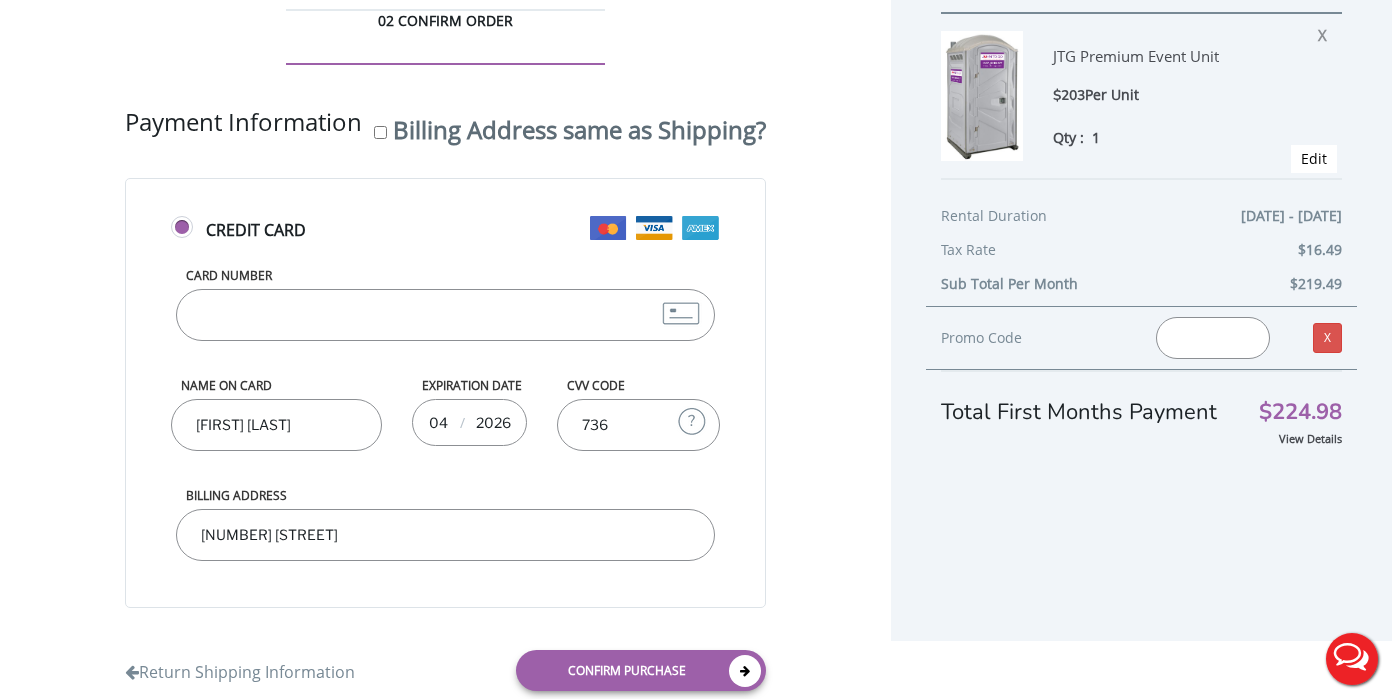 click on "6011000008063301" at bounding box center [445, 315] 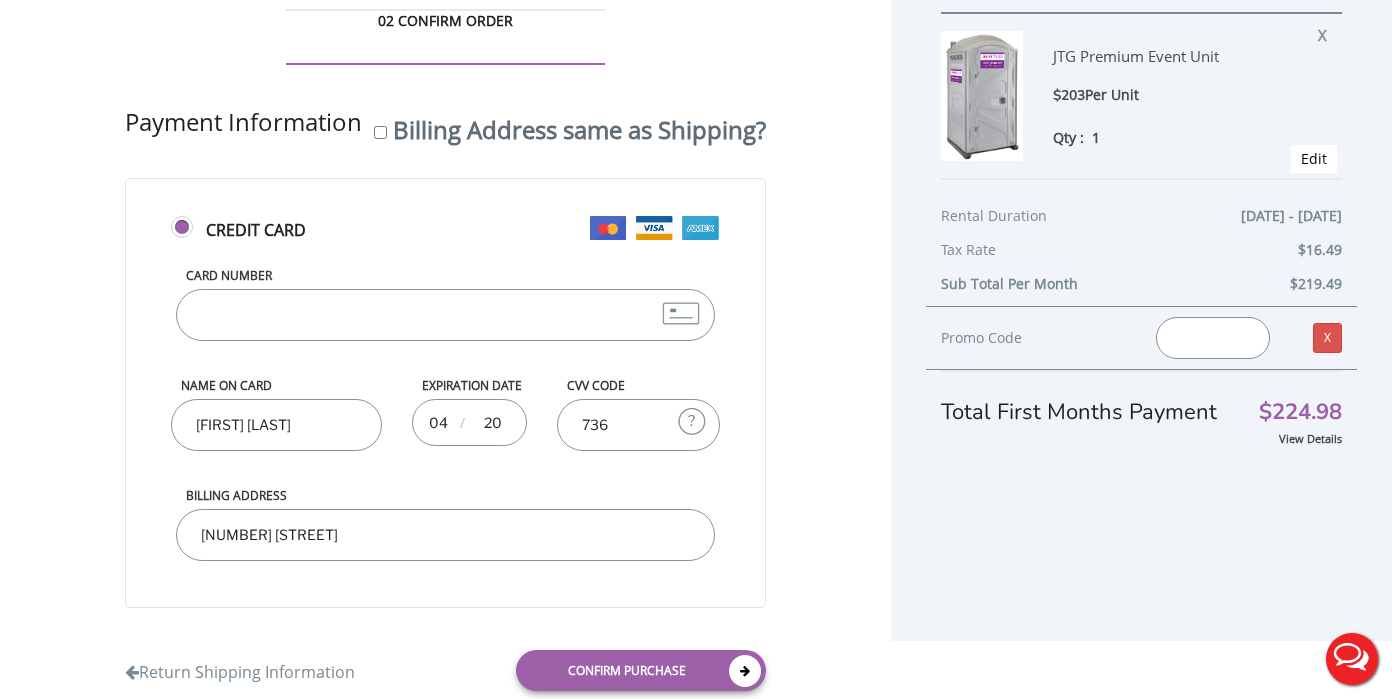 type on "2" 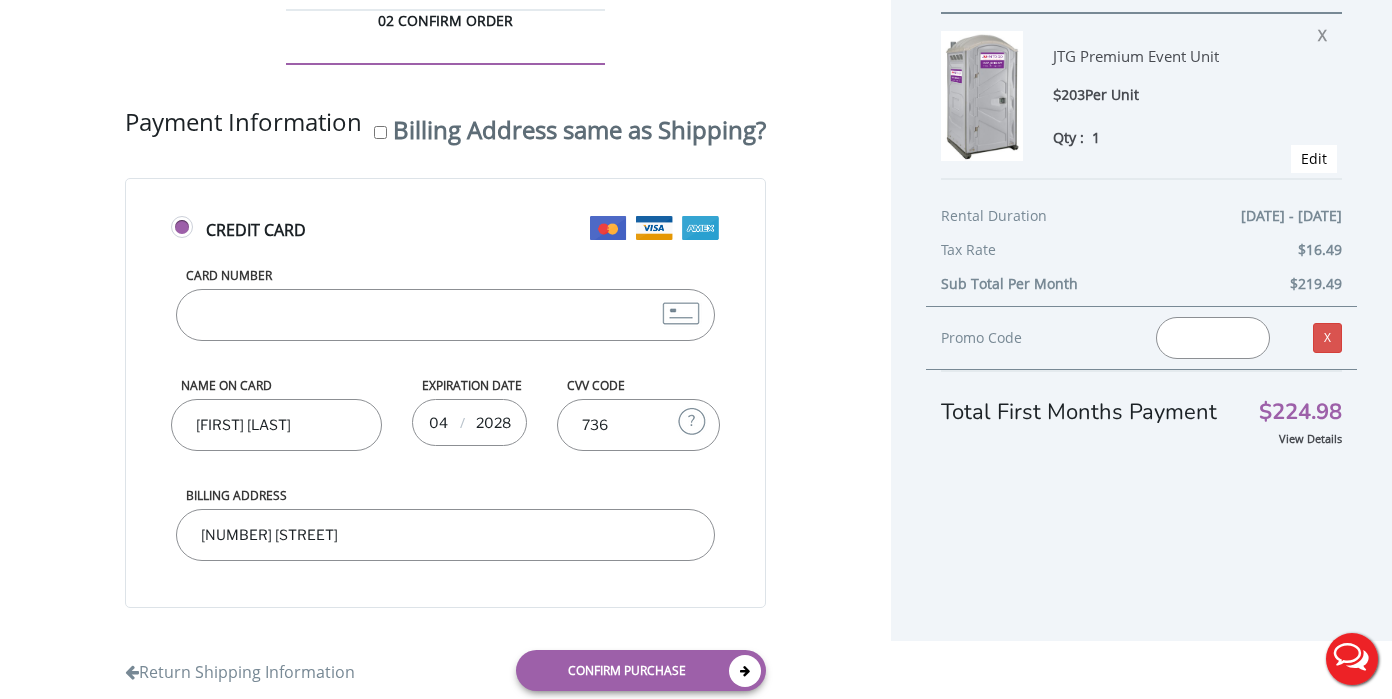 type on "2028" 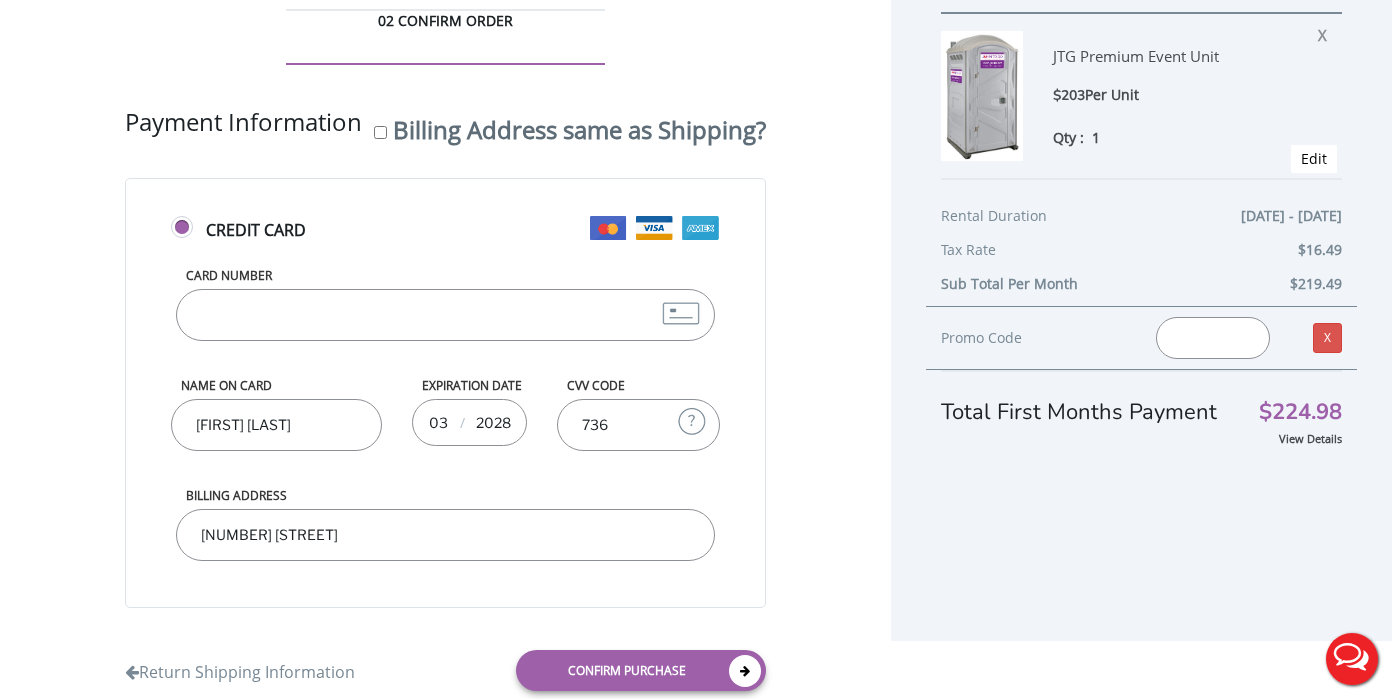 type on "03" 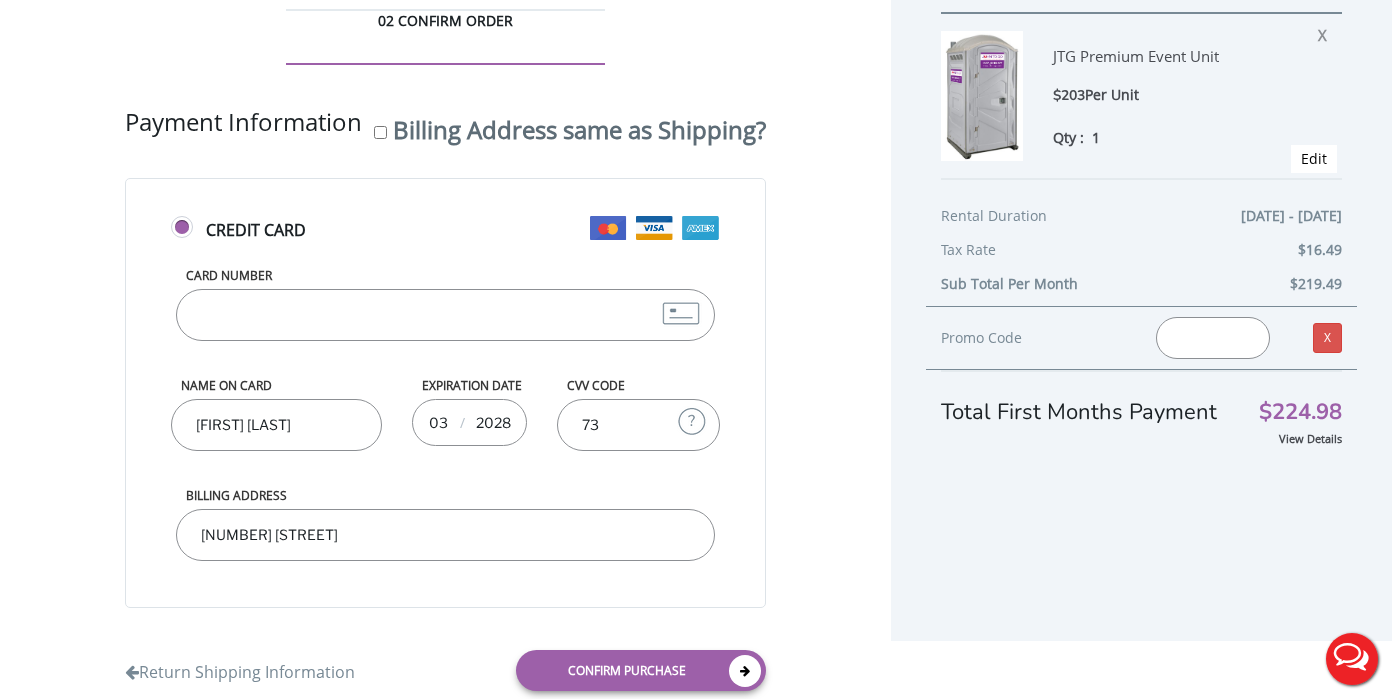 type on "7" 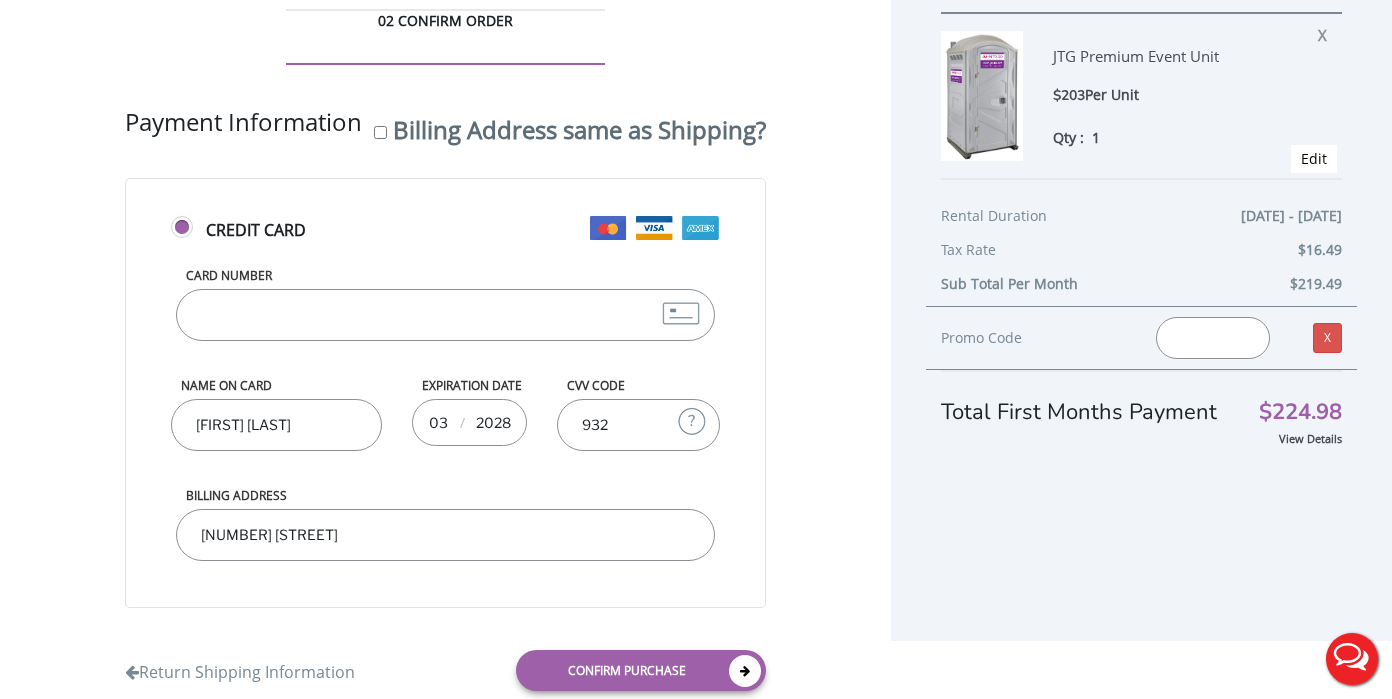 type on "932" 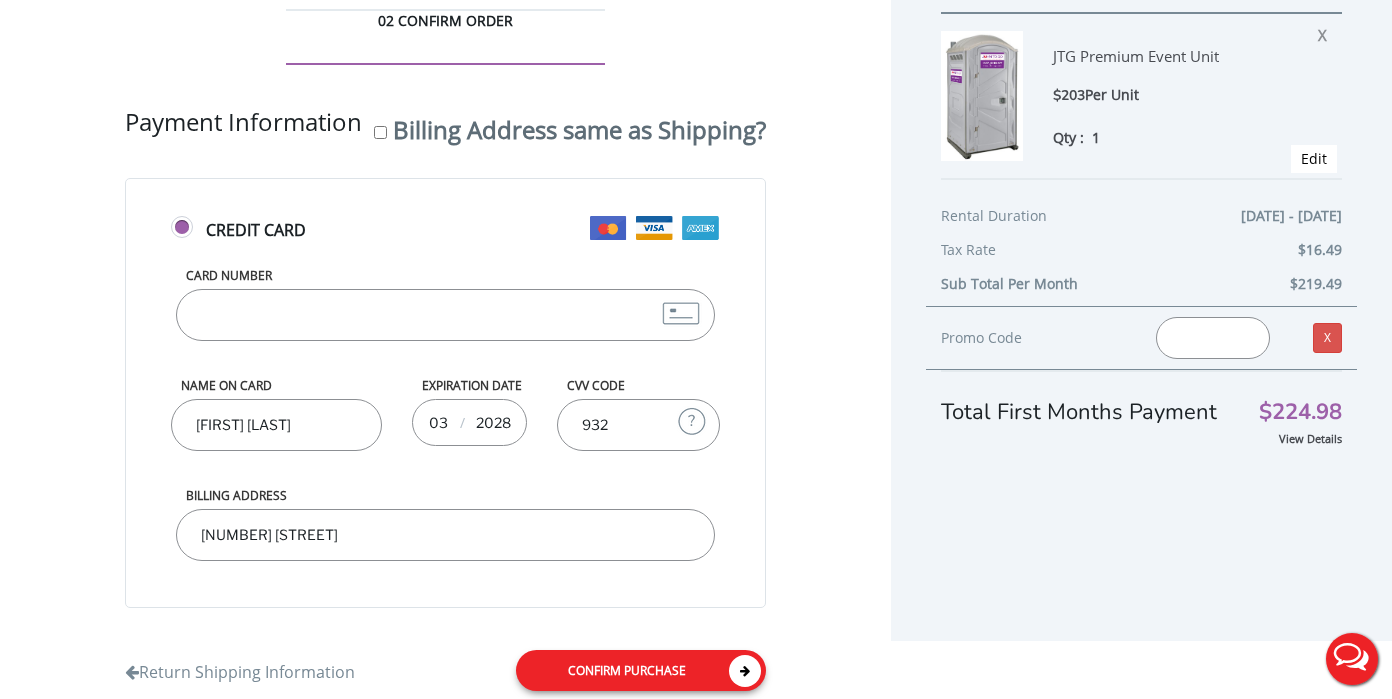 click on "Confirm purchase" at bounding box center (641, 670) 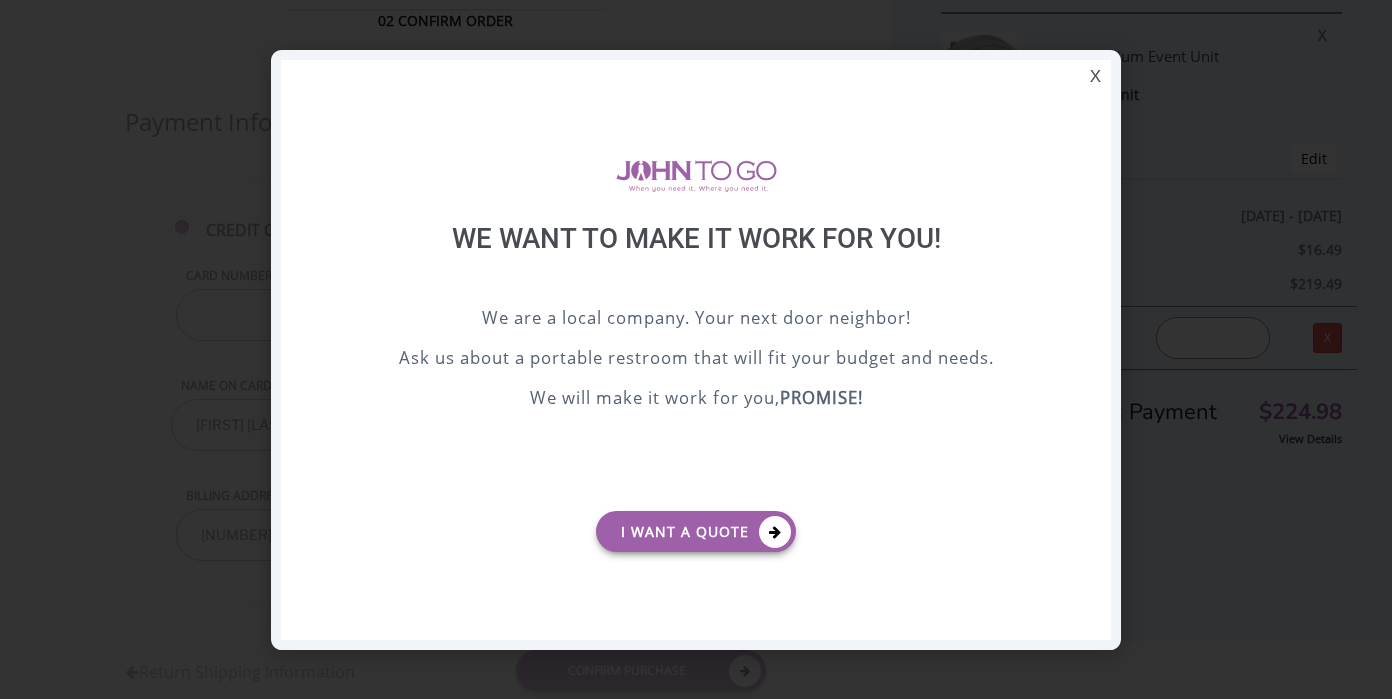 scroll, scrollTop: 0, scrollLeft: 0, axis: both 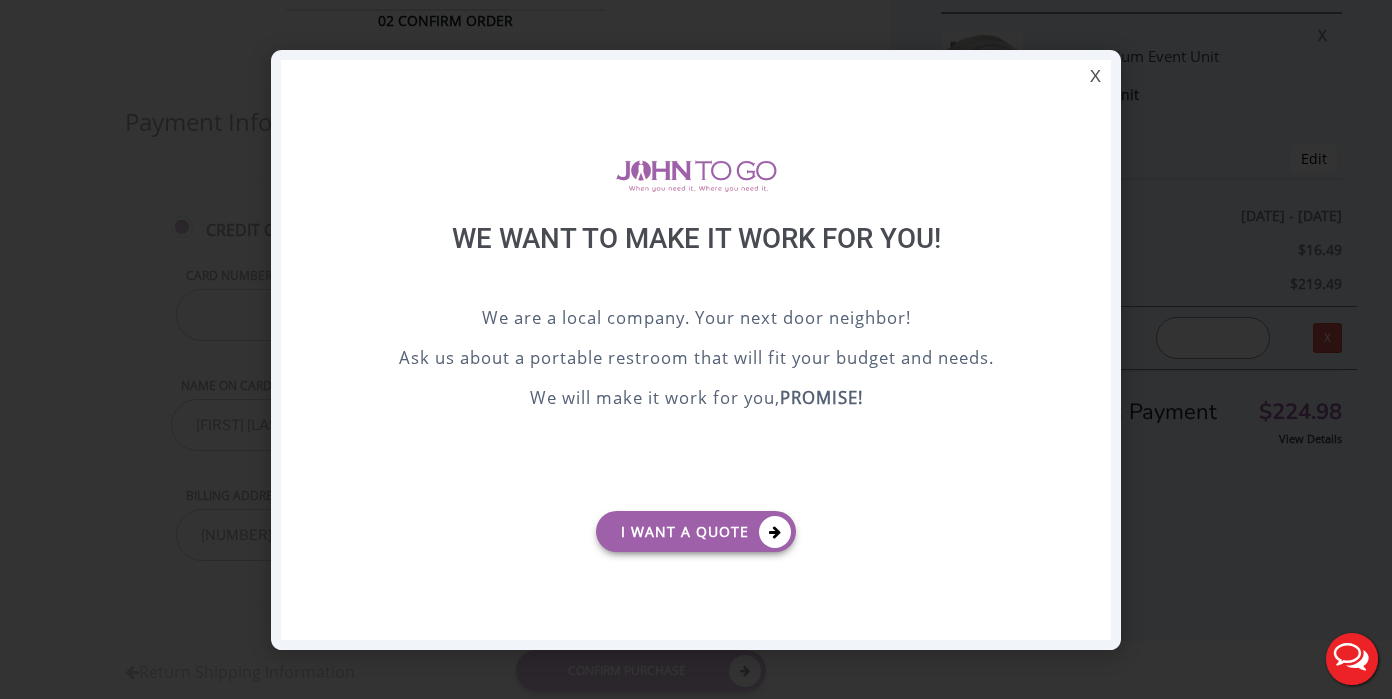 click at bounding box center (696, 349) 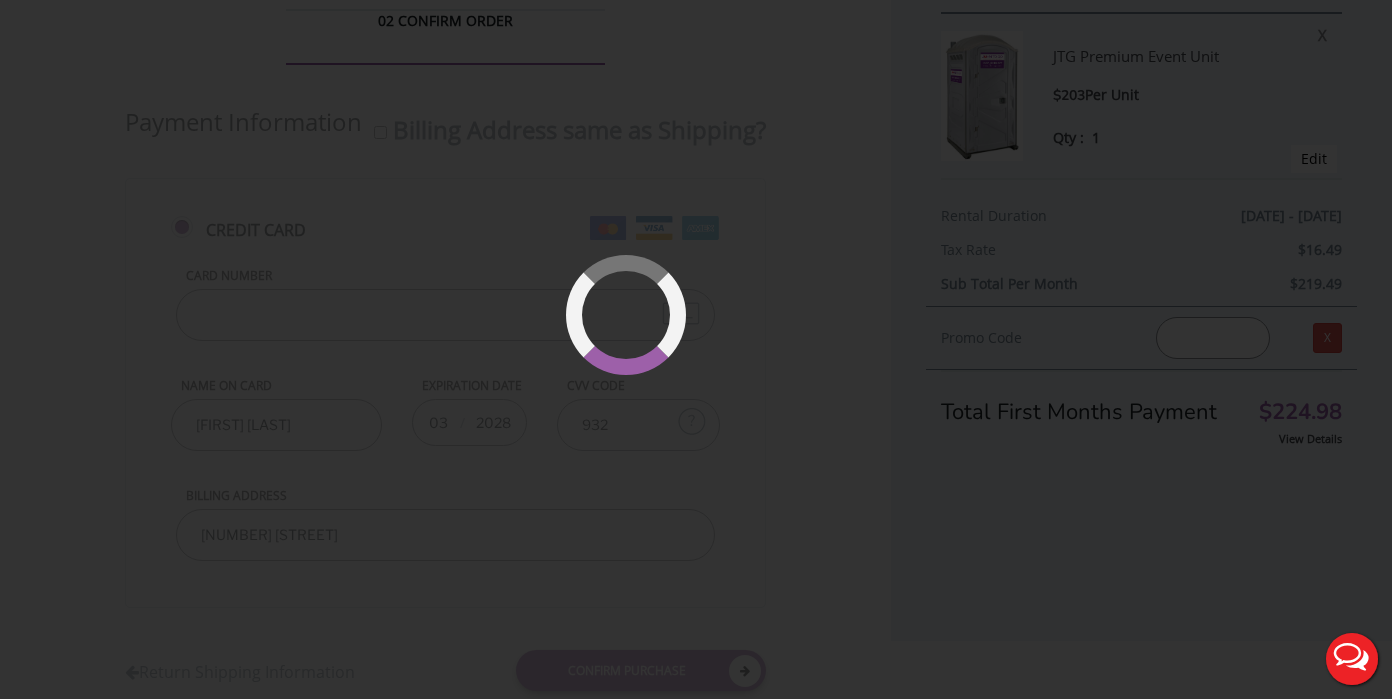 click at bounding box center [696, 349] 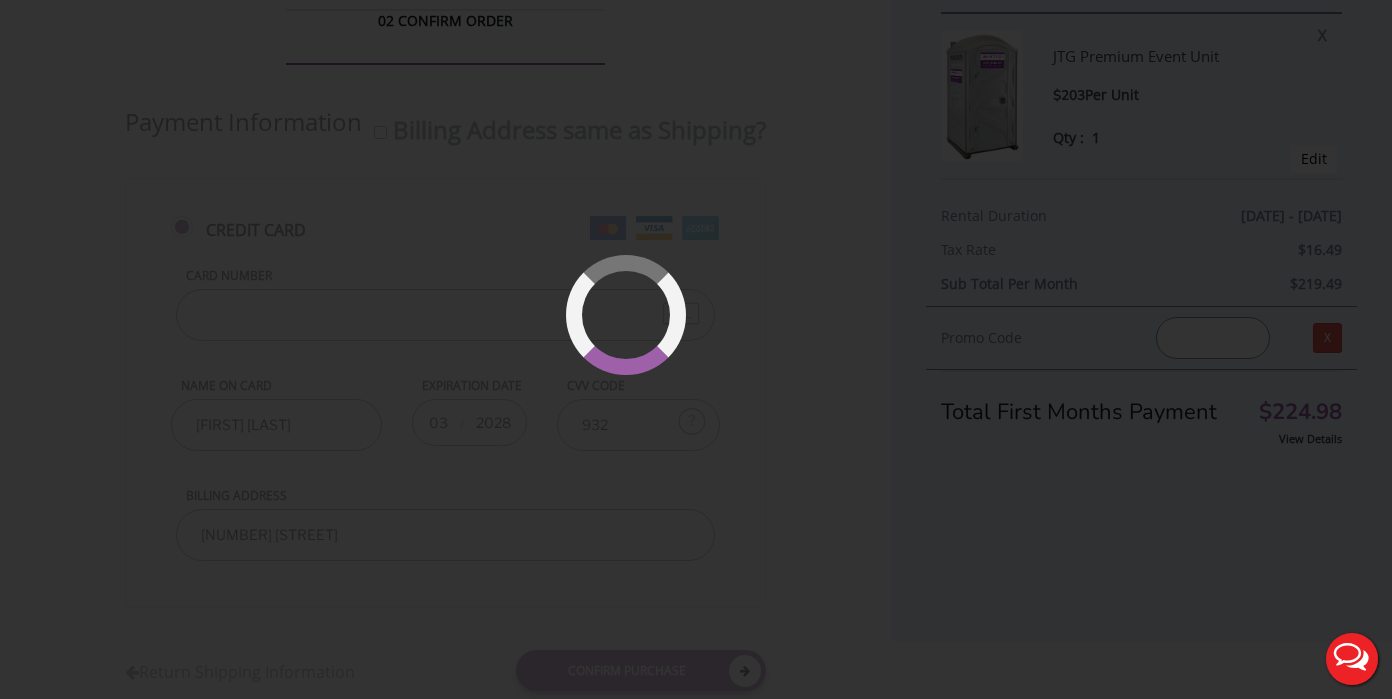 click on "Live Chat" at bounding box center [1352, 659] 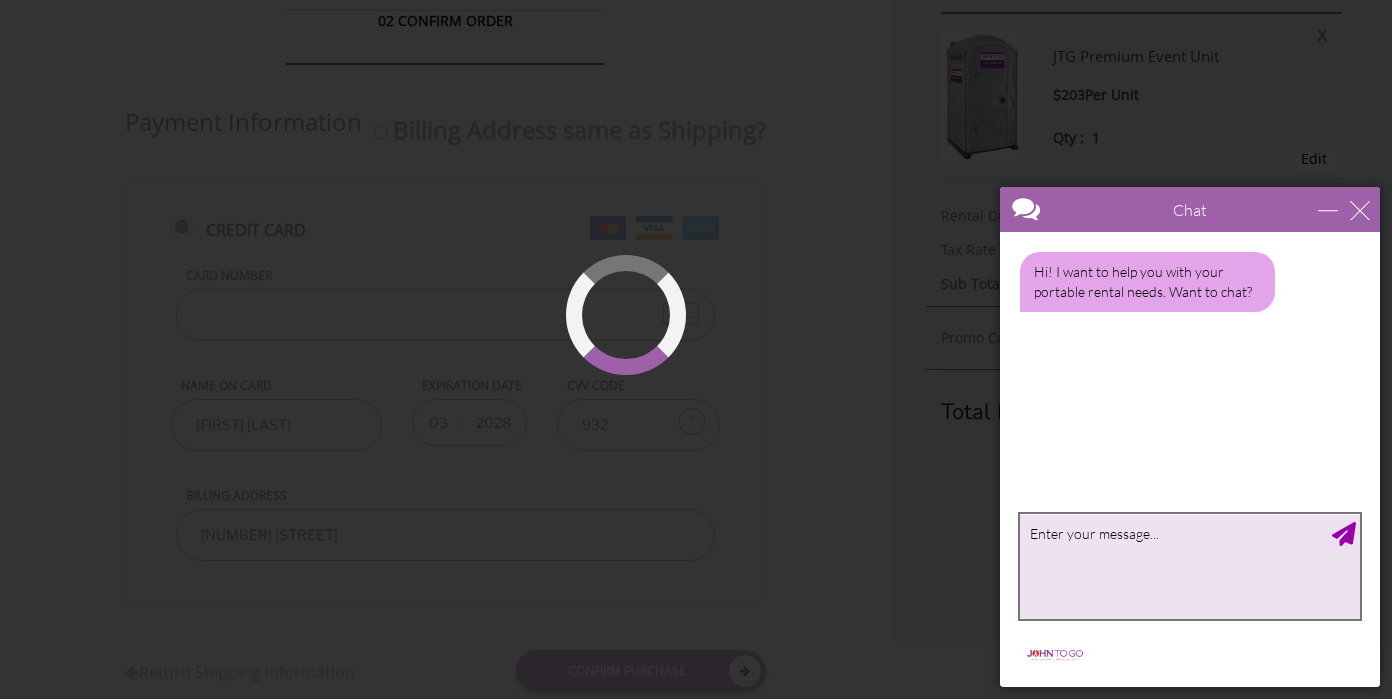 click at bounding box center [1190, 566] 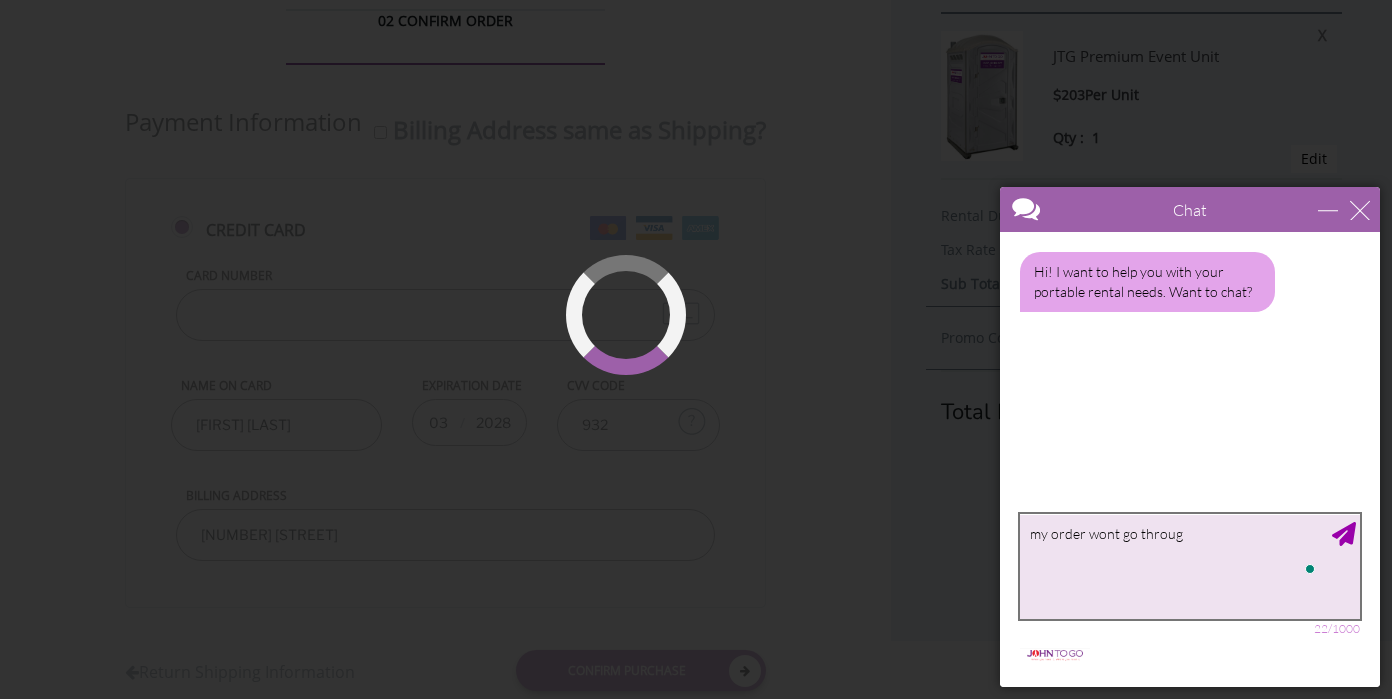 type on "my order wont go through" 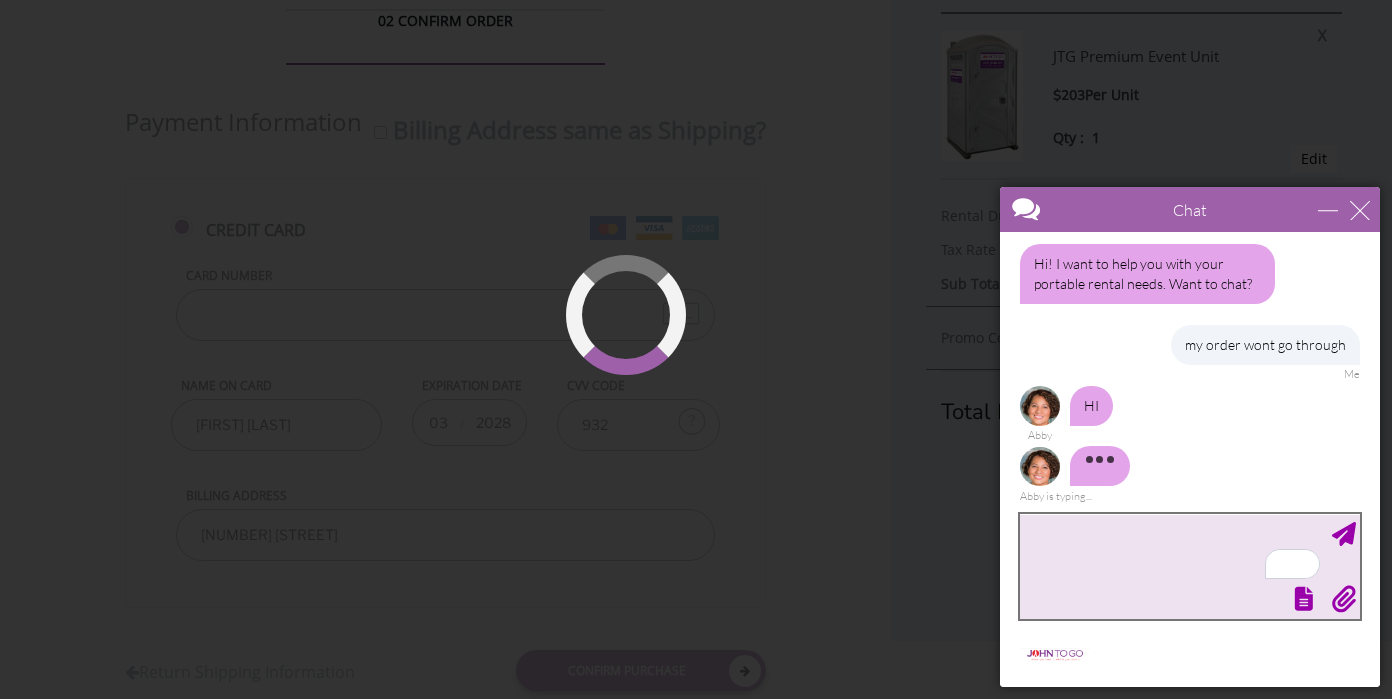 scroll, scrollTop: 12, scrollLeft: 0, axis: vertical 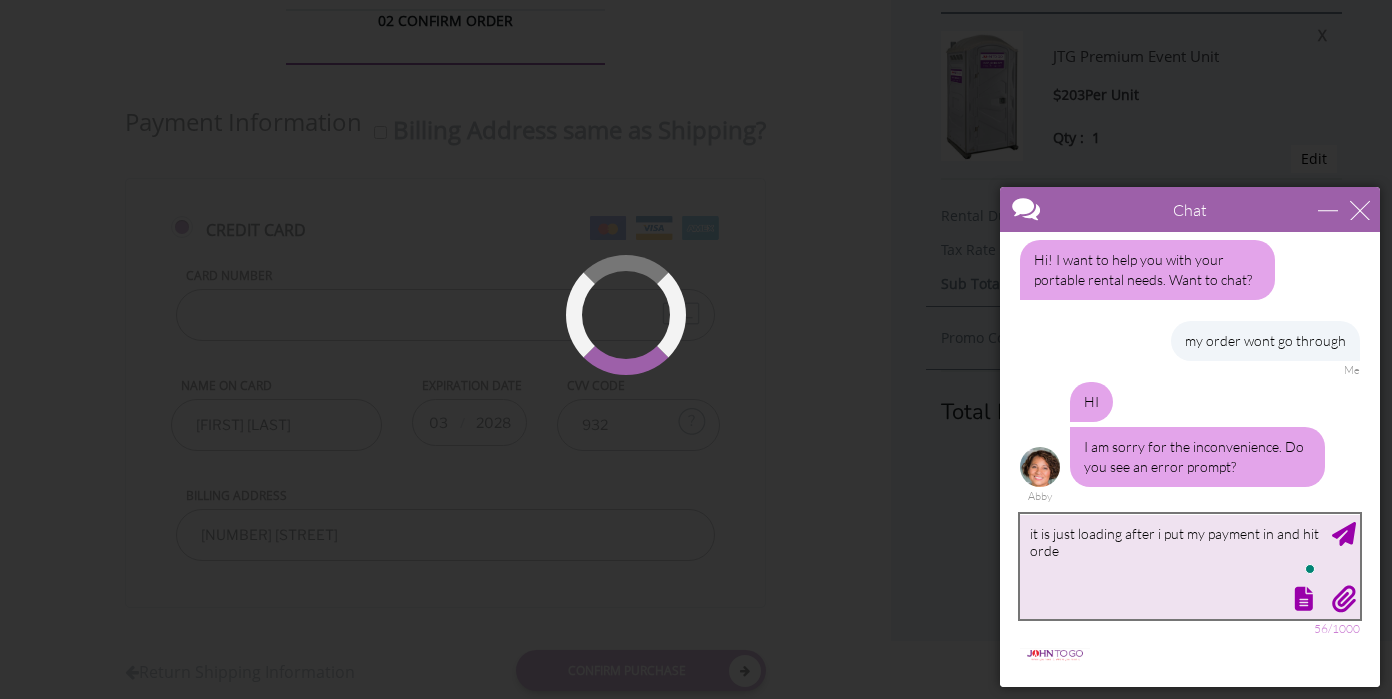 type on "it is just loading after i put my payment in and hit order" 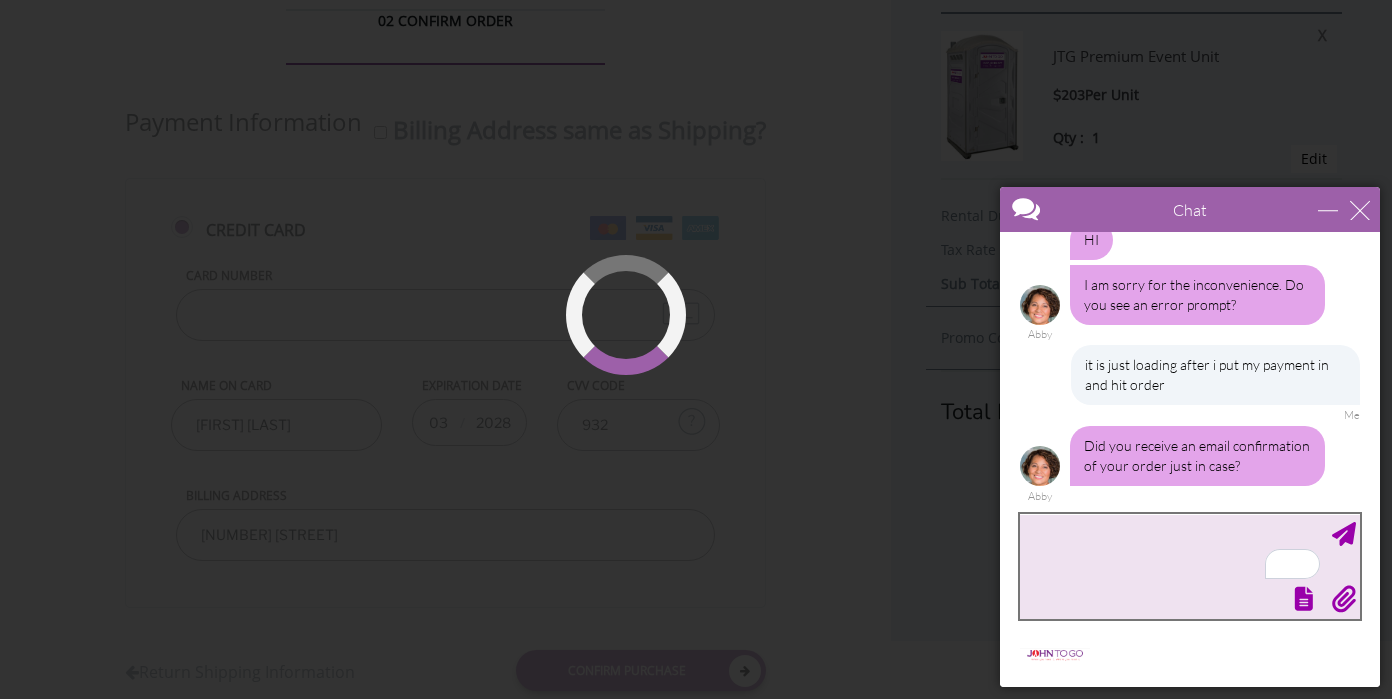 scroll, scrollTop: 255, scrollLeft: 0, axis: vertical 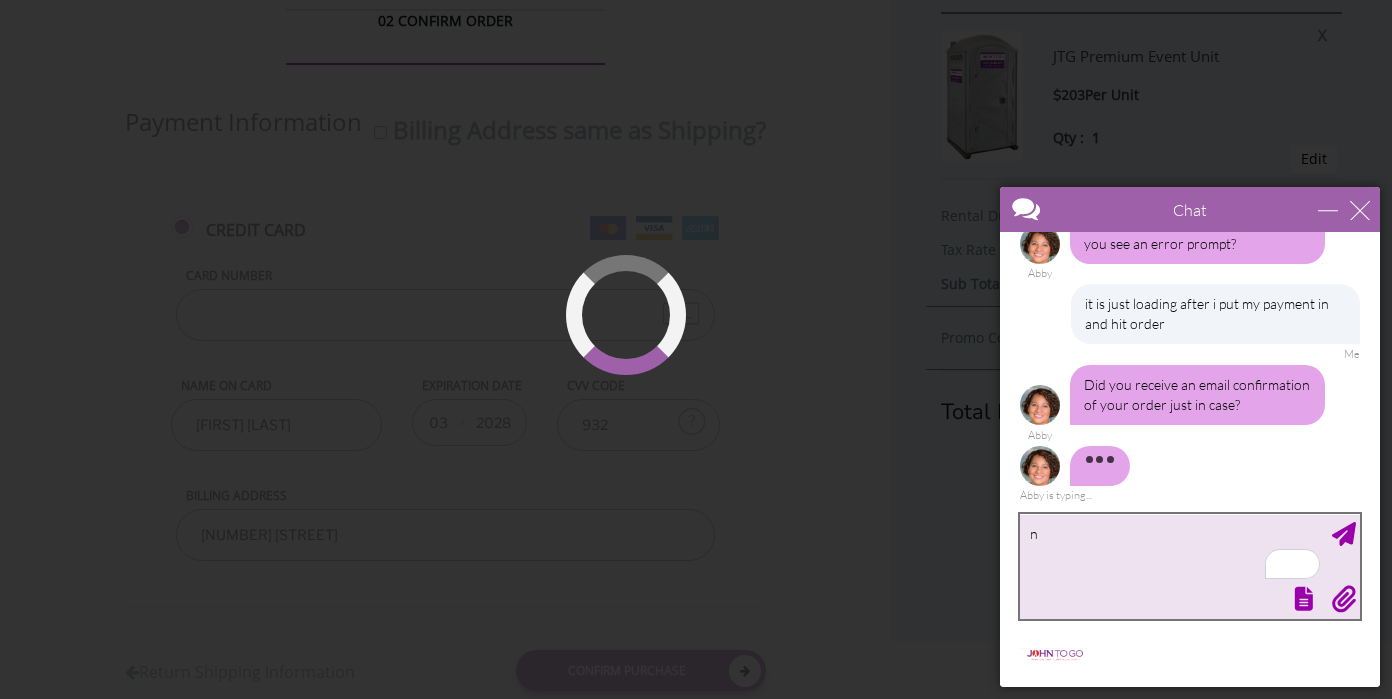type on "no" 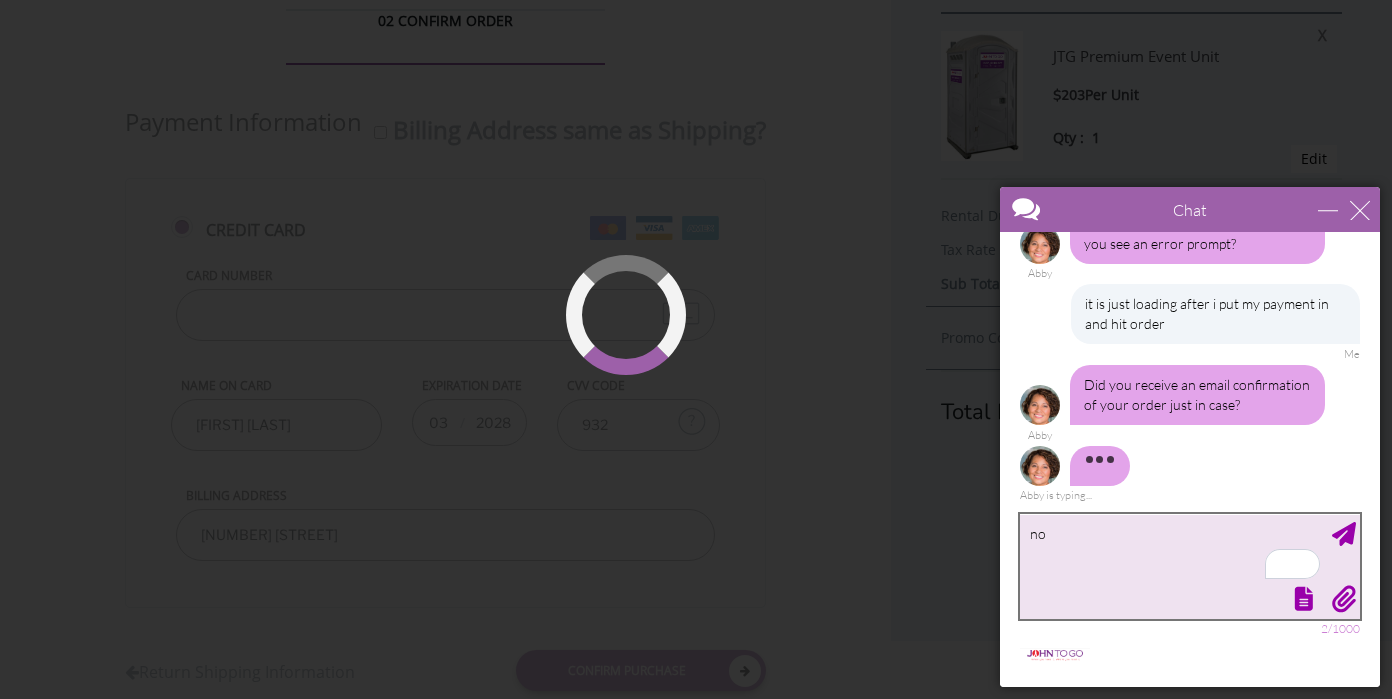 type 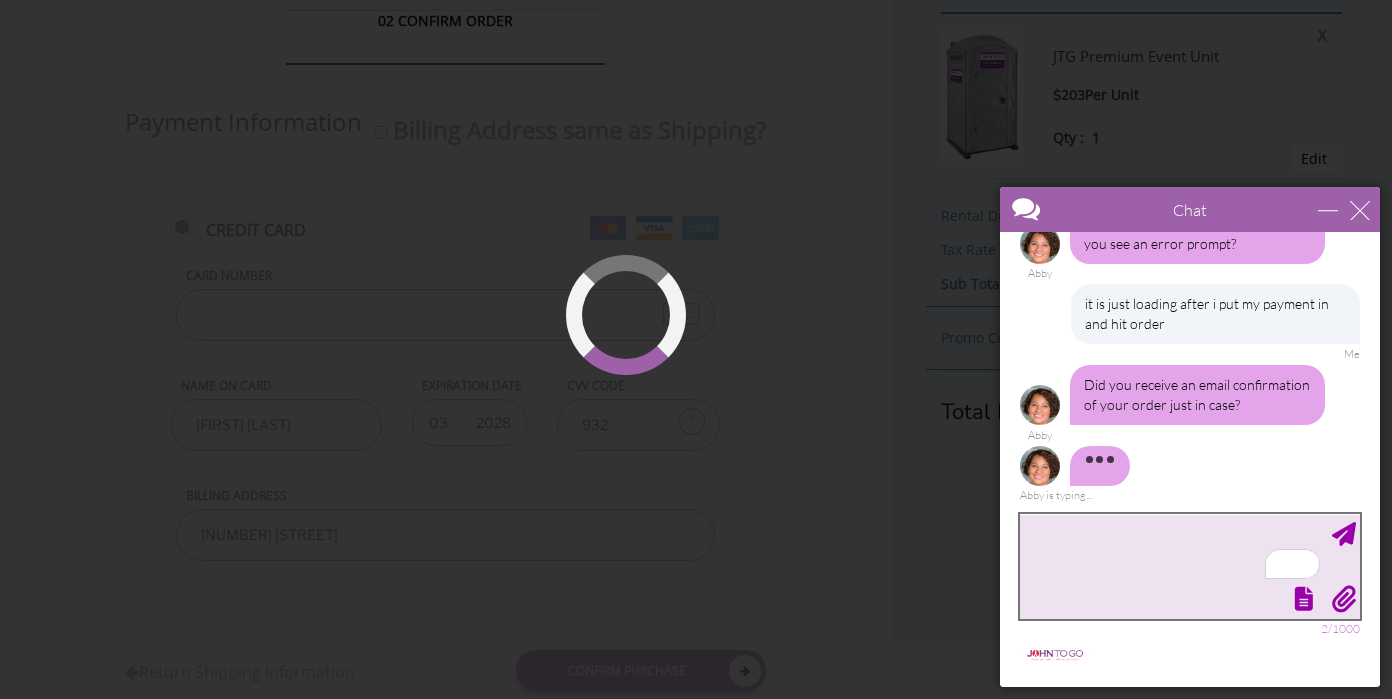 scroll, scrollTop: 315, scrollLeft: 0, axis: vertical 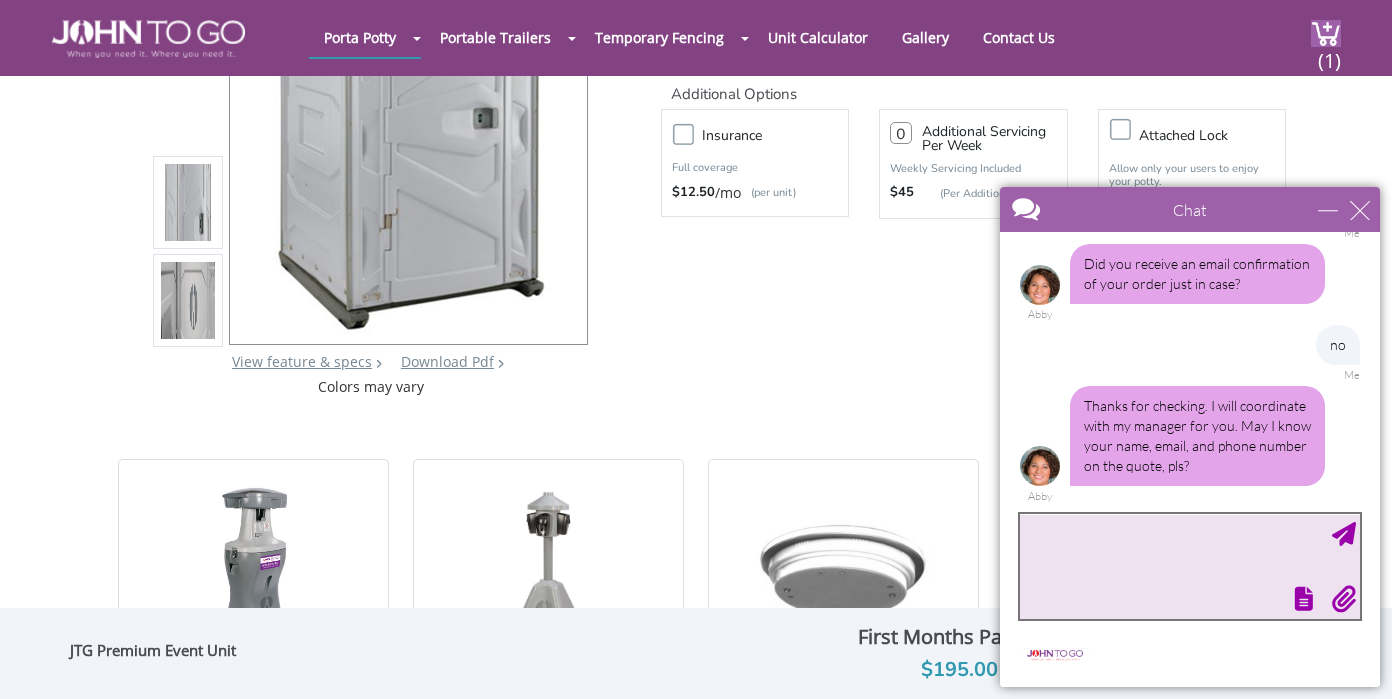 click at bounding box center (1190, 566) 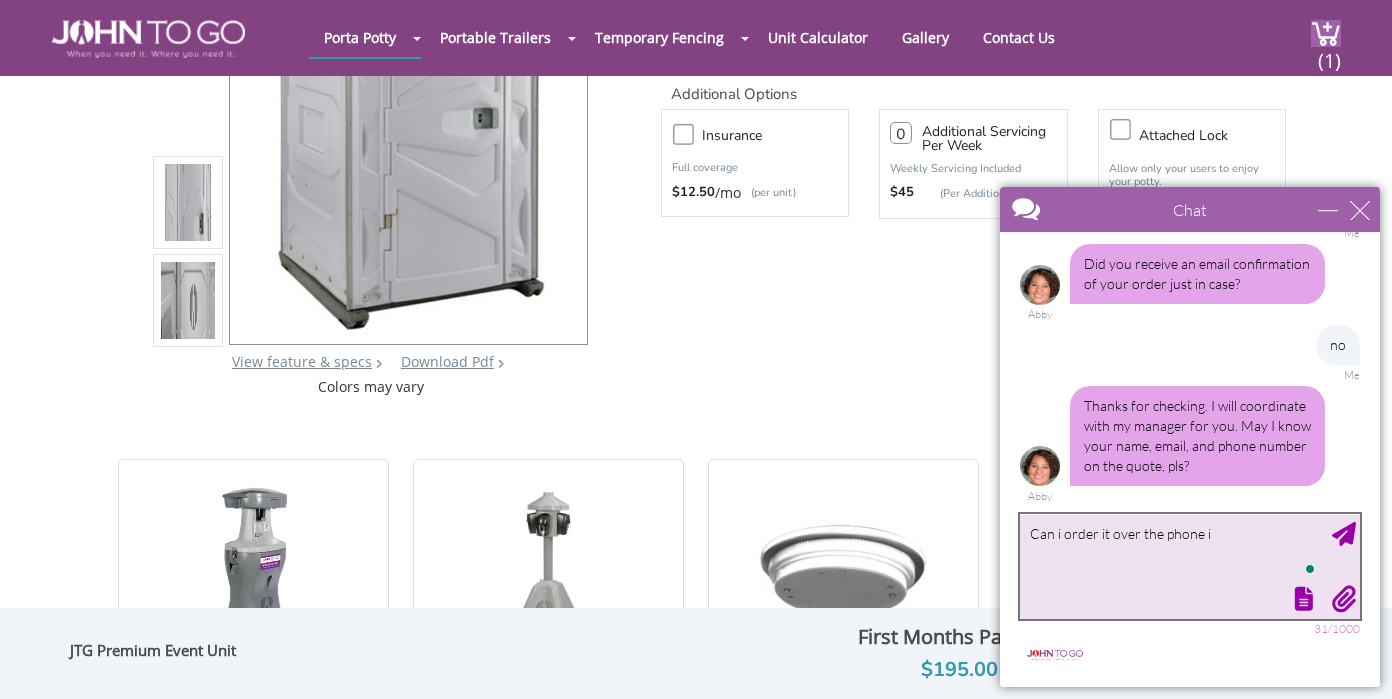 type on "Can i order it over the phone" 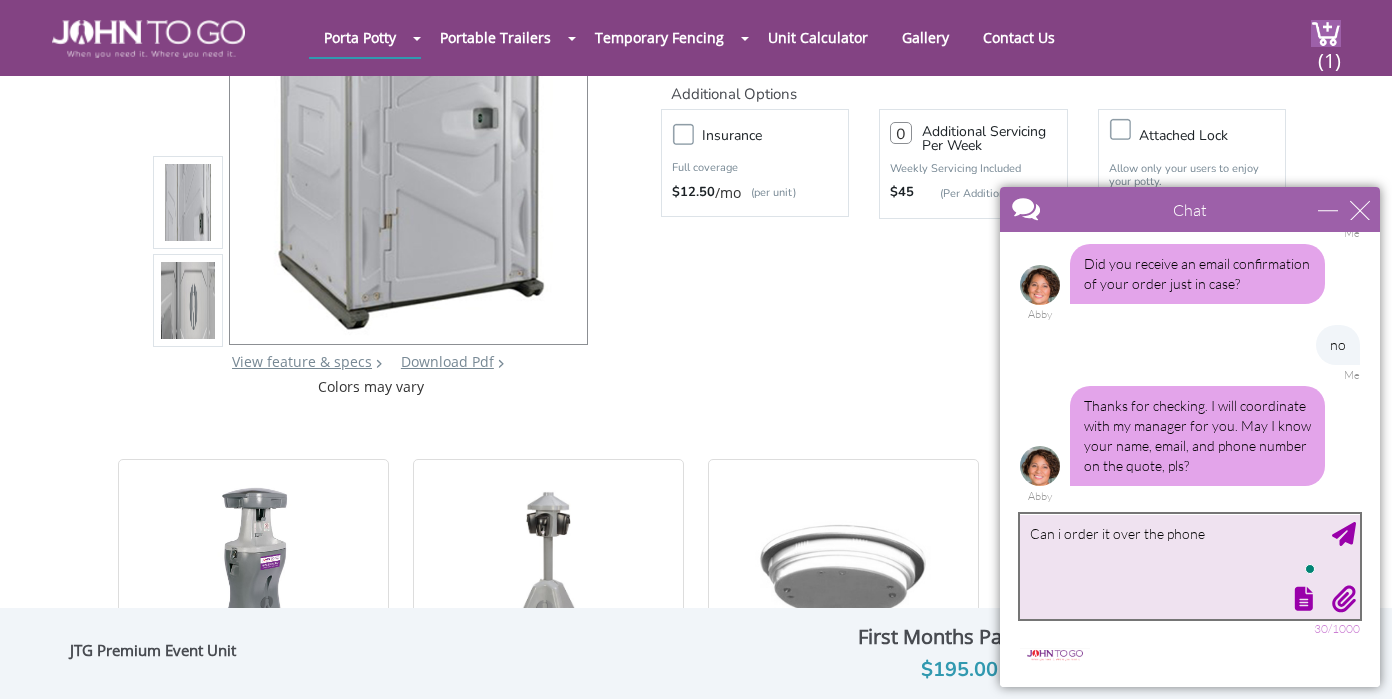 type 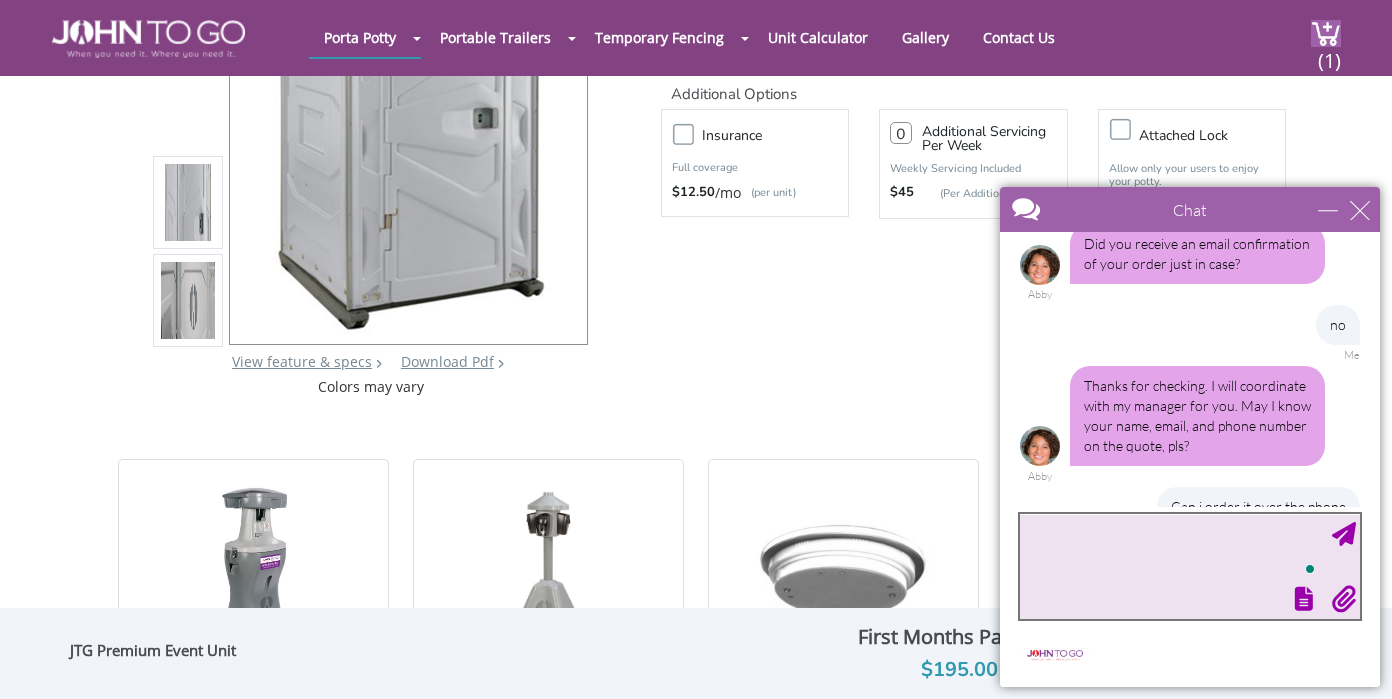 scroll, scrollTop: 355, scrollLeft: 0, axis: vertical 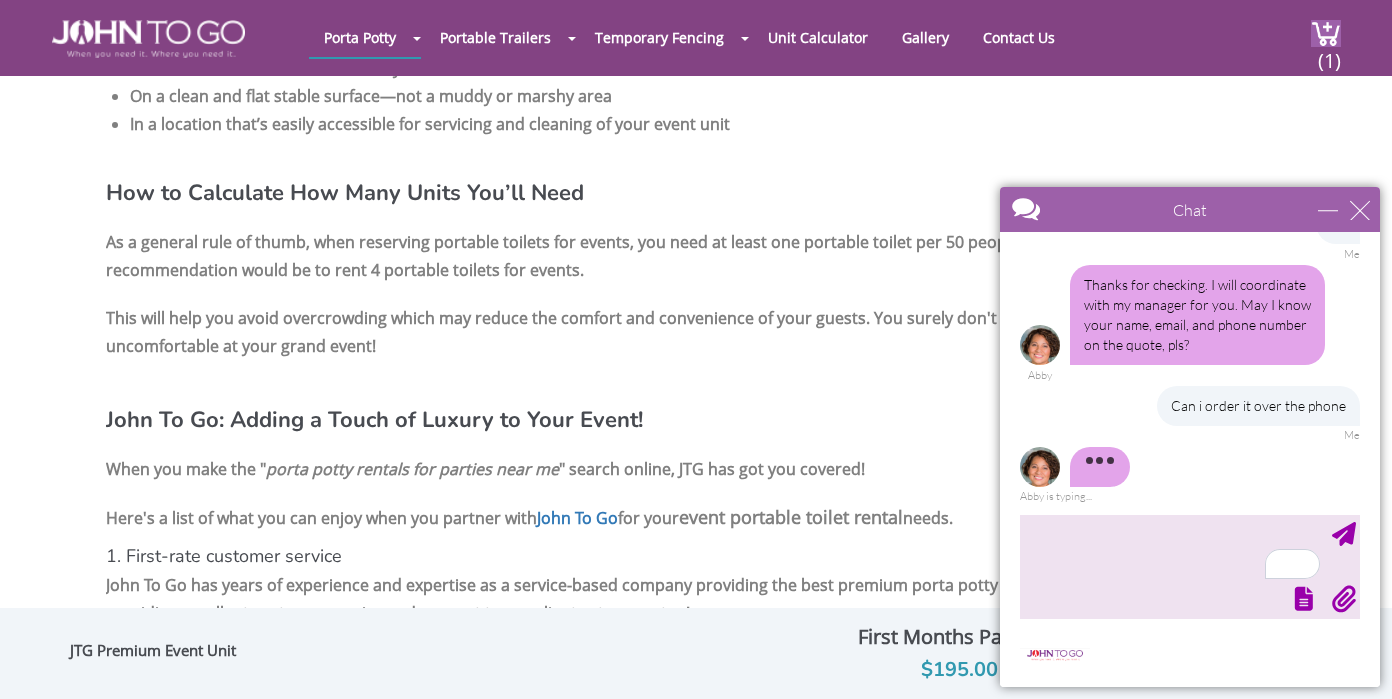 click at bounding box center [1040, 467] 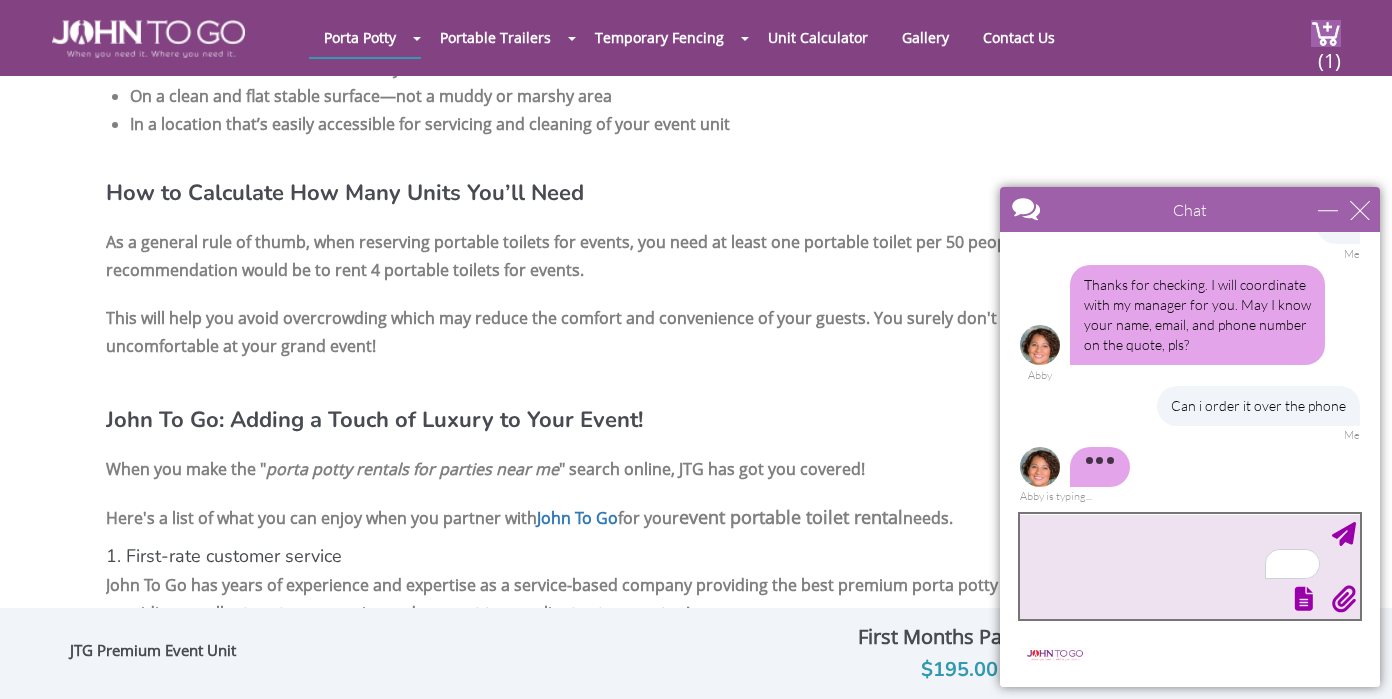 click at bounding box center (1190, 566) 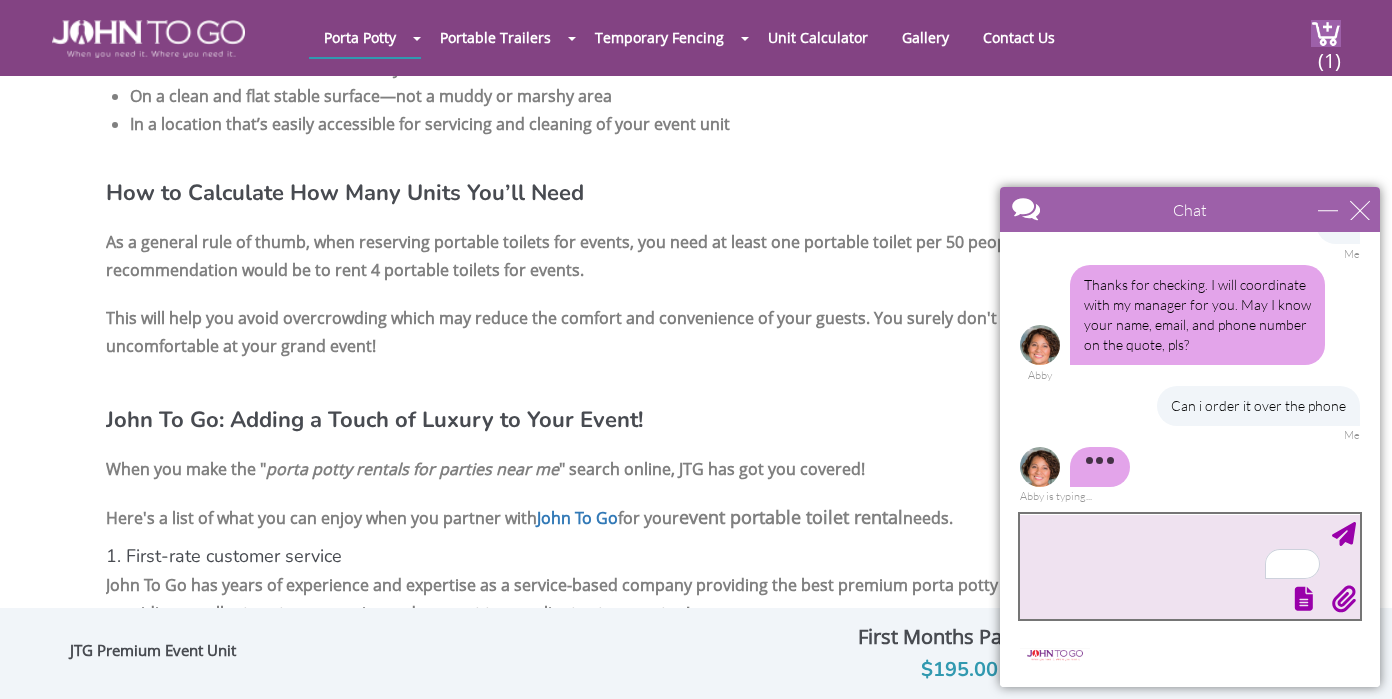 scroll, scrollTop: 355, scrollLeft: 0, axis: vertical 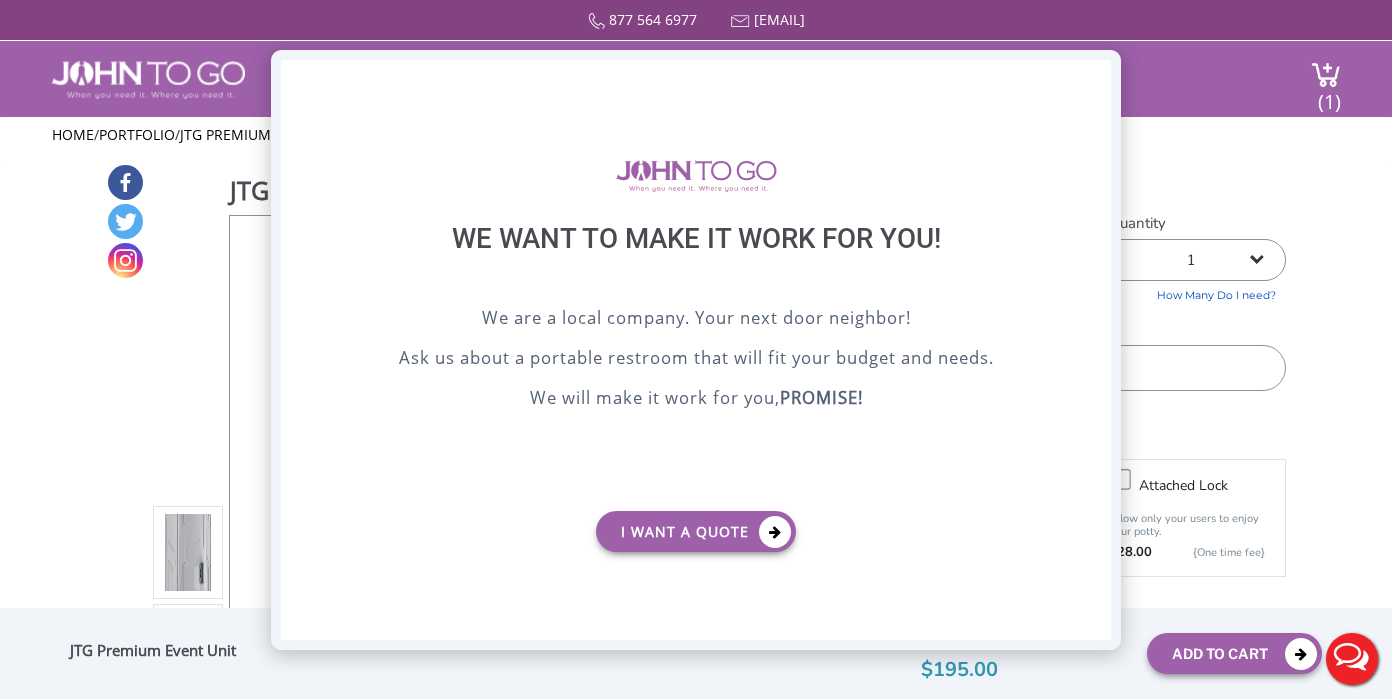 click on "X" at bounding box center (1095, 77) 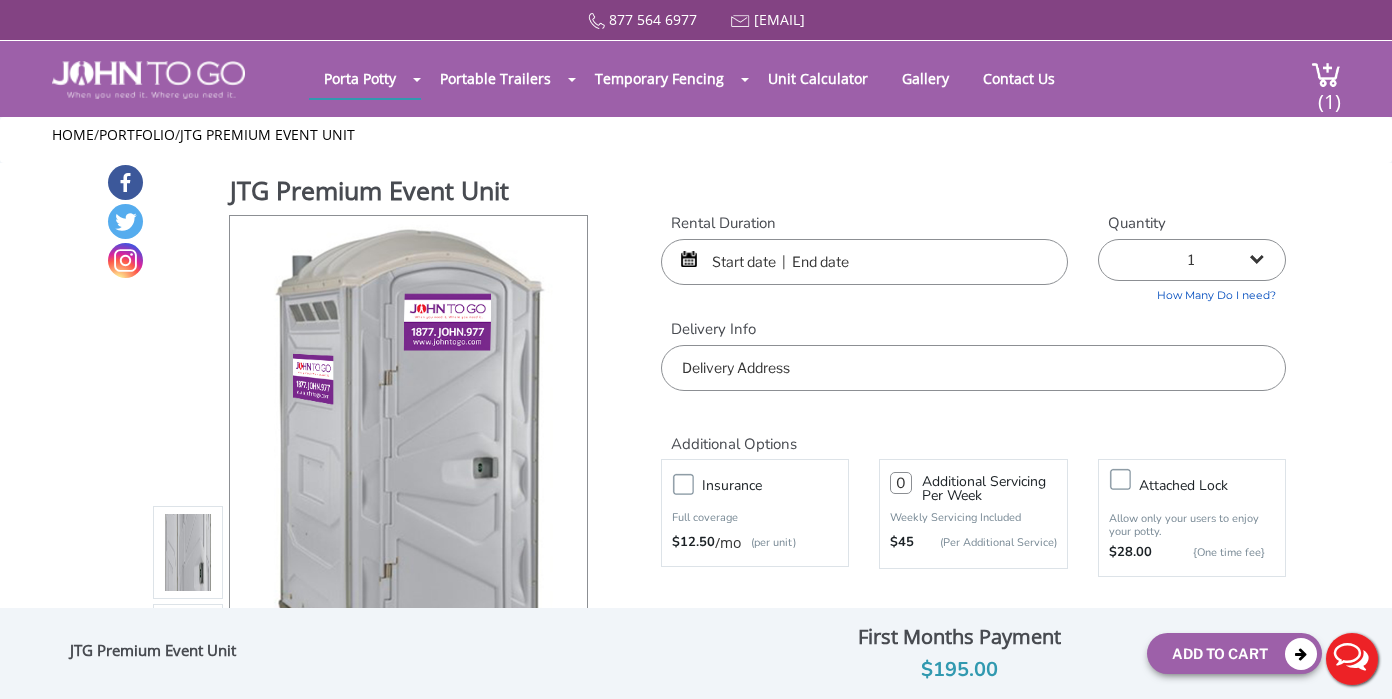 click on "Live Chat" at bounding box center (1352, 659) 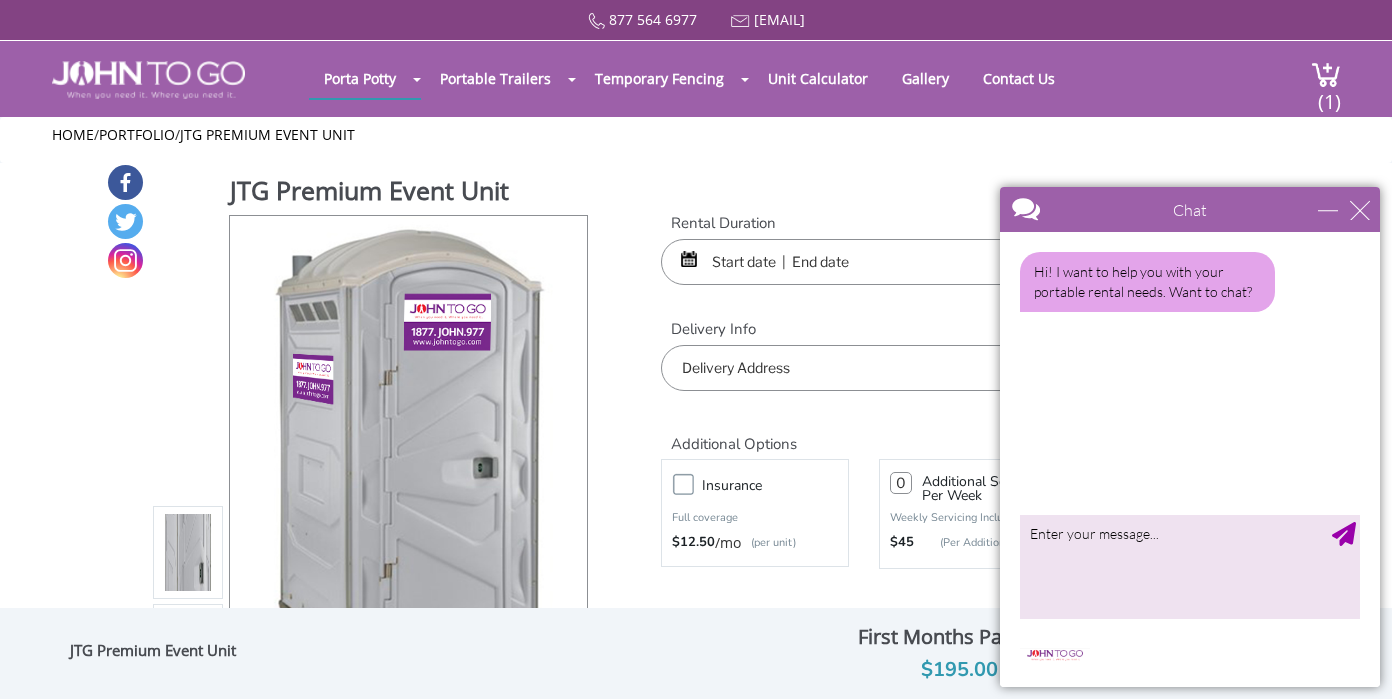 click on "Chat Email Your Question * Email * Your Question * Hi! I want to help you with your portable rental needs. Want to chat? ✕ CLOSE RETURN TO CHAT CANCEL UPLOAD MESSAGE NOT FOUND: [EN][63]. MESSAGE NOT FOUND: [EN][62]. Call from my computer Call me on my phone Enter your phone number Start a voice call" at bounding box center (1190, 437) 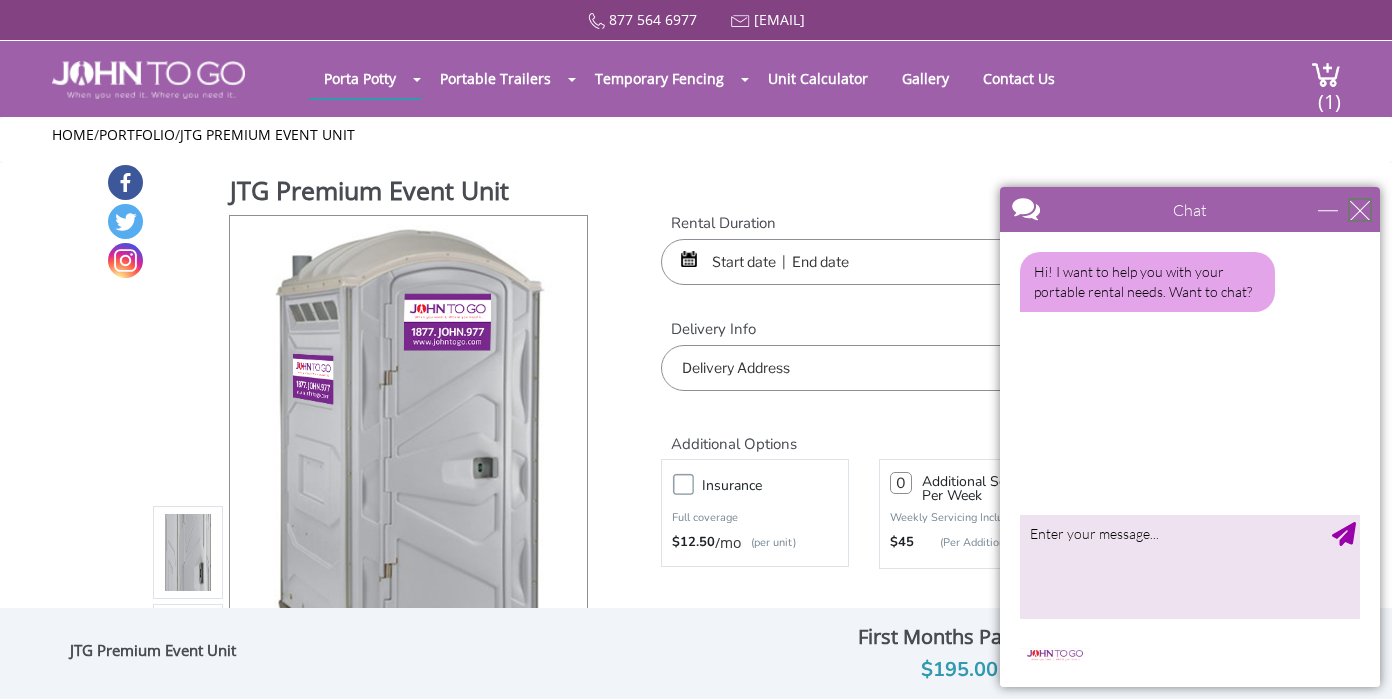 click at bounding box center (1360, 210) 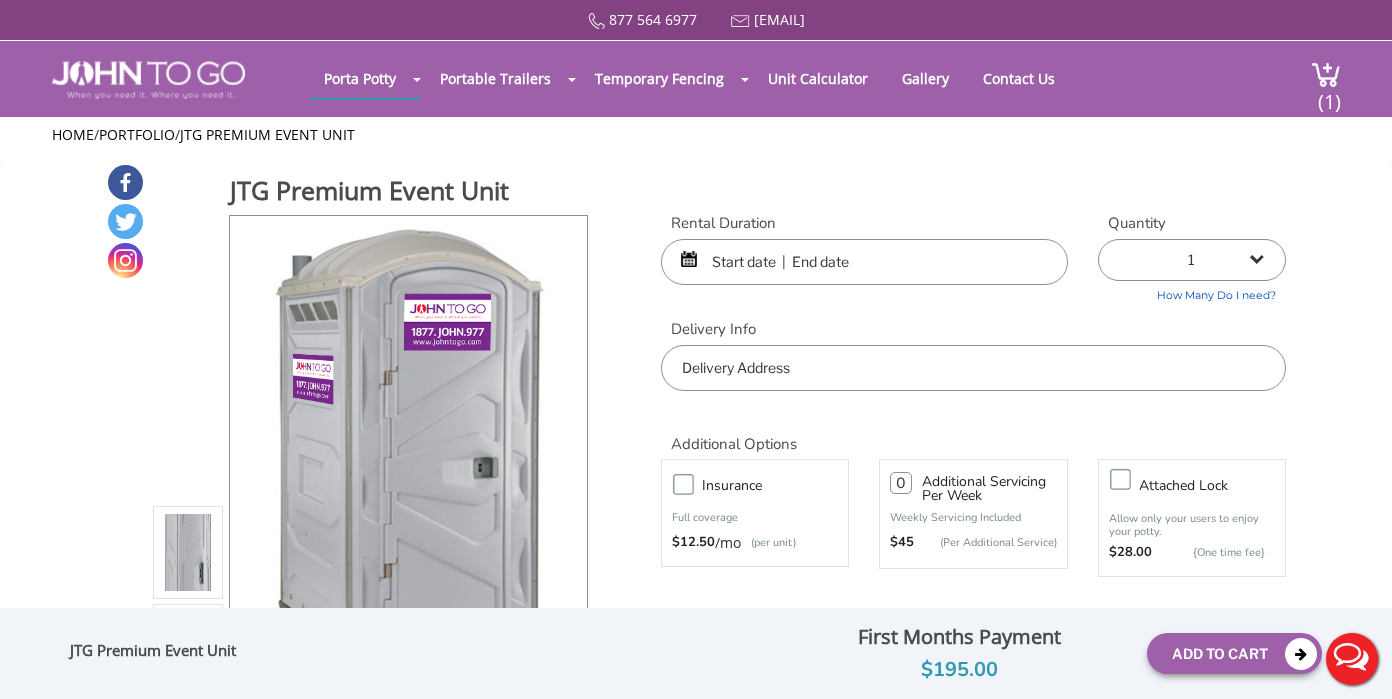 scroll, scrollTop: 0, scrollLeft: 0, axis: both 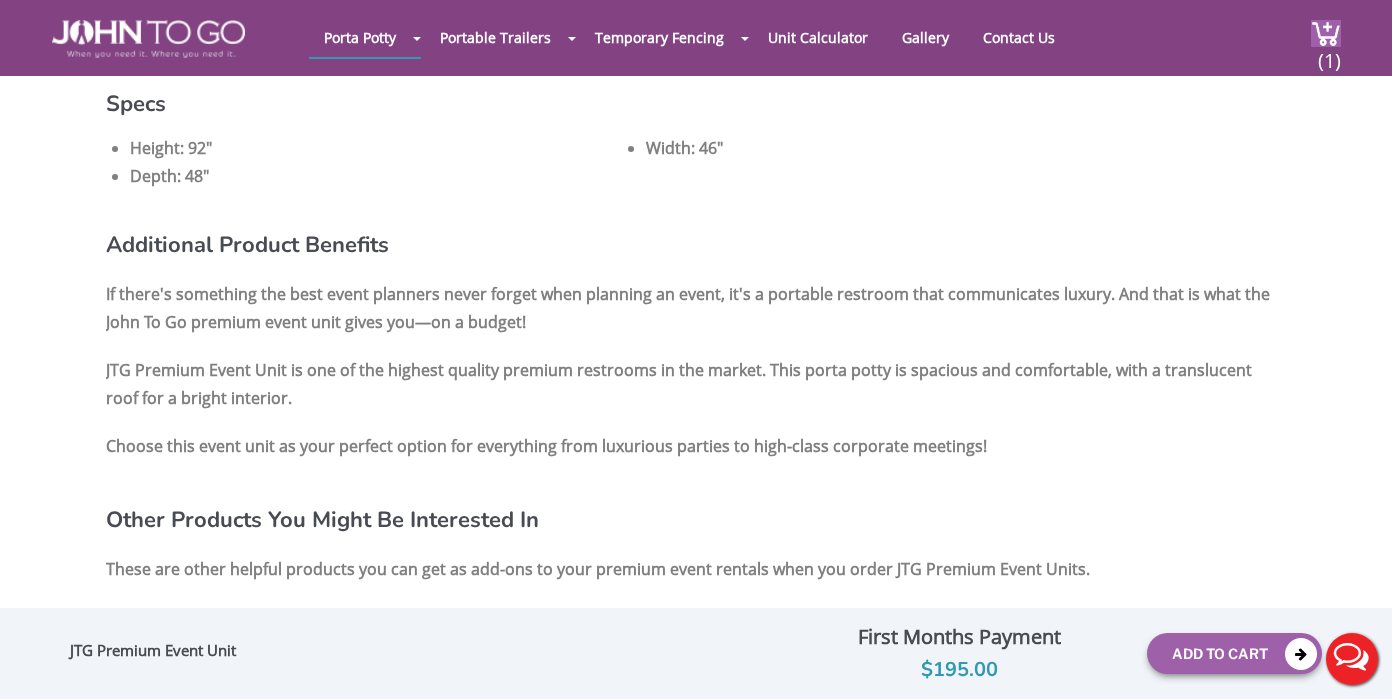click on "Live Chat" at bounding box center (1352, 659) 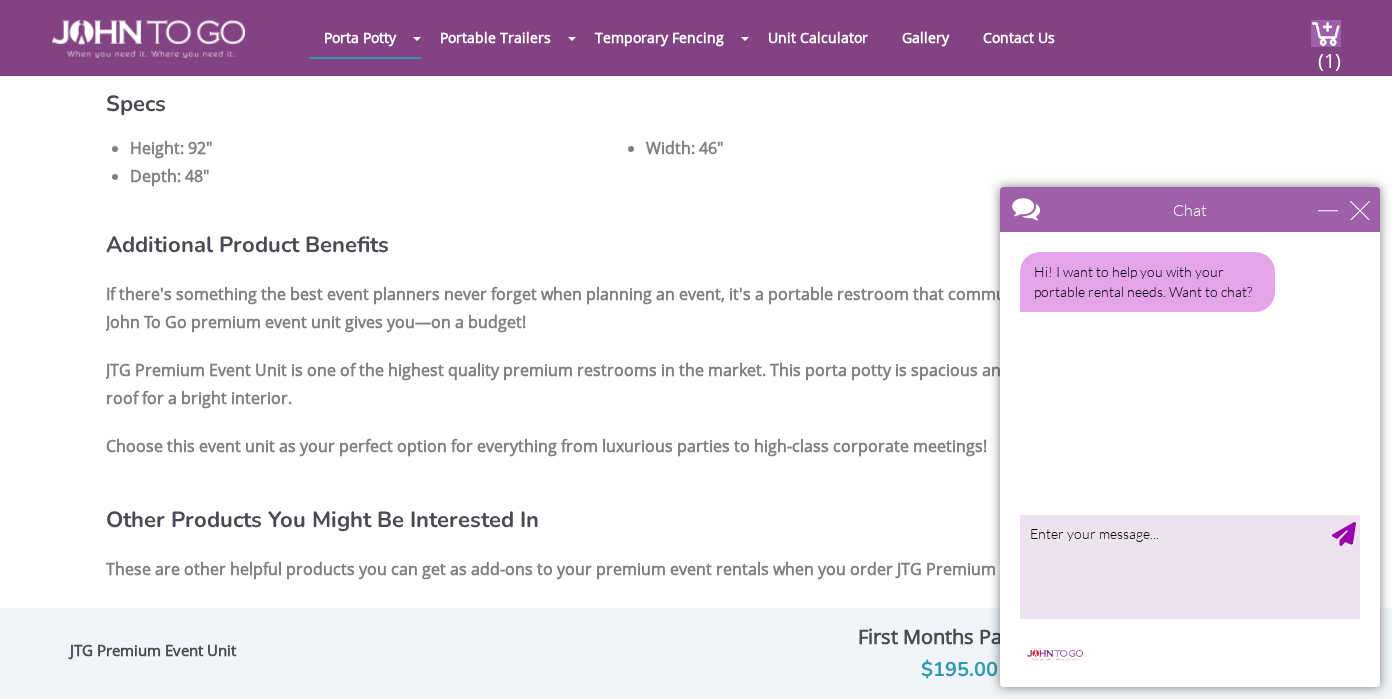 click on "JTG Premium Event Unit is one of the highest quality premium restrooms in the market. This porta potty is spacious and comfortable, with a translucent roof for a bright interior." at bounding box center [696, 384] 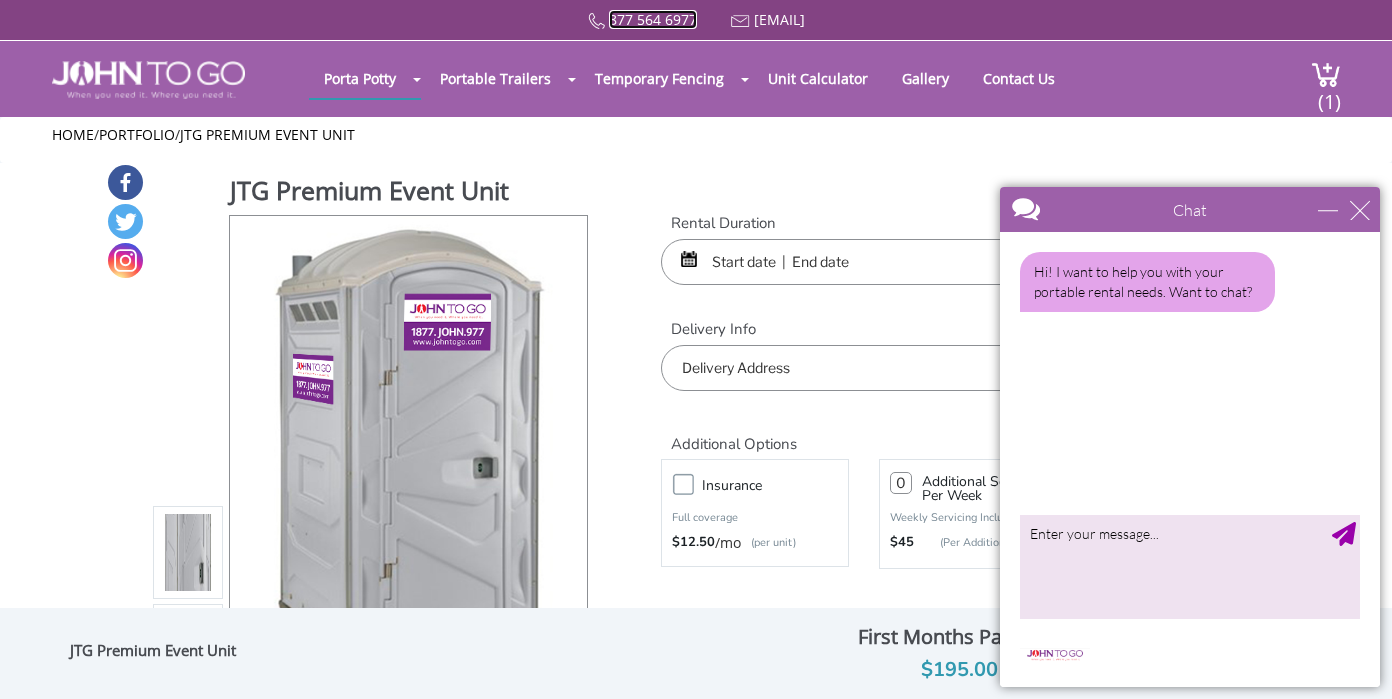 click on "877 564 6977" at bounding box center (653, 19) 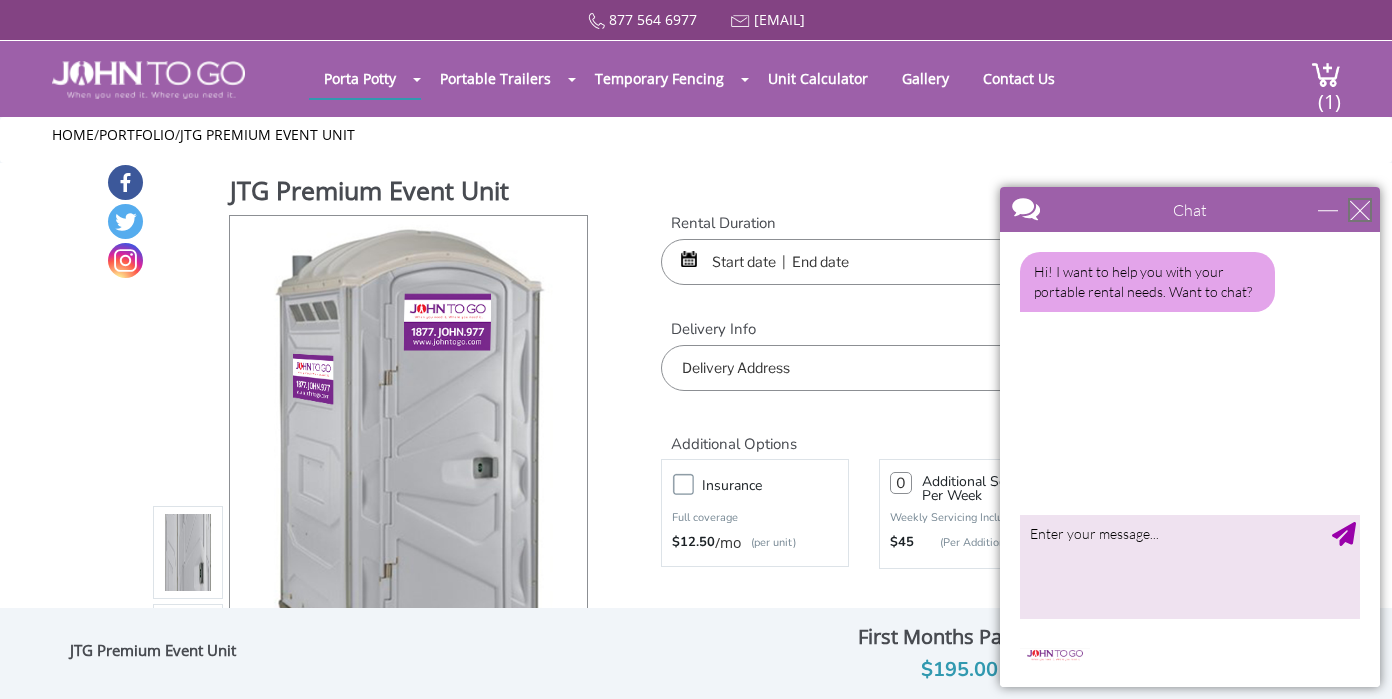 click at bounding box center [1360, 210] 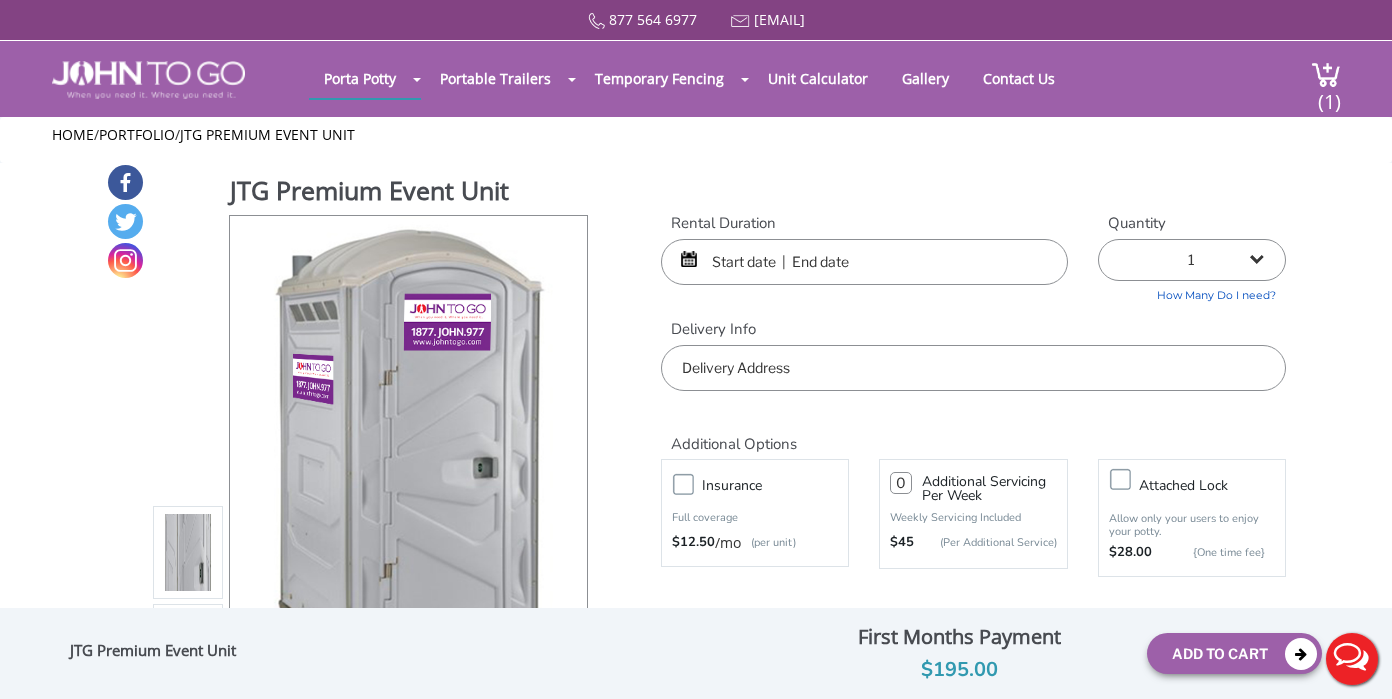 scroll, scrollTop: 0, scrollLeft: 0, axis: both 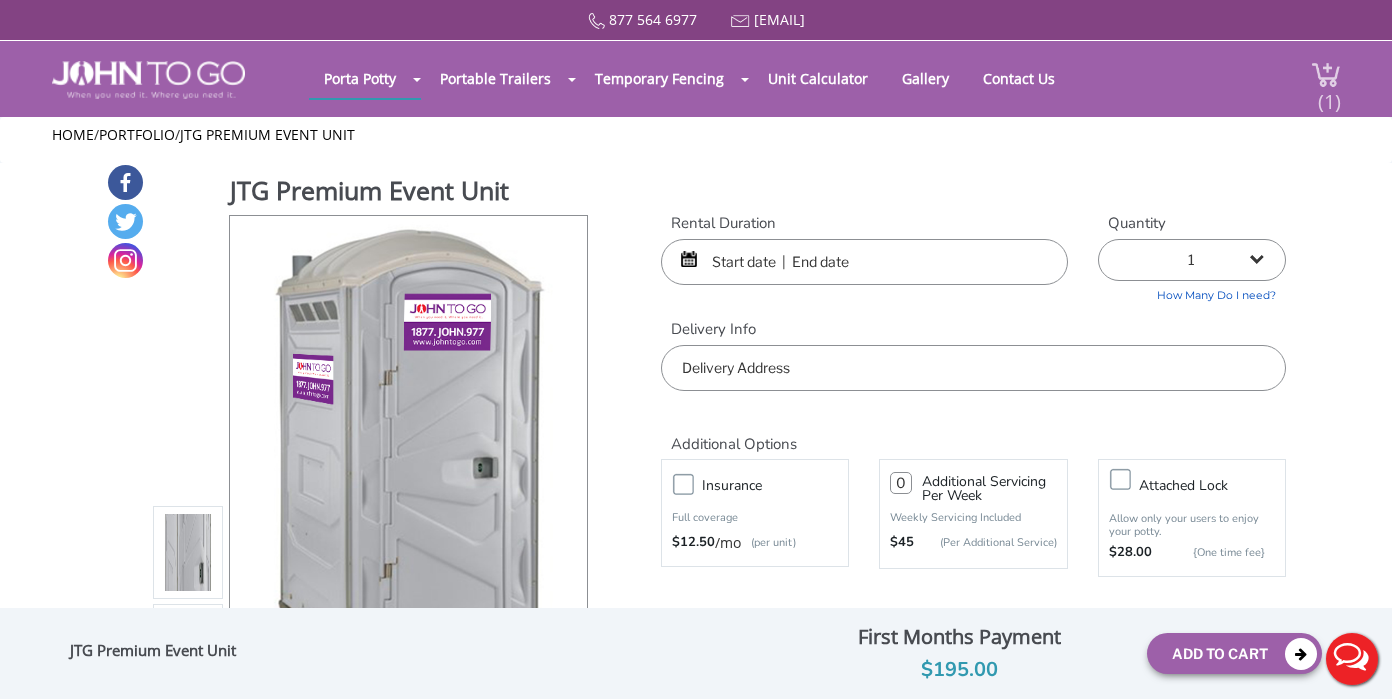 click at bounding box center [1326, 74] 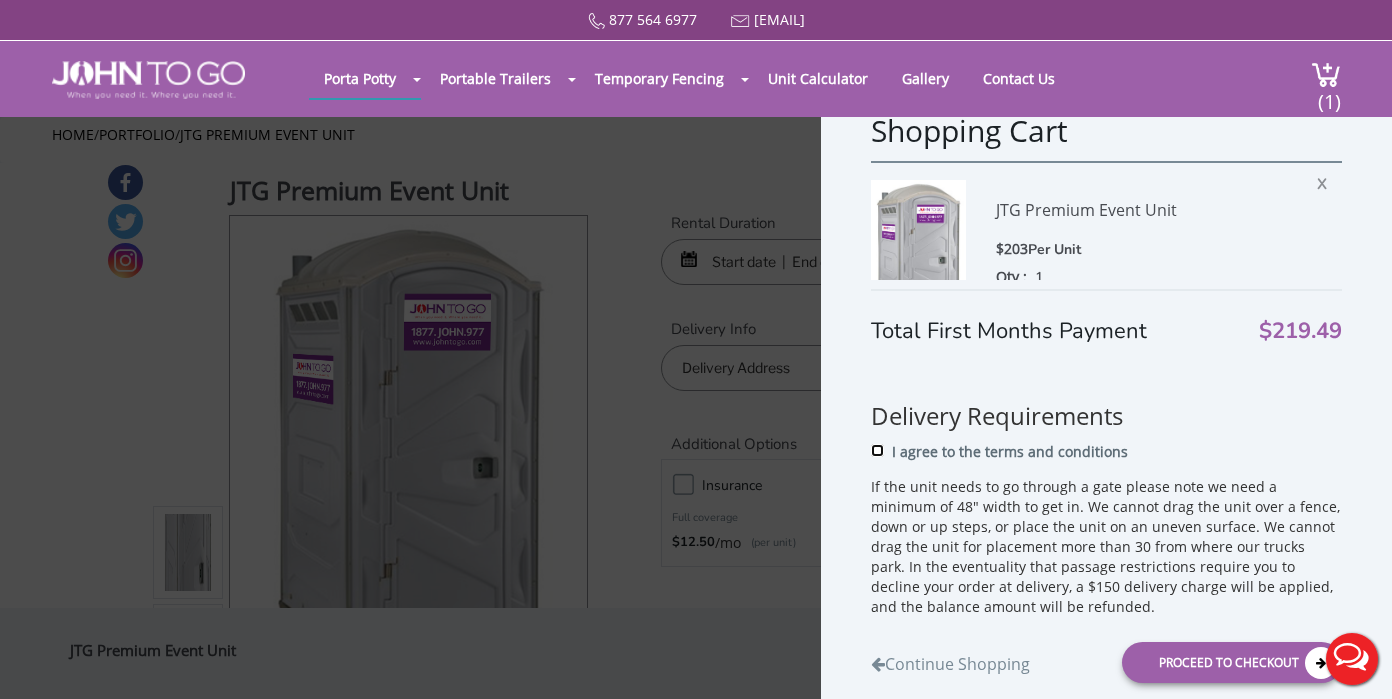 click on "I agree to the terms and conditions" at bounding box center [877, 449] 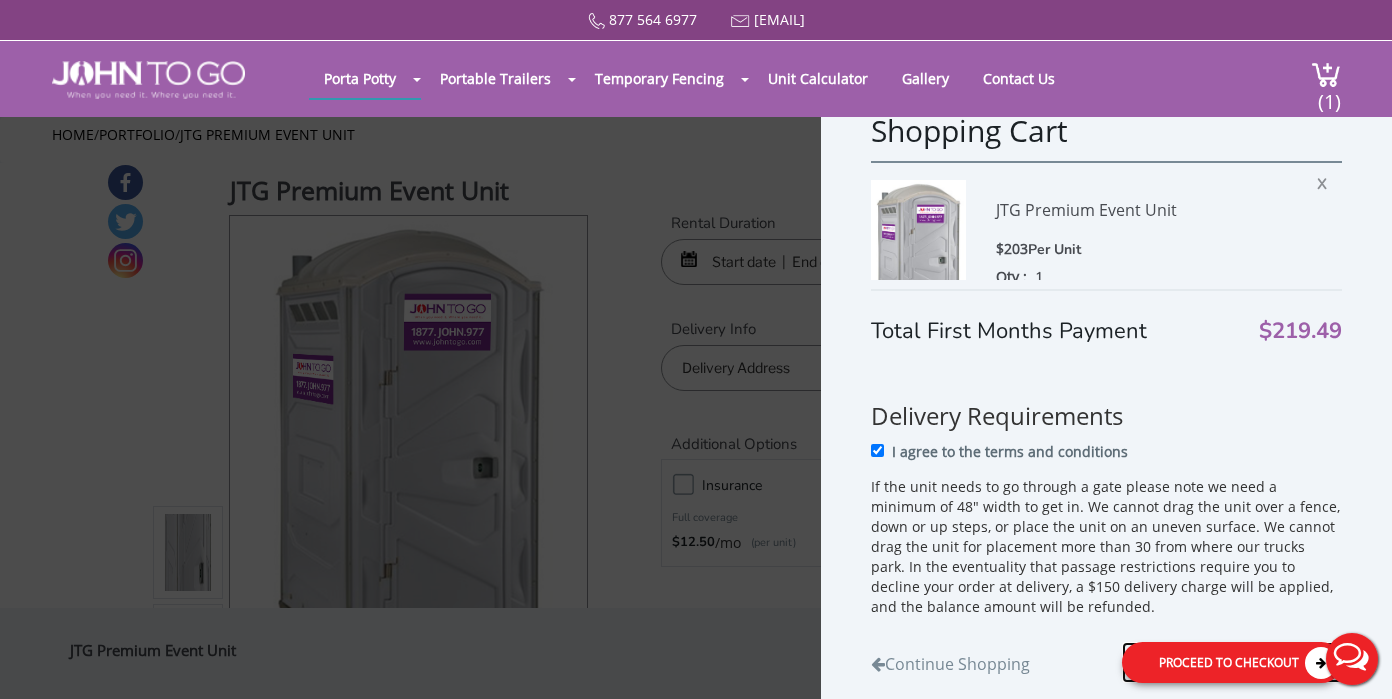 click on "Proceed to Checkout" at bounding box center (1232, 661) 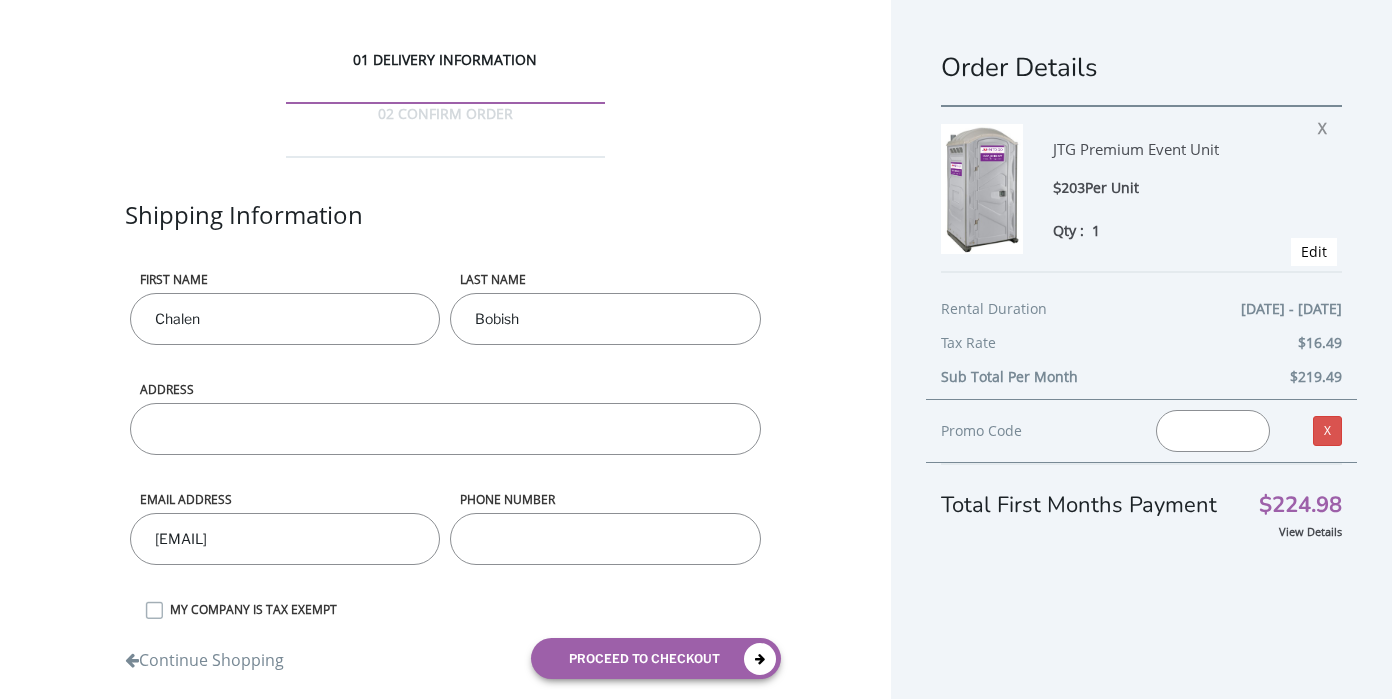 scroll, scrollTop: 0, scrollLeft: 0, axis: both 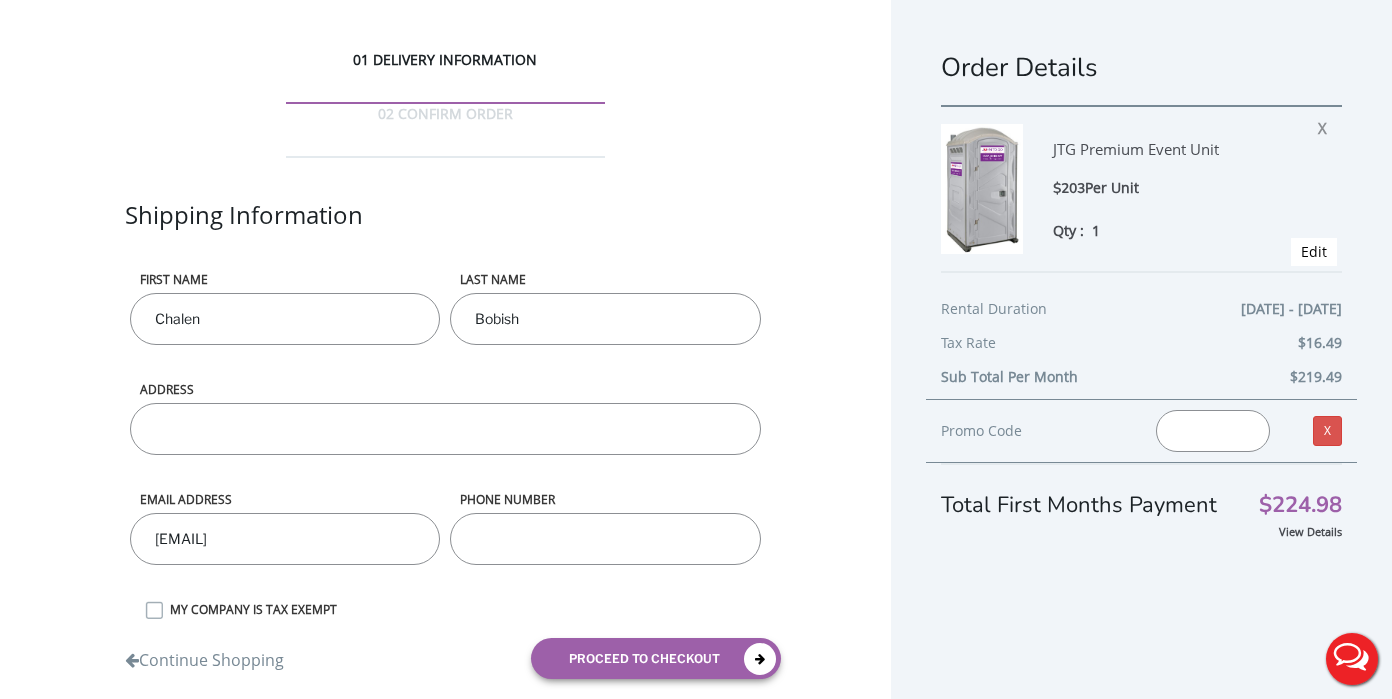 click on "ADDRESS" at bounding box center (445, 429) 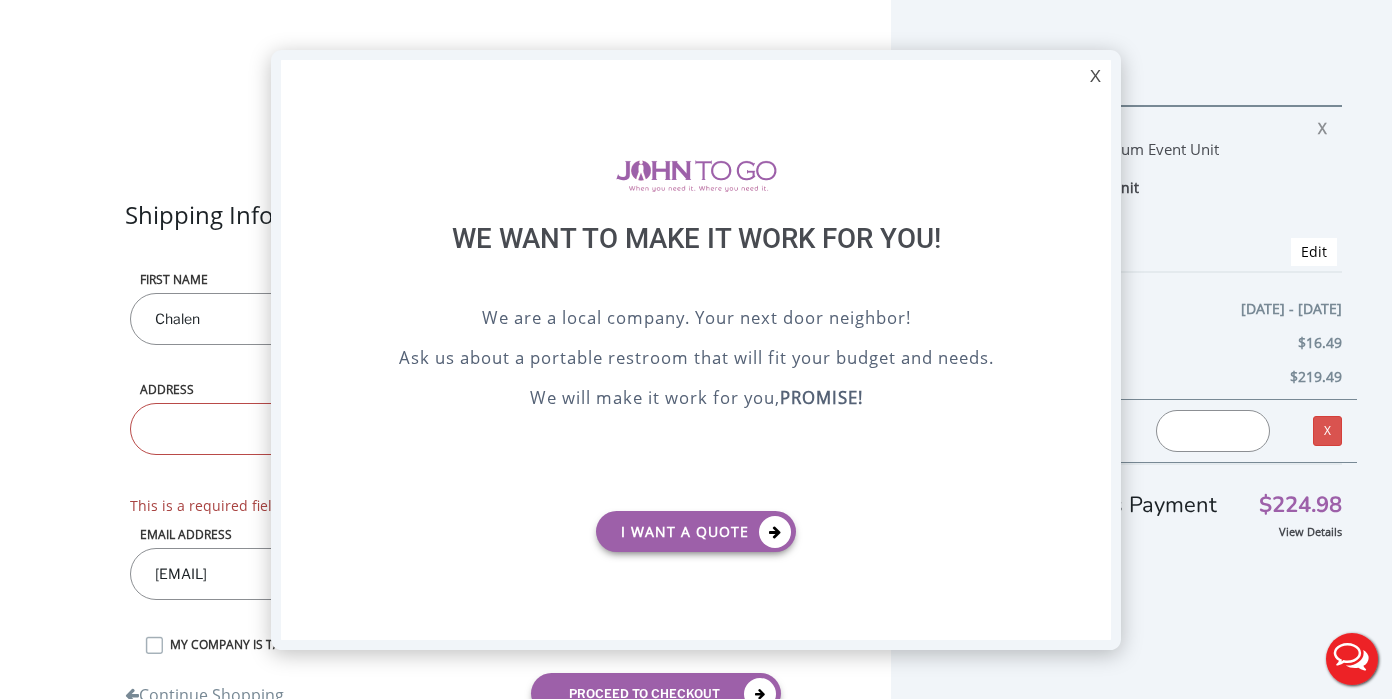 scroll, scrollTop: 0, scrollLeft: 0, axis: both 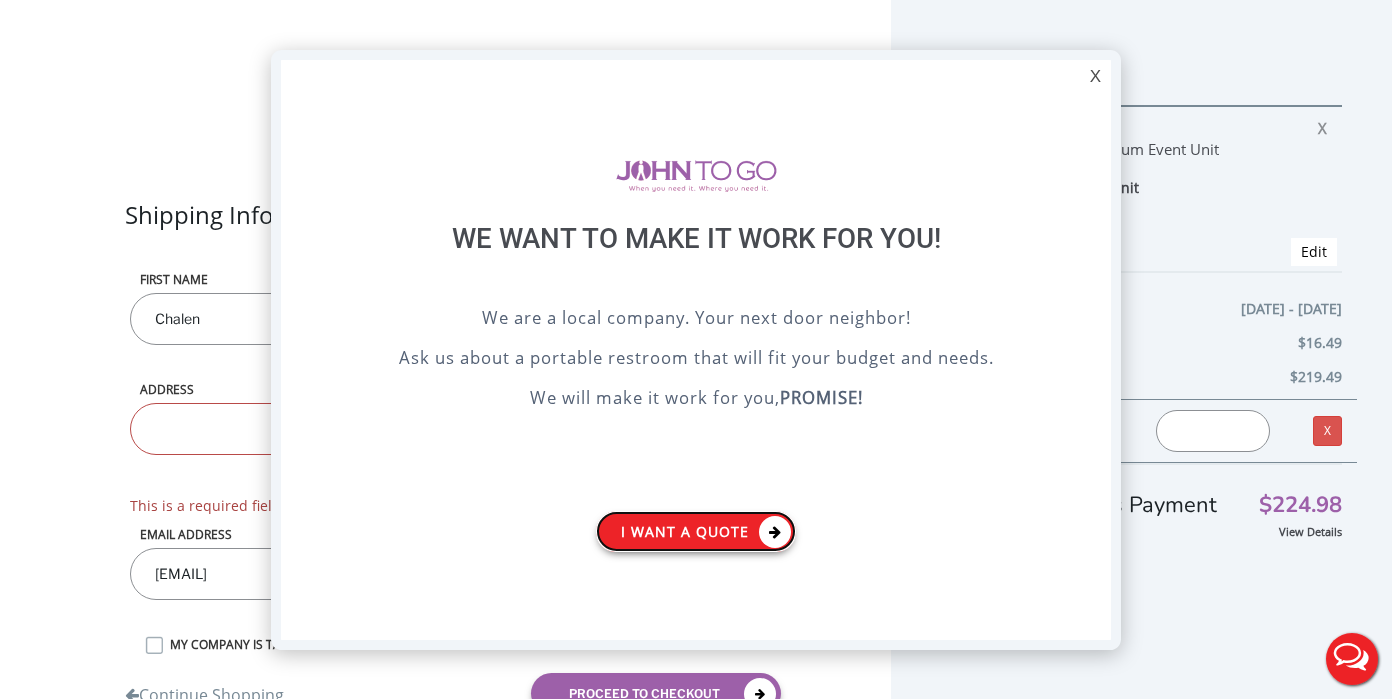 click on "I want a Quote" at bounding box center (696, 531) 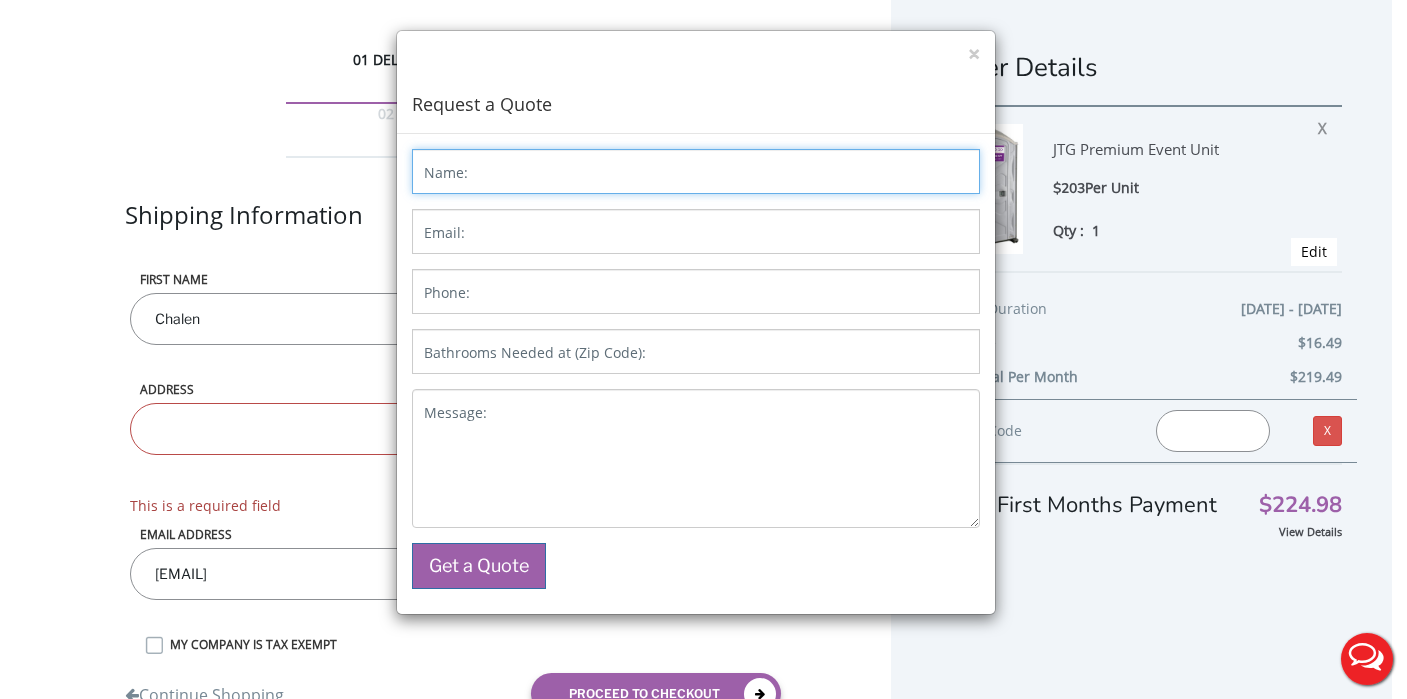 click on "Name:" at bounding box center [696, 171] 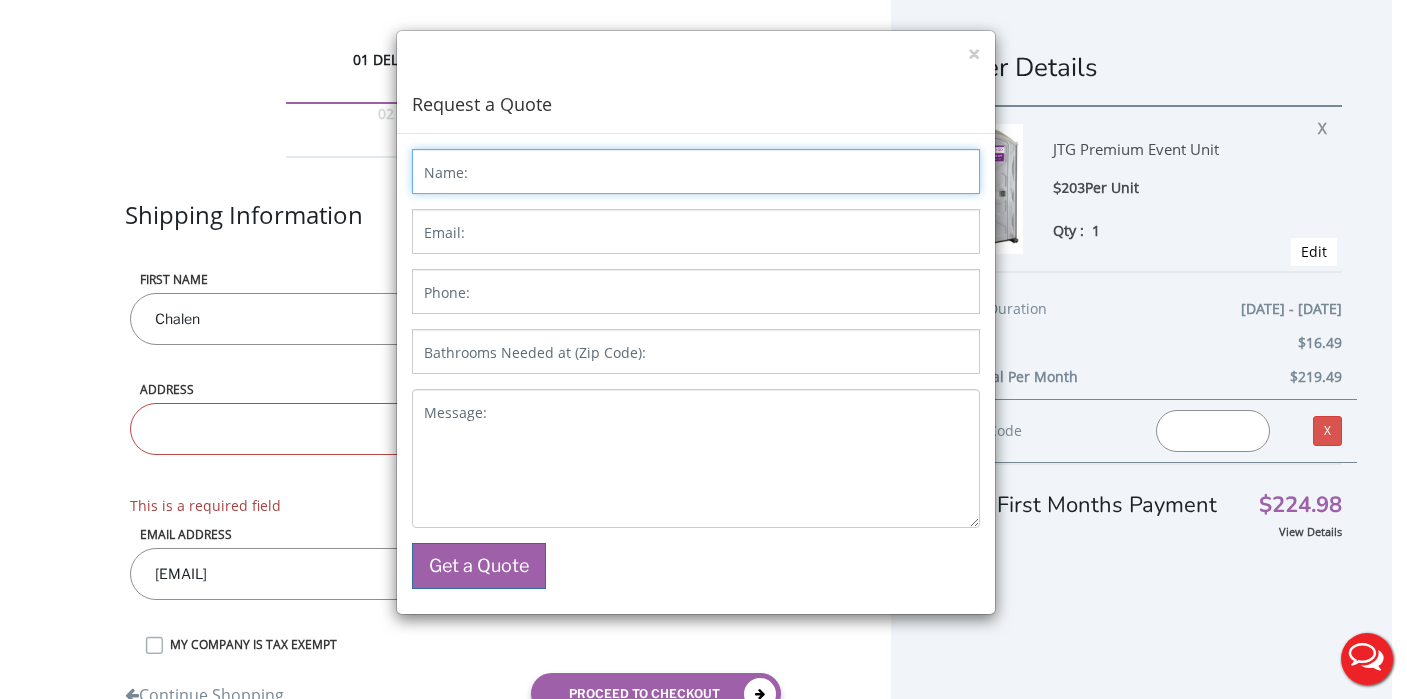 type on "Chalen Bobish" 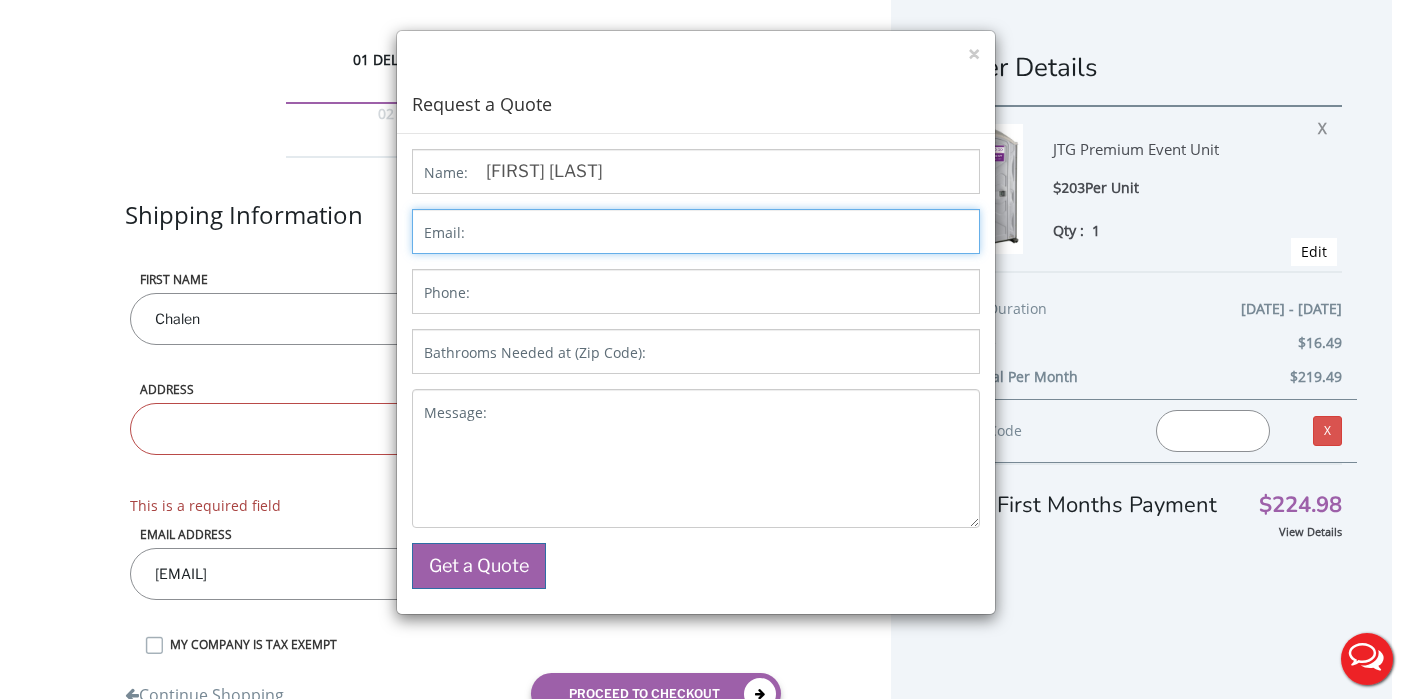 type on "ccbobish@optonline.net" 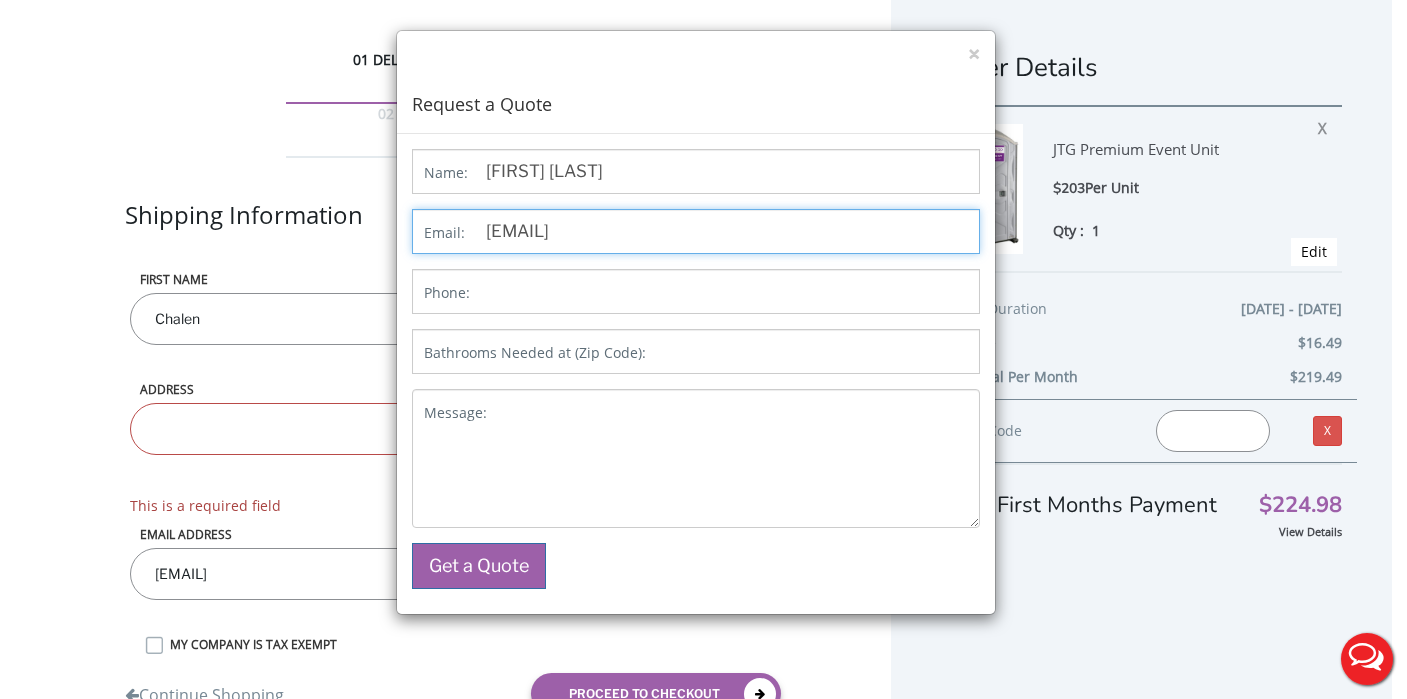 type on "9143556221" 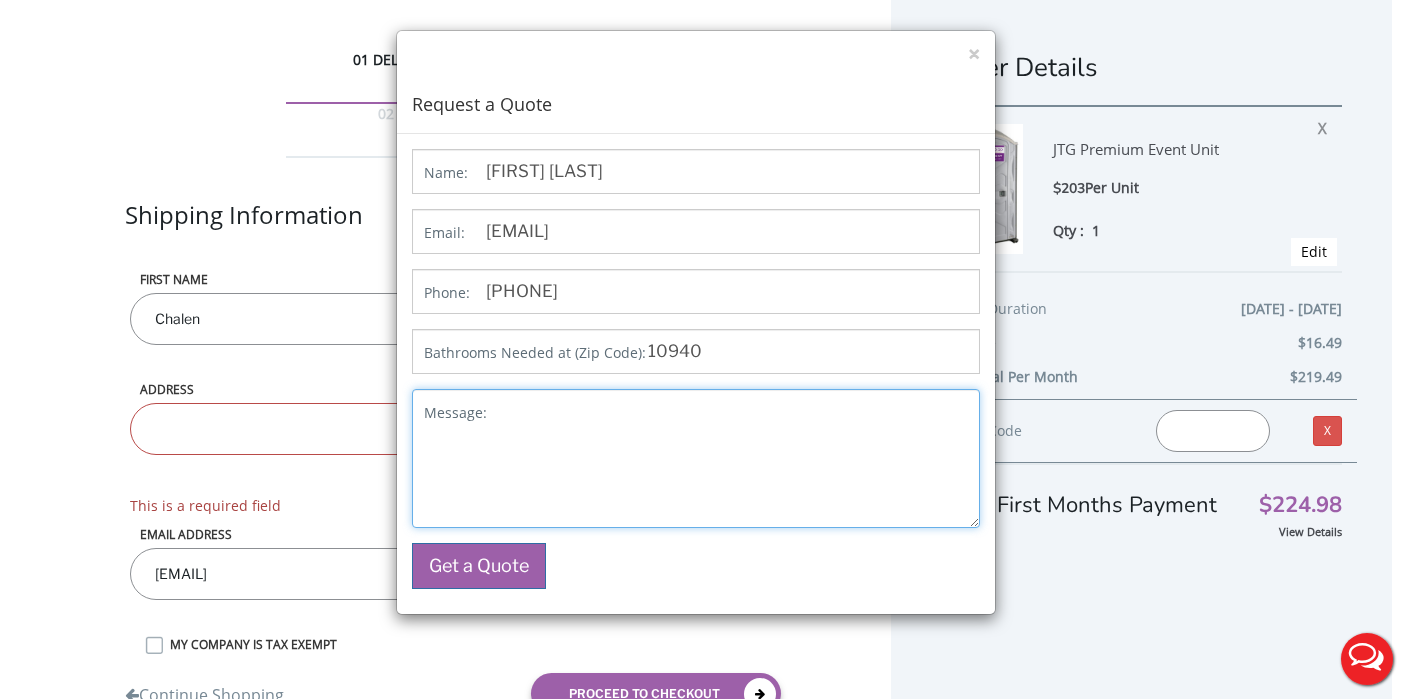 click on "Message:" at bounding box center [696, 458] 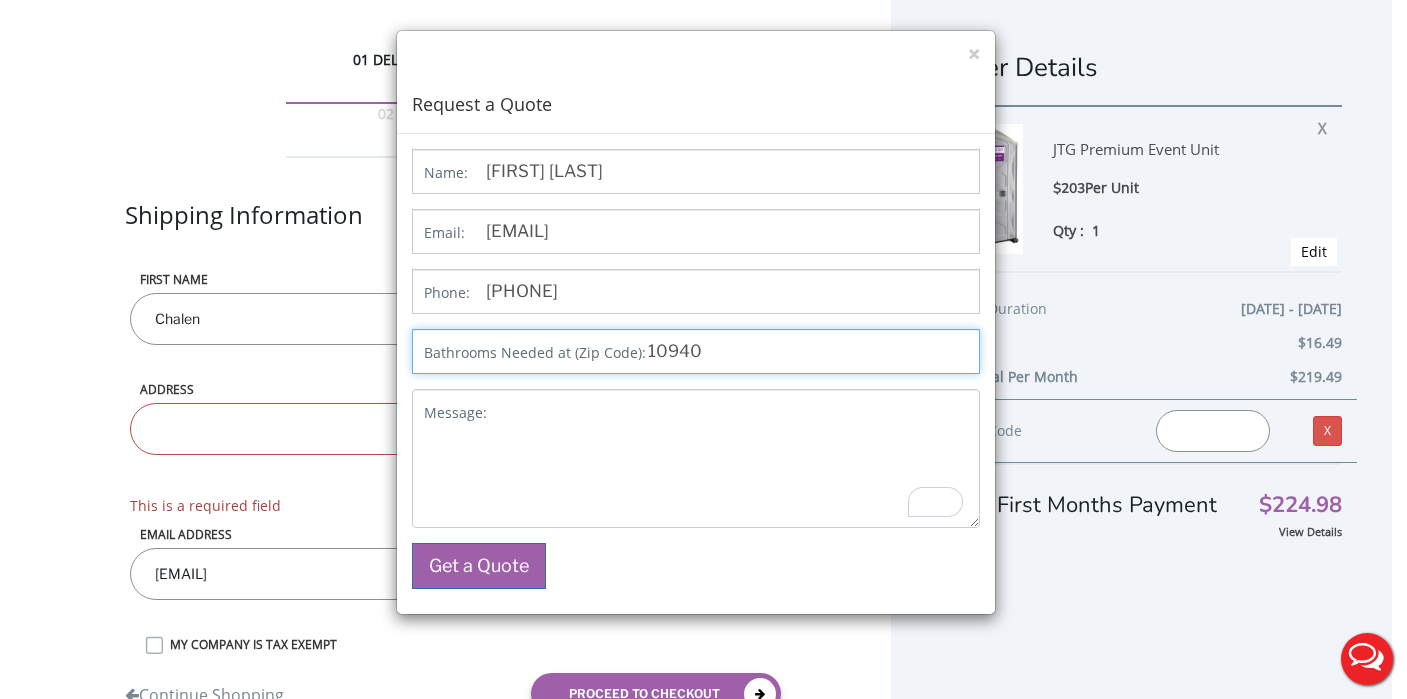click on "10940" at bounding box center (696, 351) 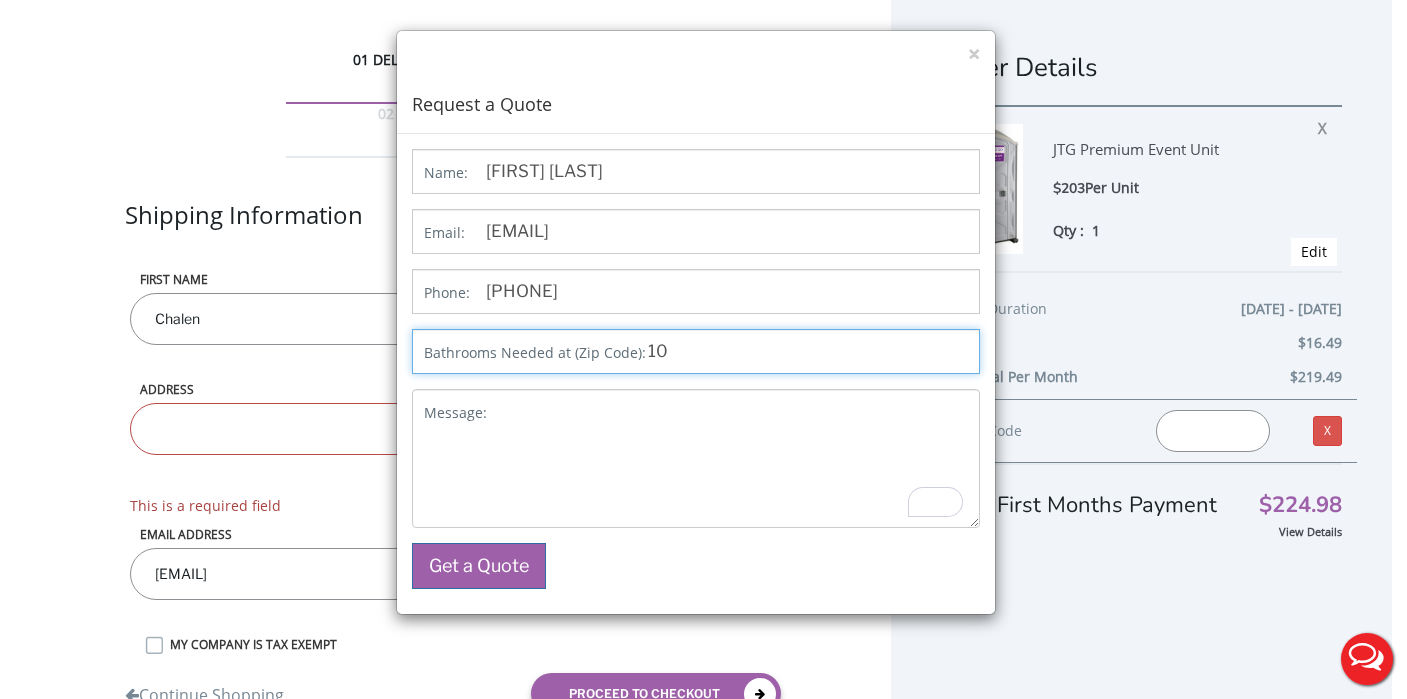 type on "1" 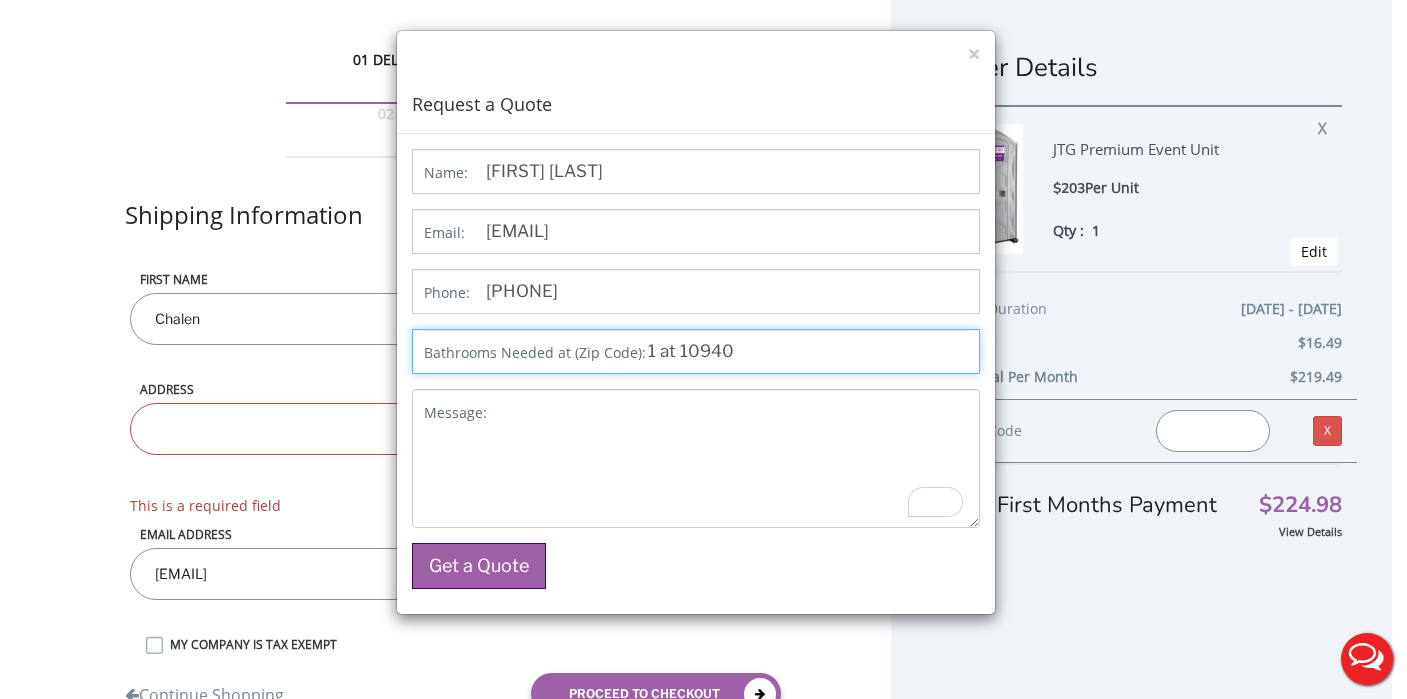 type on "1 at 10940" 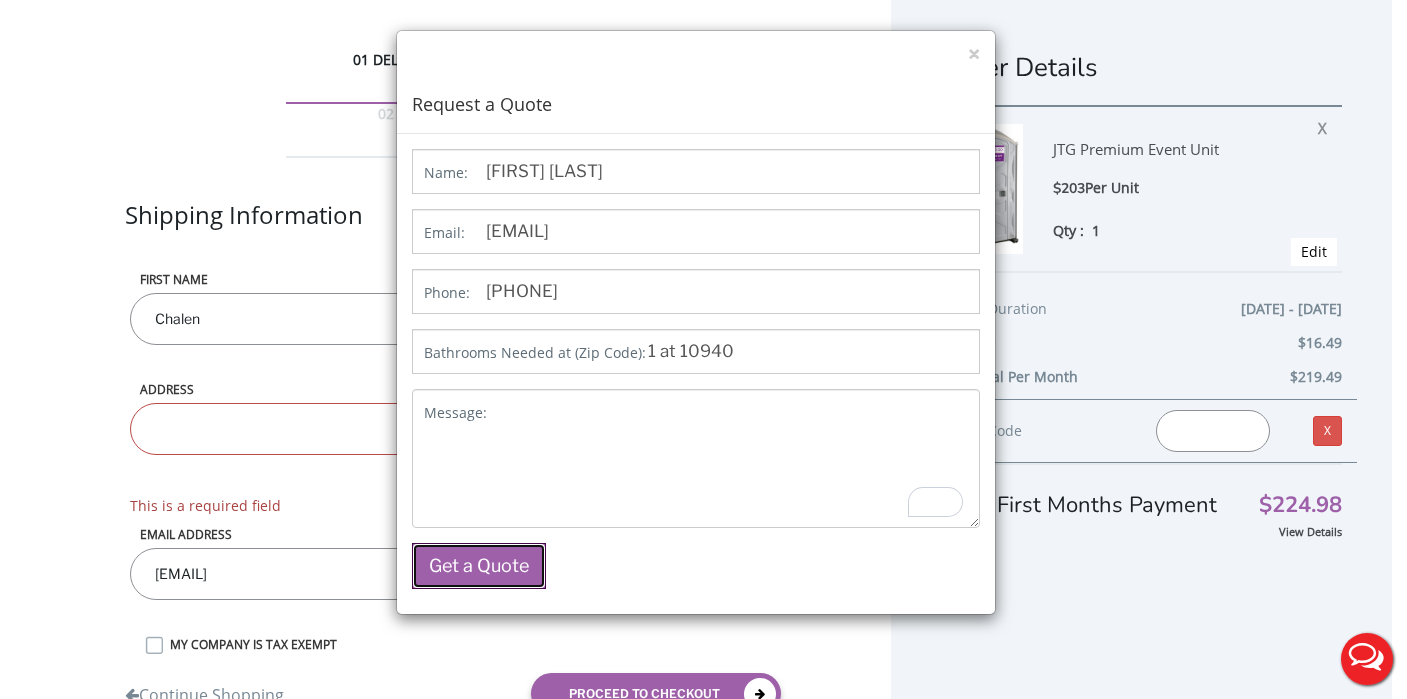 click on "Get a Quote" at bounding box center [479, 566] 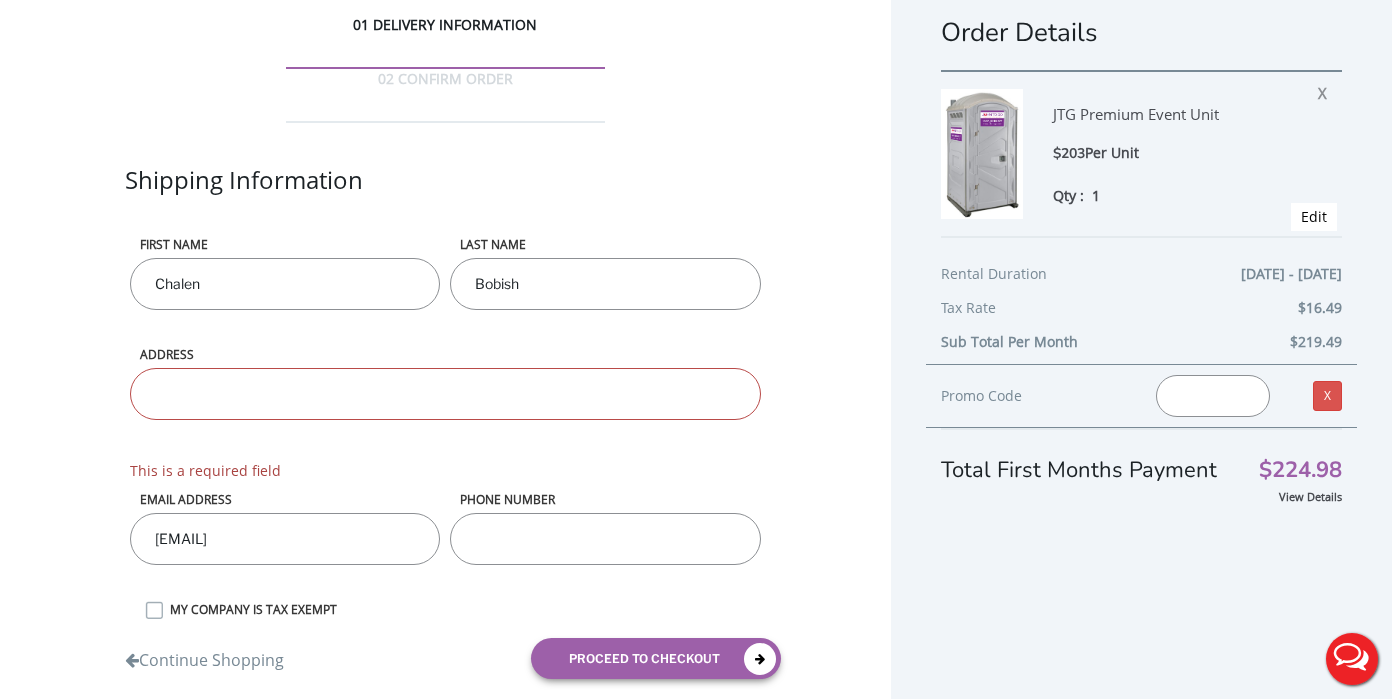 scroll, scrollTop: 0, scrollLeft: 0, axis: both 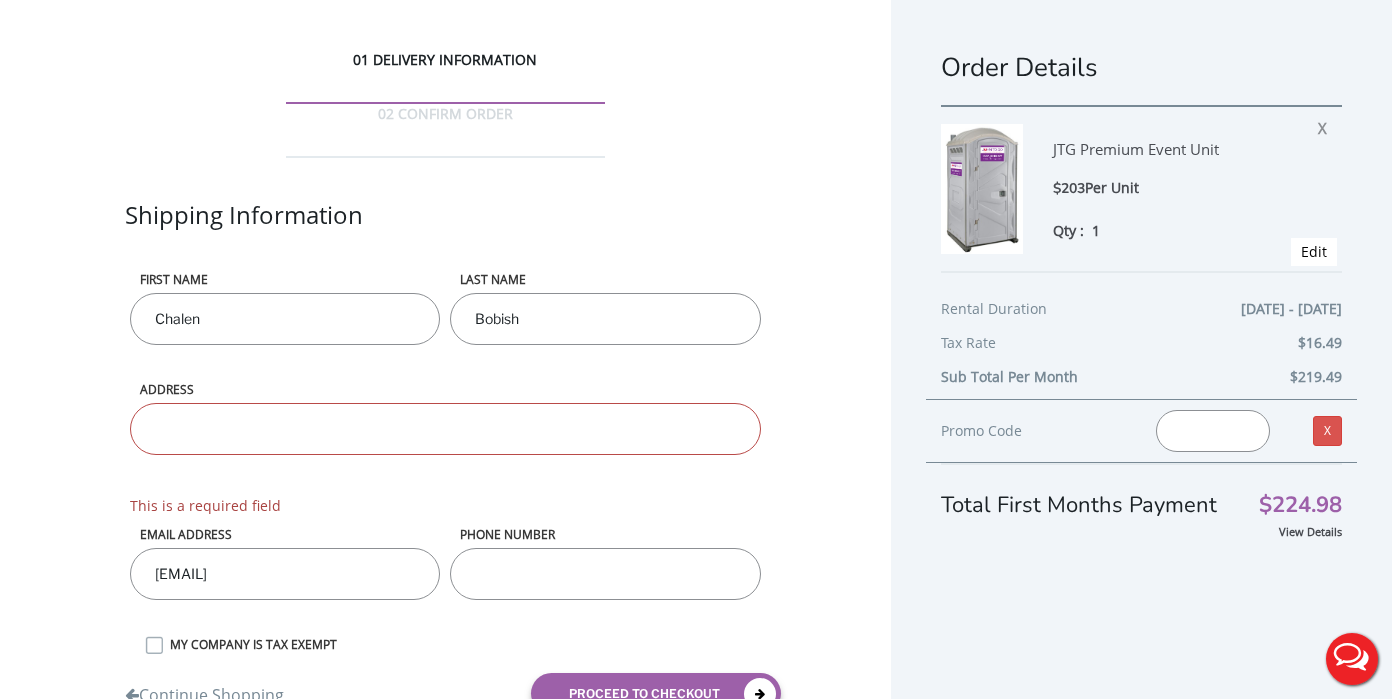 click on "Live Chat" at bounding box center [1352, 659] 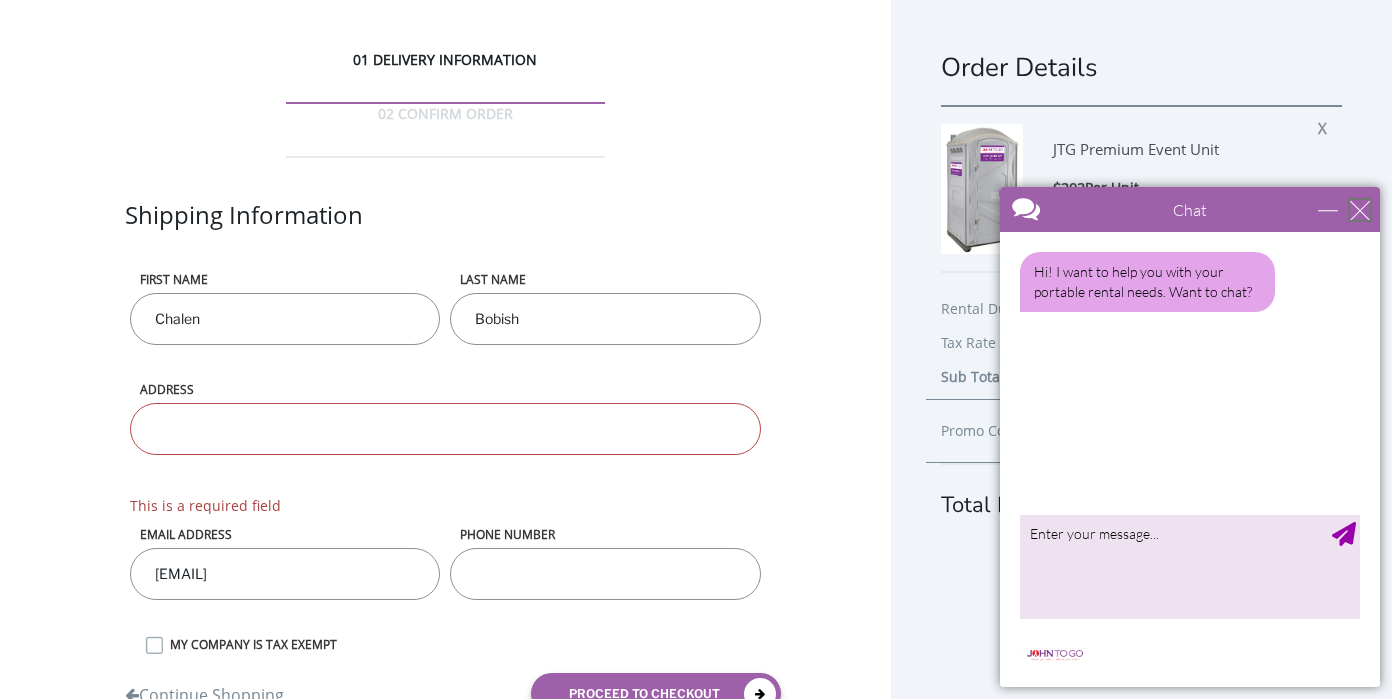 click at bounding box center [1360, 210] 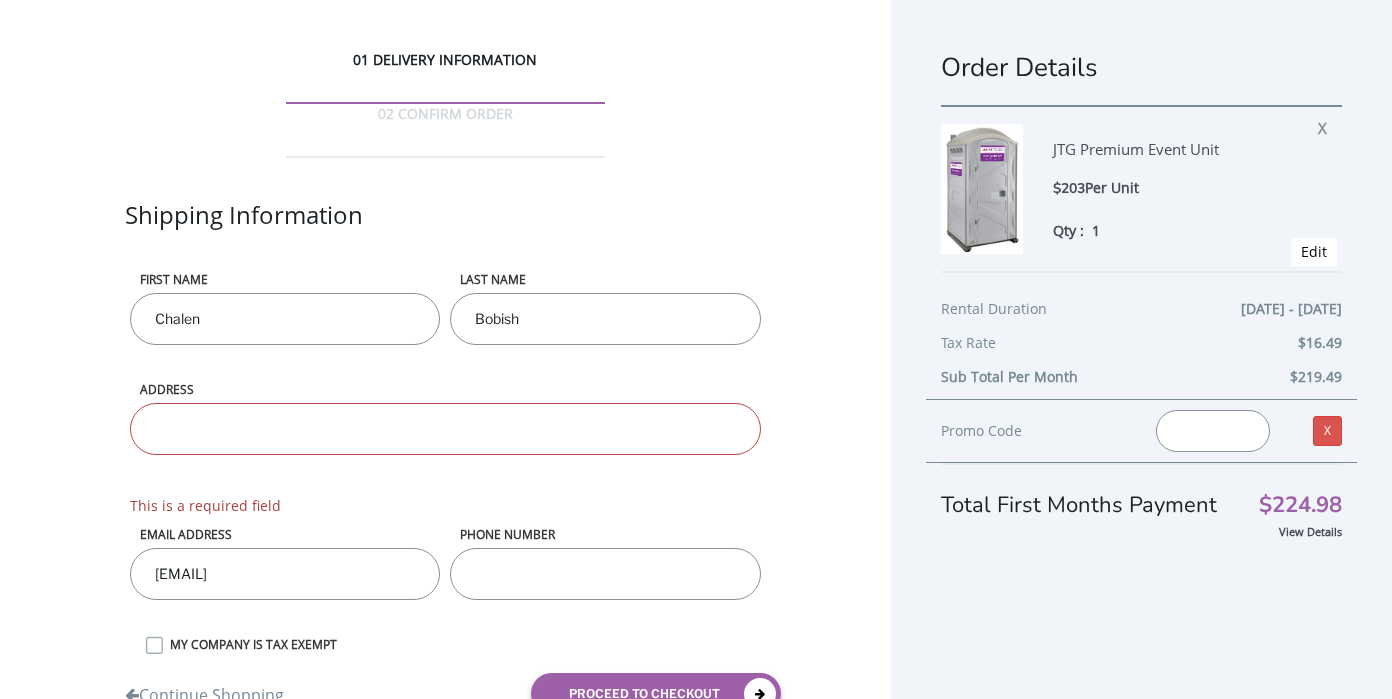 scroll, scrollTop: 0, scrollLeft: 0, axis: both 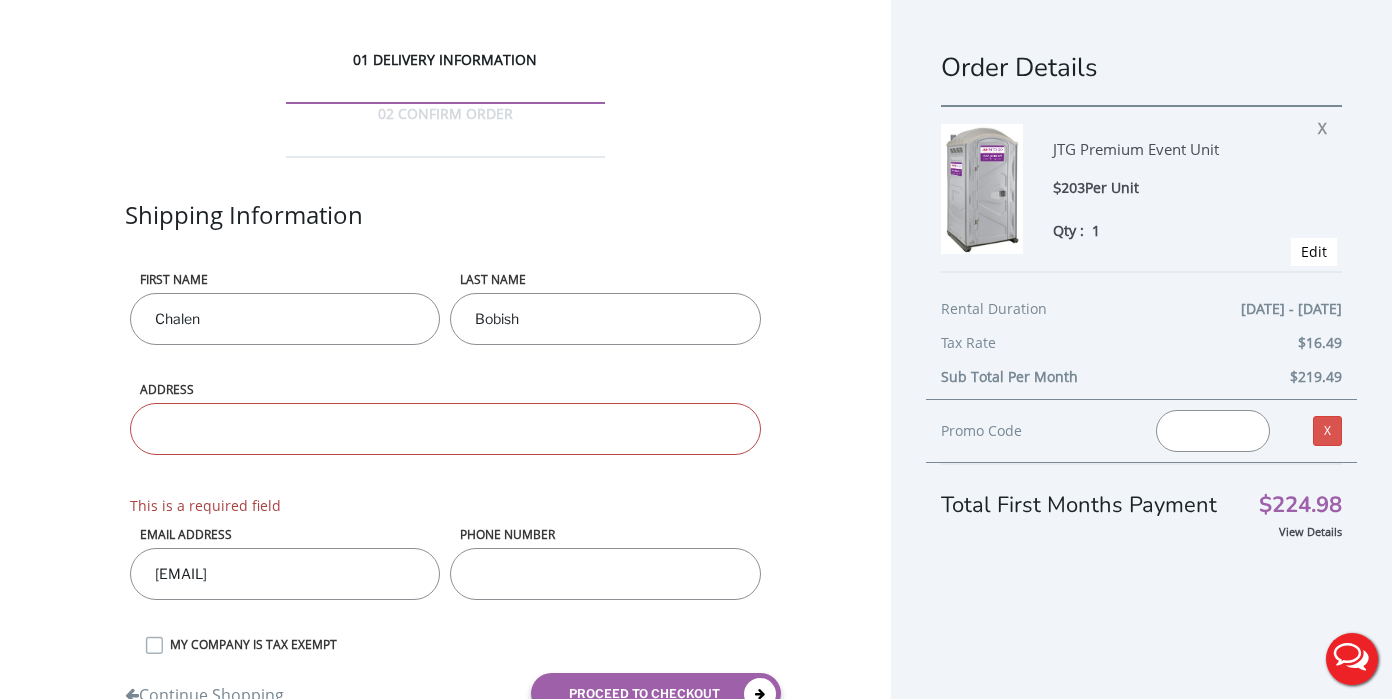 click on "02 CONFIRM ORDER" at bounding box center [445, 131] 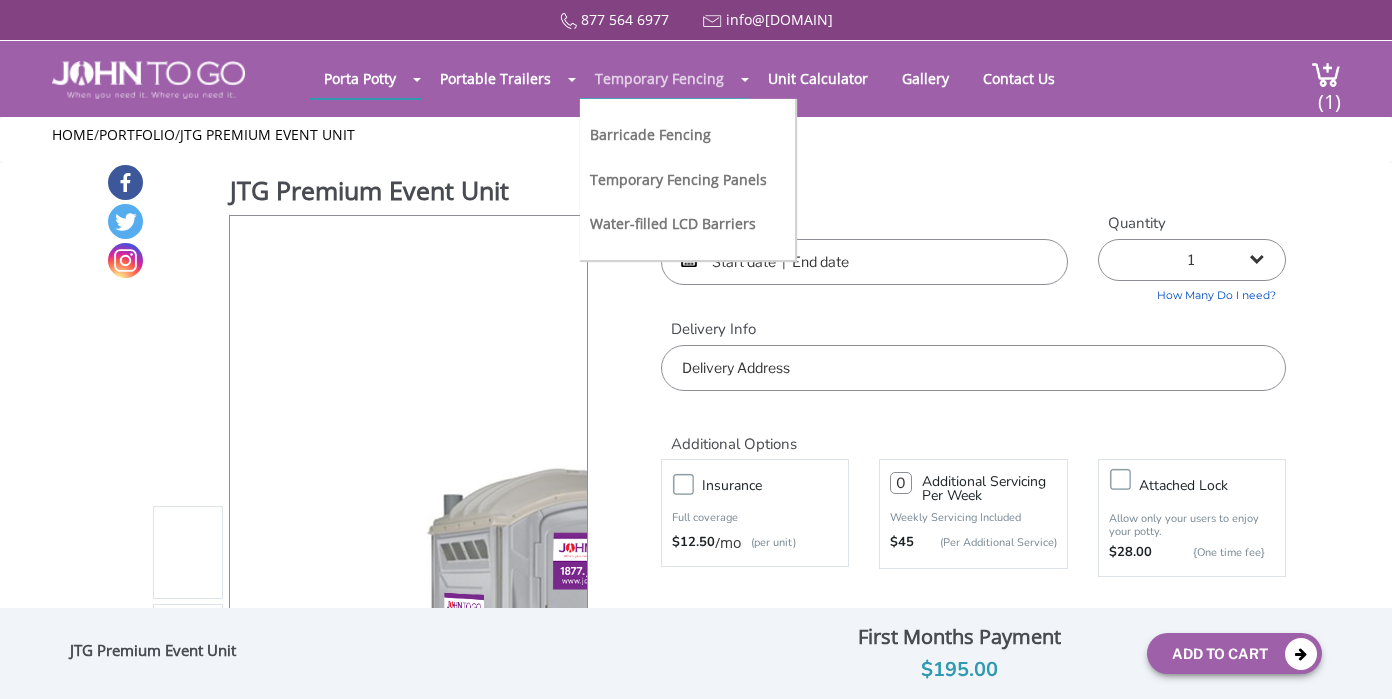 scroll, scrollTop: 0, scrollLeft: 0, axis: both 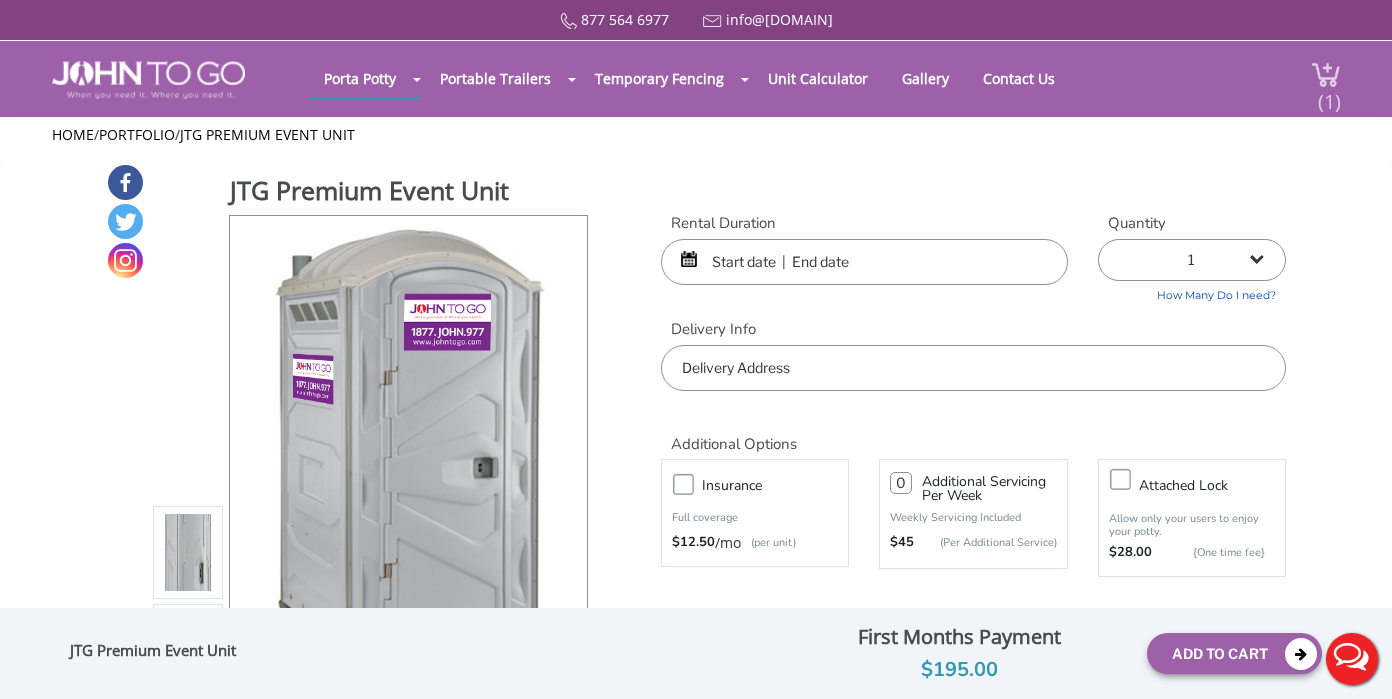 click on "(1)" at bounding box center (1329, 93) 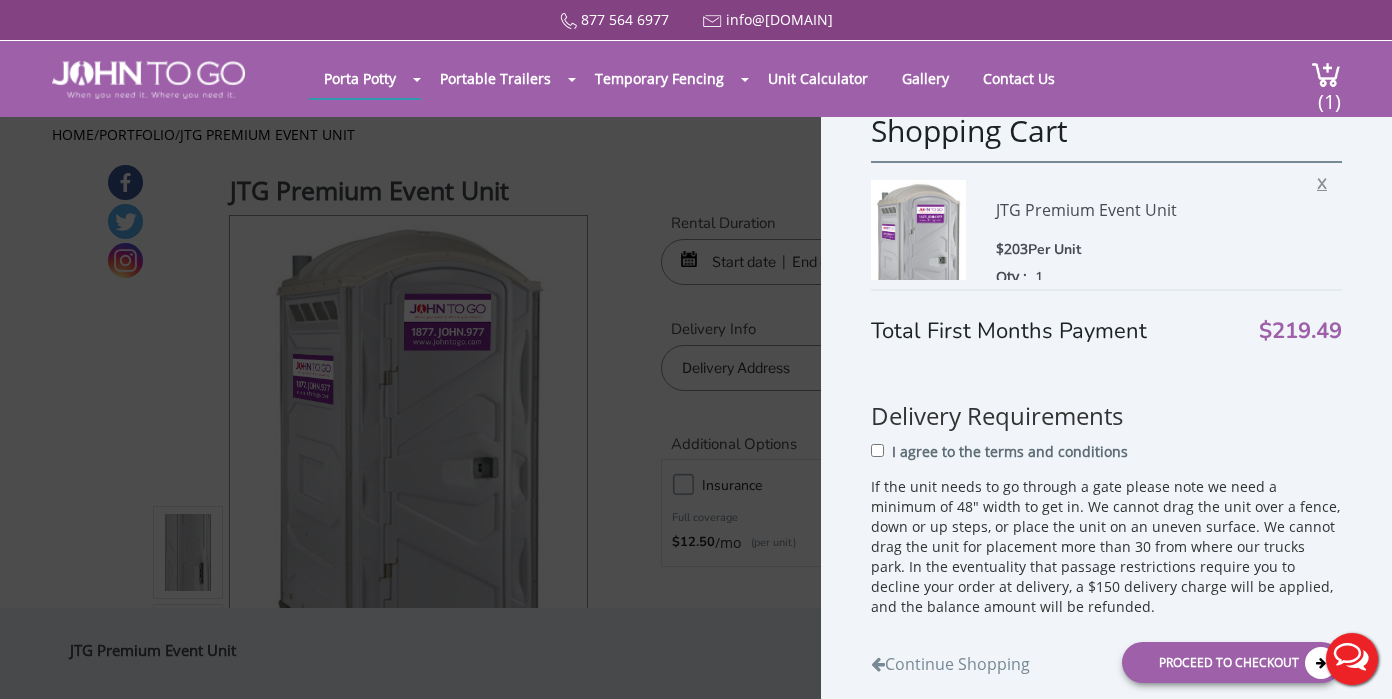 click on "X" at bounding box center (1327, 181) 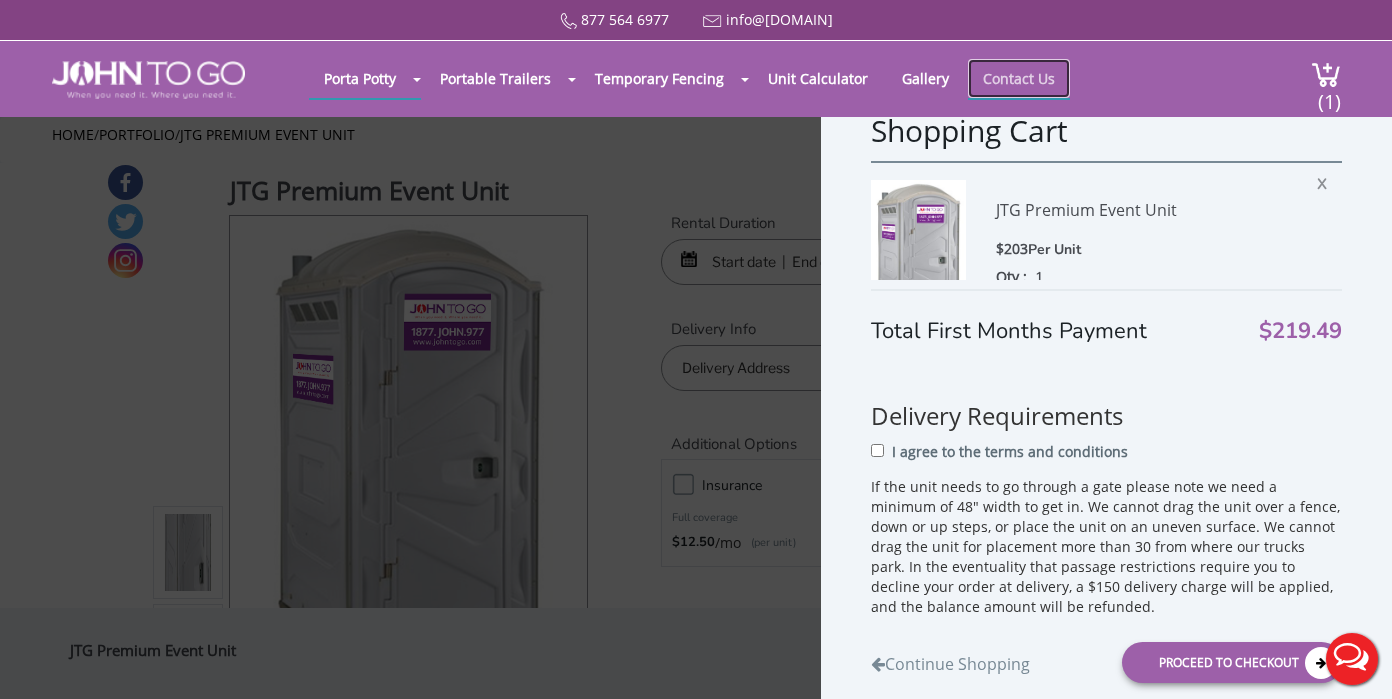 click on "Contact Us" at bounding box center [1019, 78] 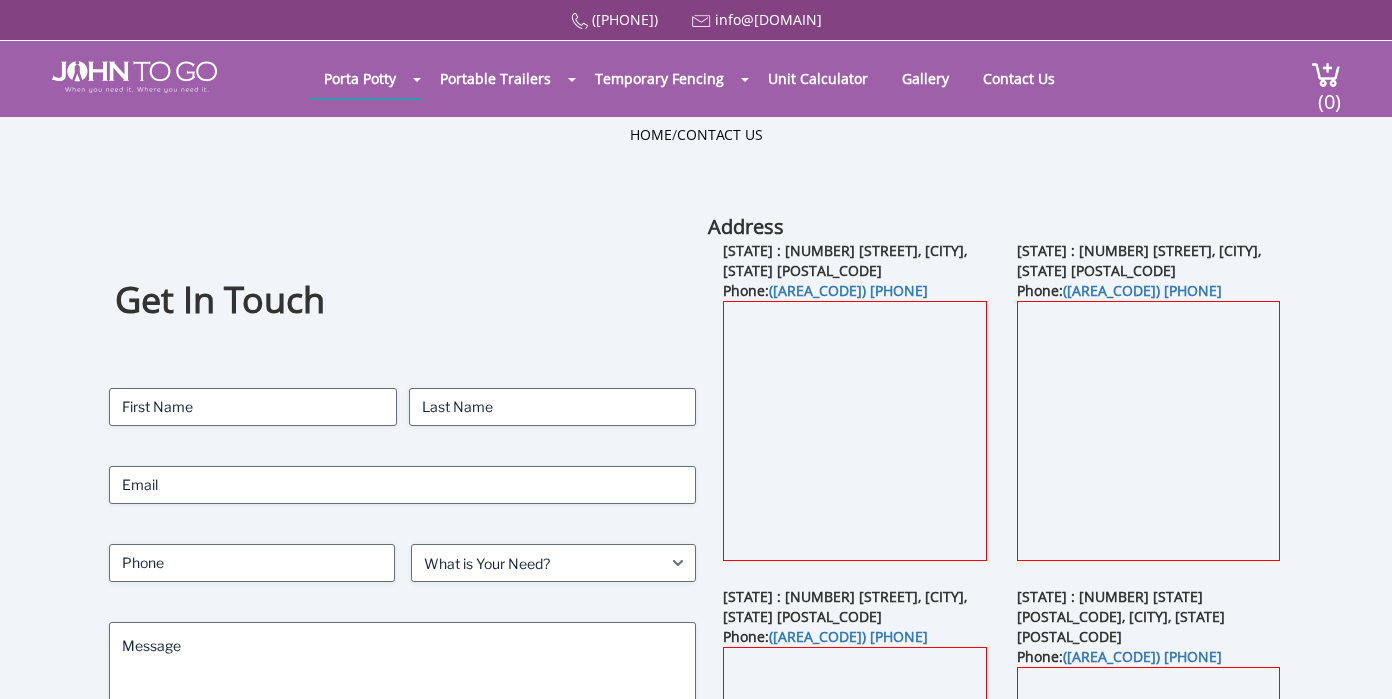 scroll, scrollTop: 0, scrollLeft: 0, axis: both 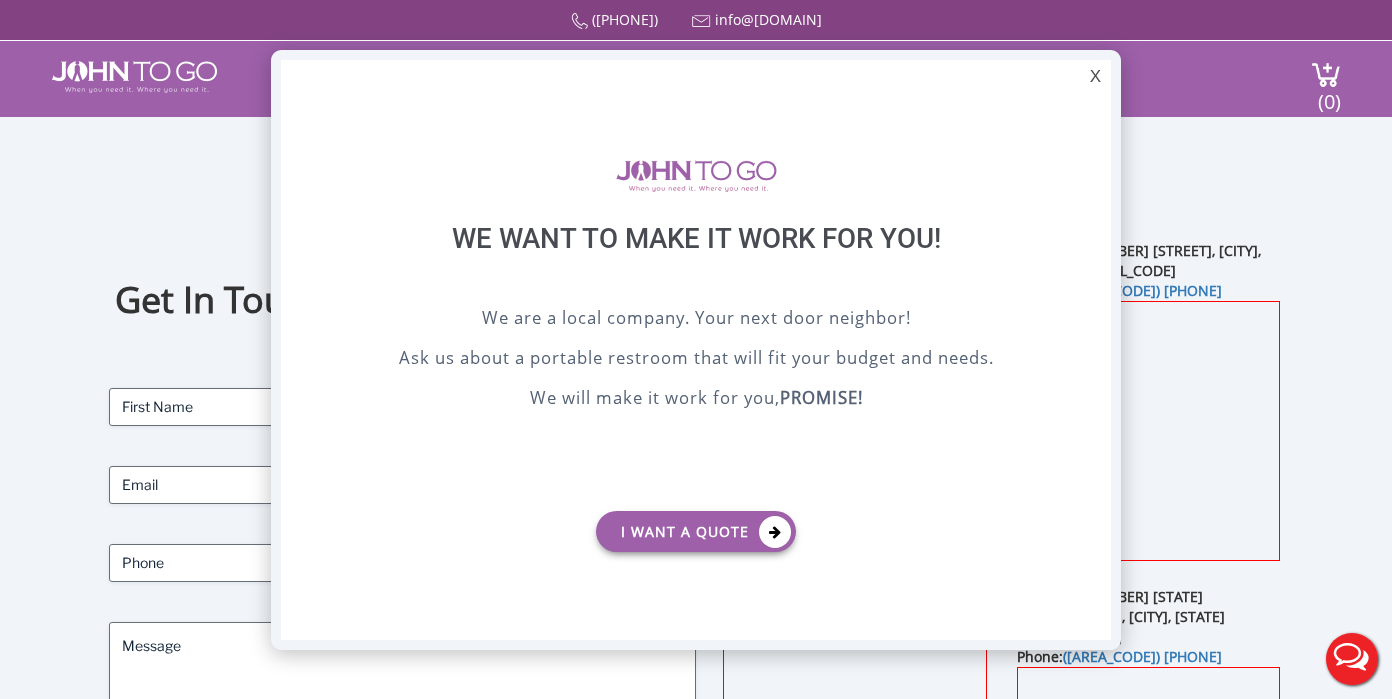 click at bounding box center (696, 349) 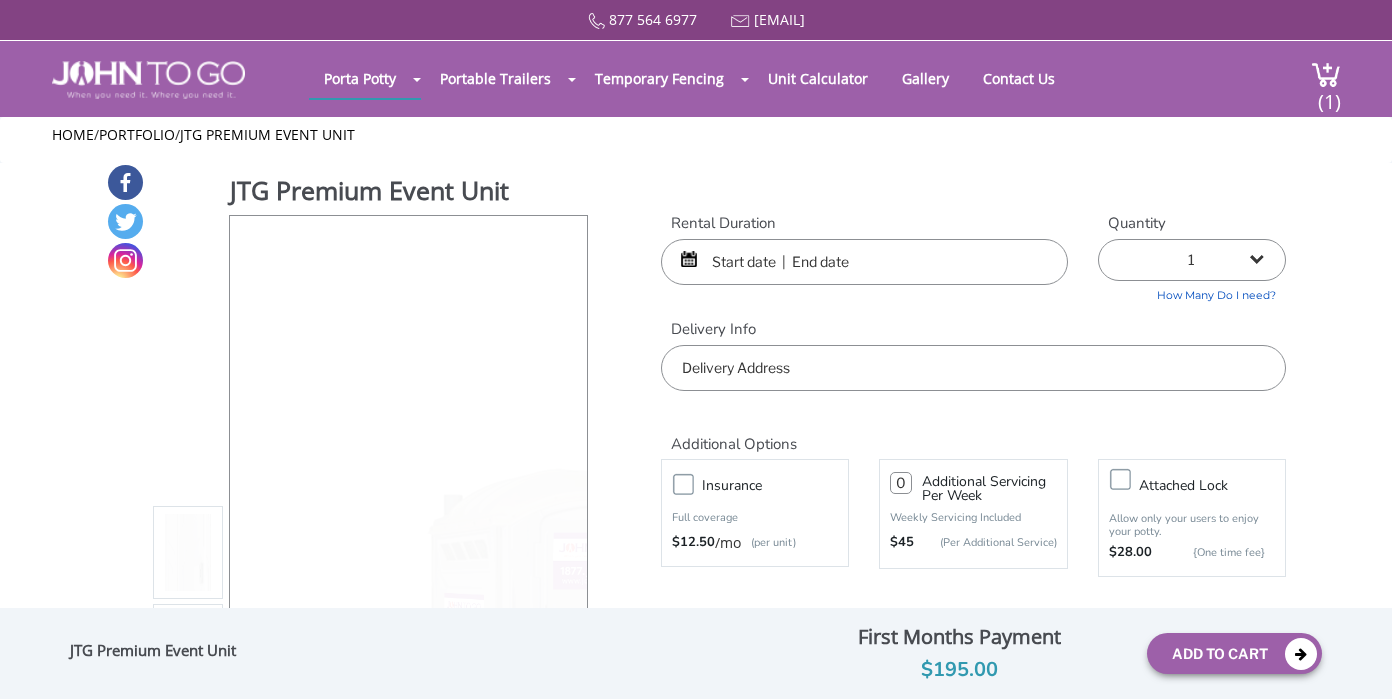 scroll, scrollTop: 90, scrollLeft: 0, axis: vertical 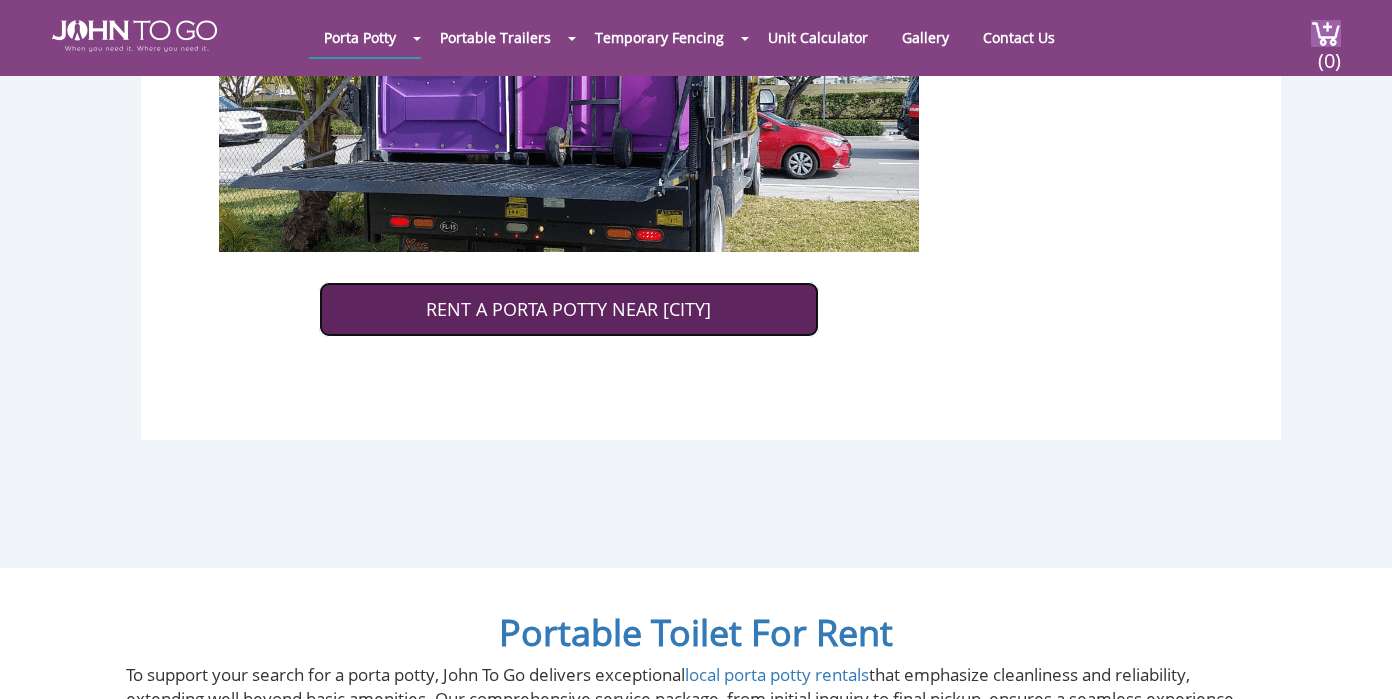 click on "RENT A PORTA POTTY NEAR [CITY]" at bounding box center (569, 310) 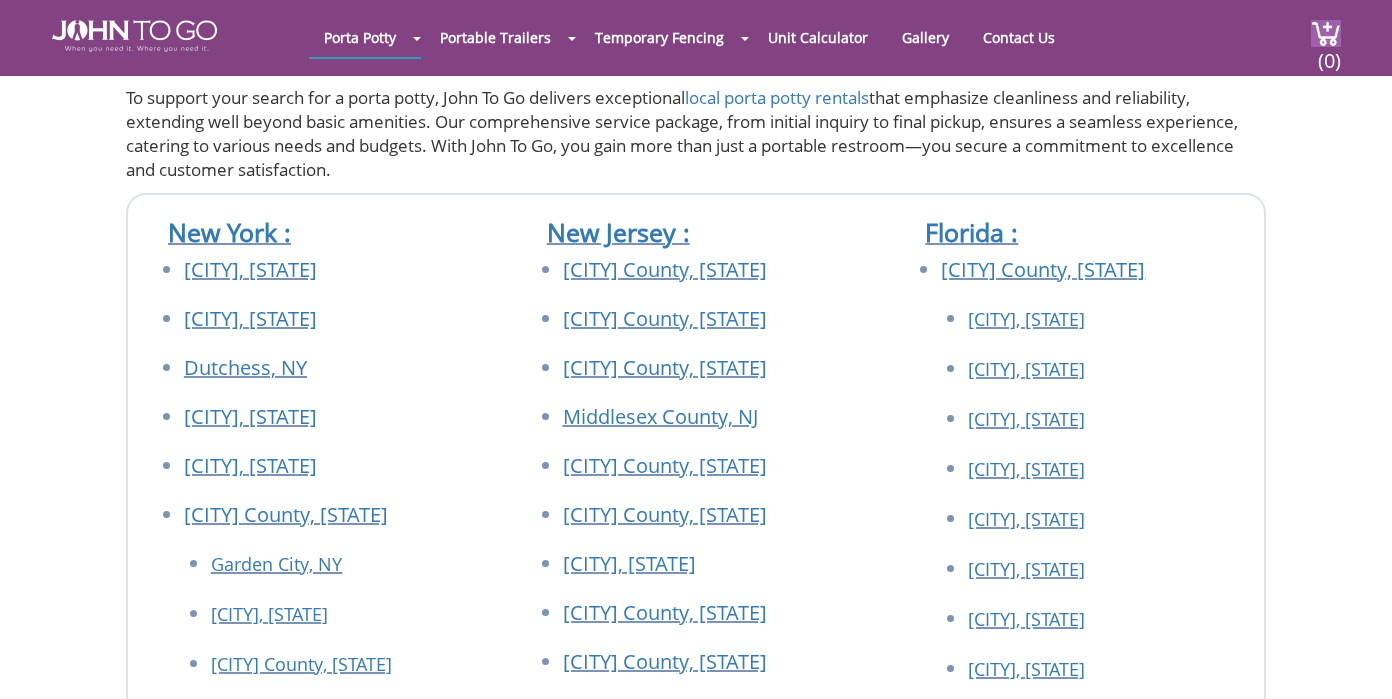 scroll, scrollTop: 6348, scrollLeft: 0, axis: vertical 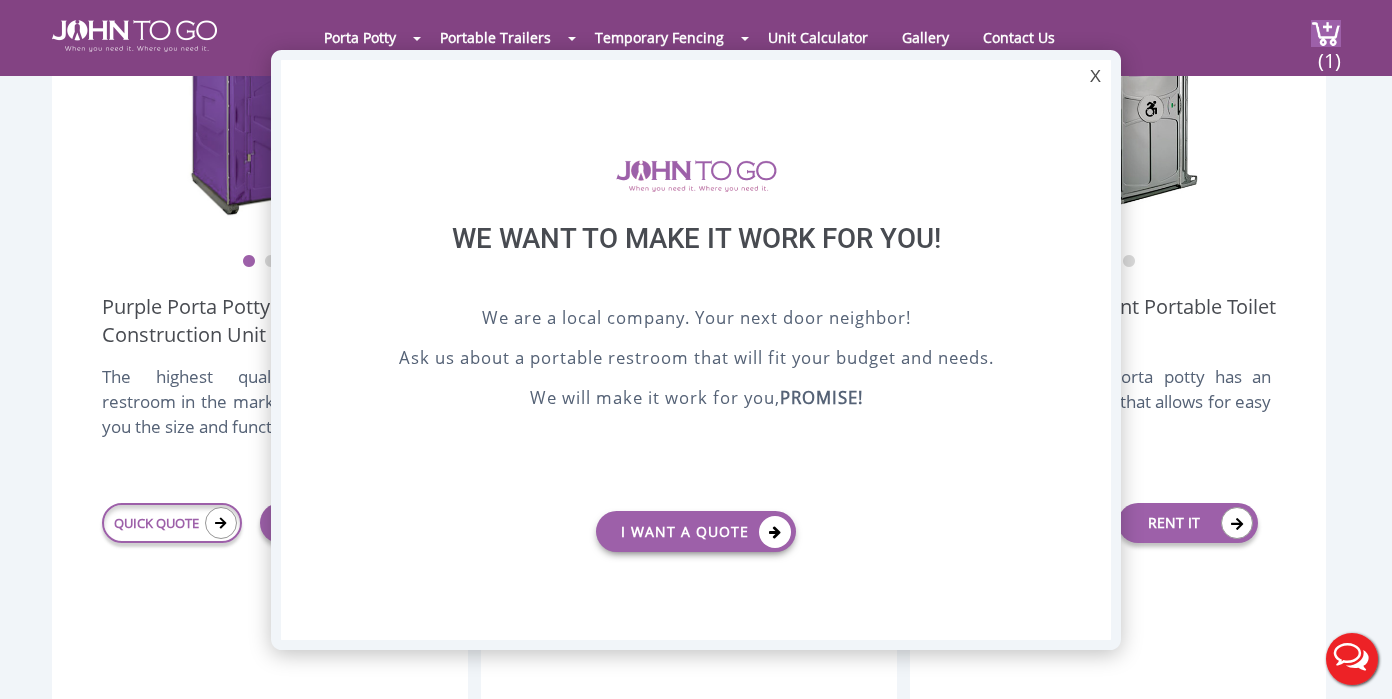 click at bounding box center [696, 349] 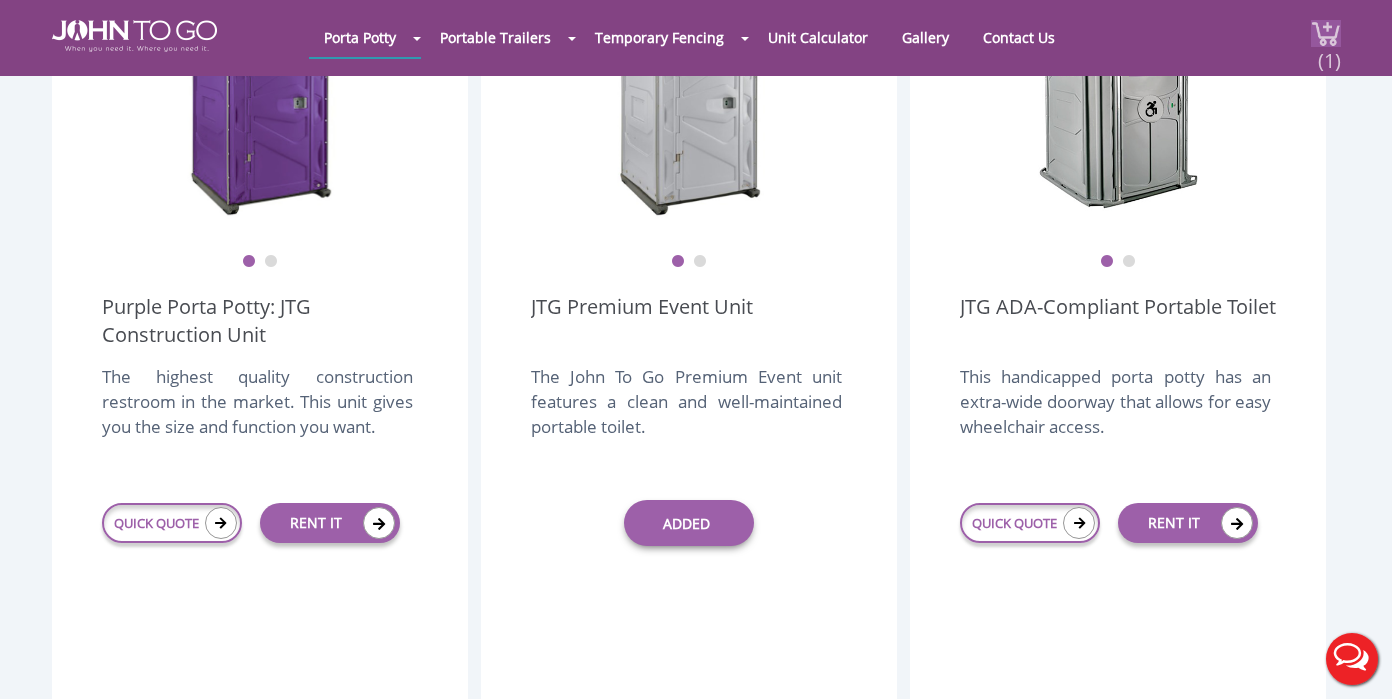 click on "(1)" at bounding box center [1314, 38] 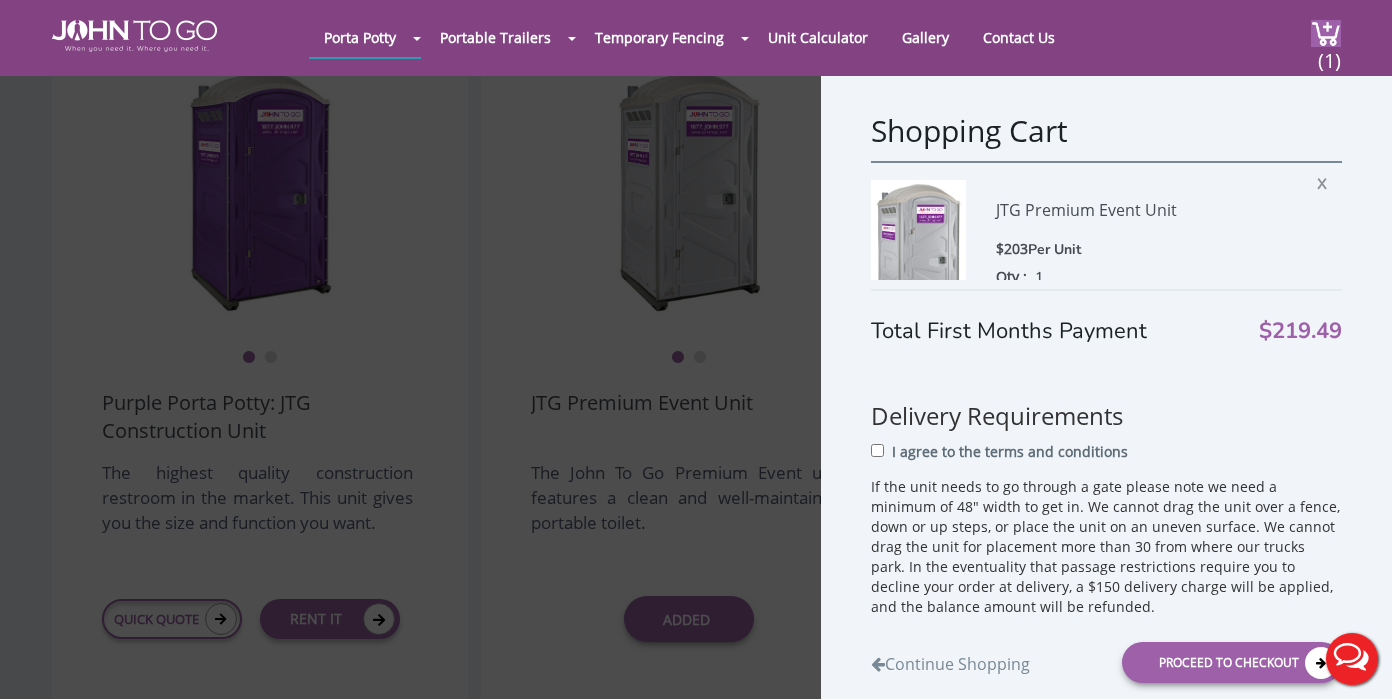 scroll, scrollTop: 751, scrollLeft: 0, axis: vertical 